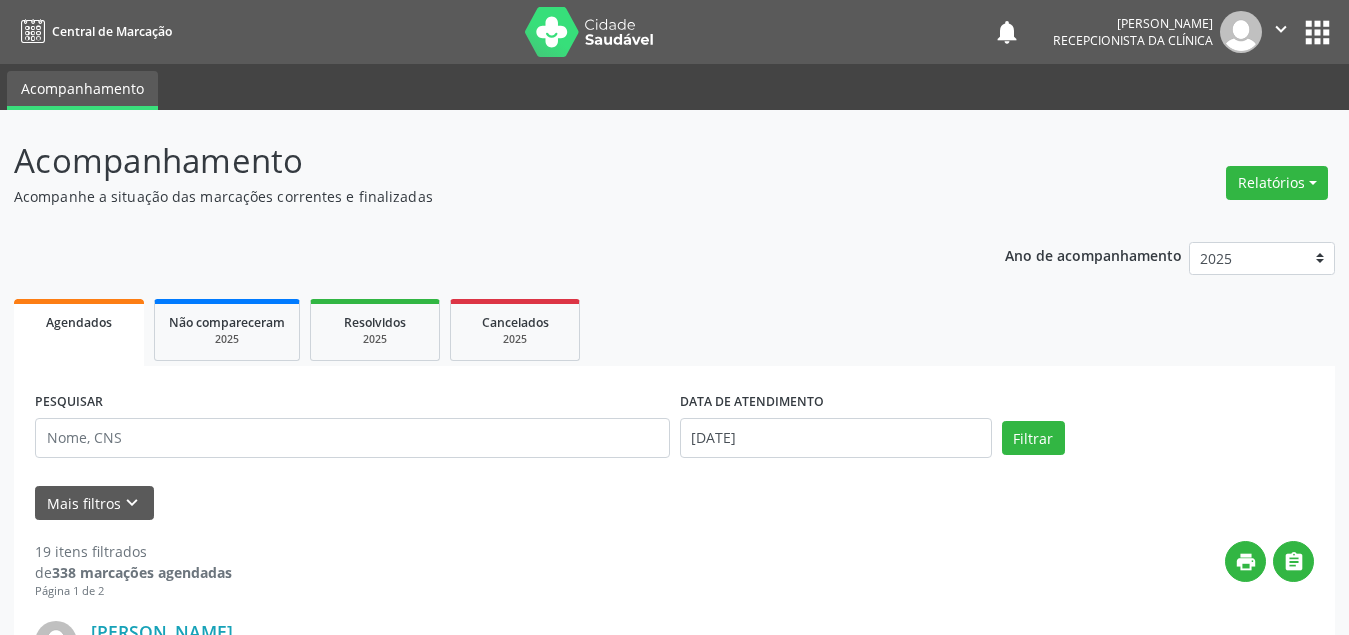 scroll, scrollTop: 0, scrollLeft: 0, axis: both 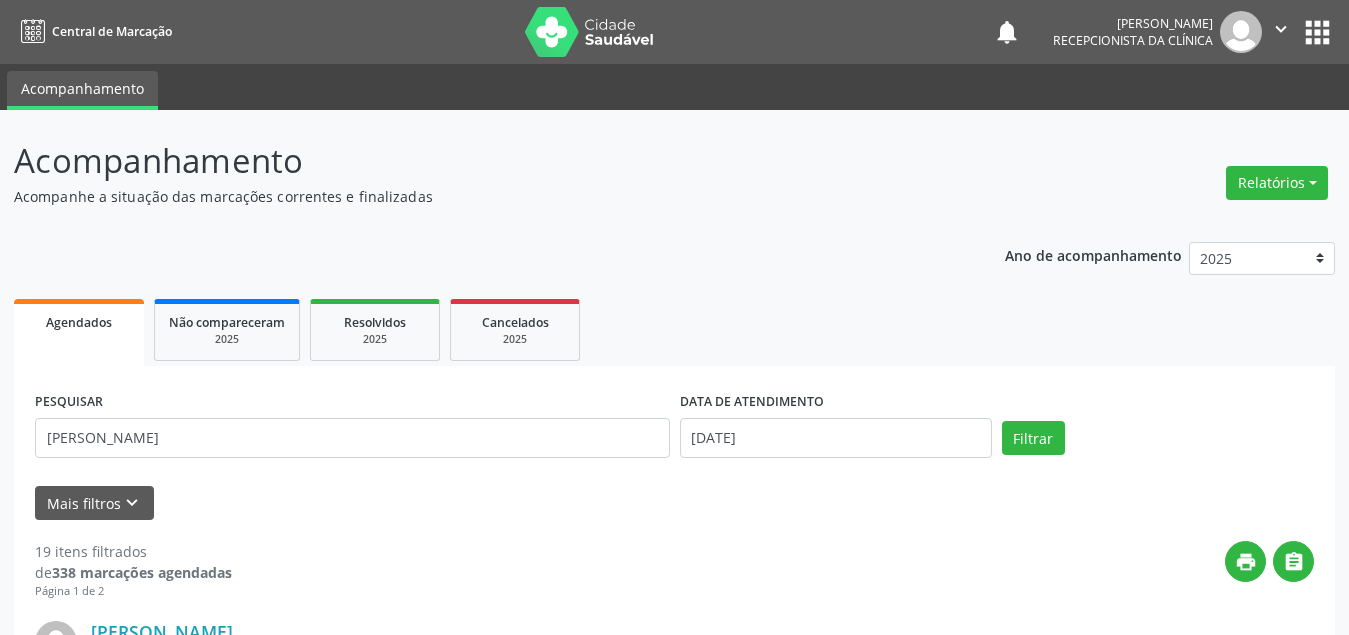 type on "[PERSON_NAME]" 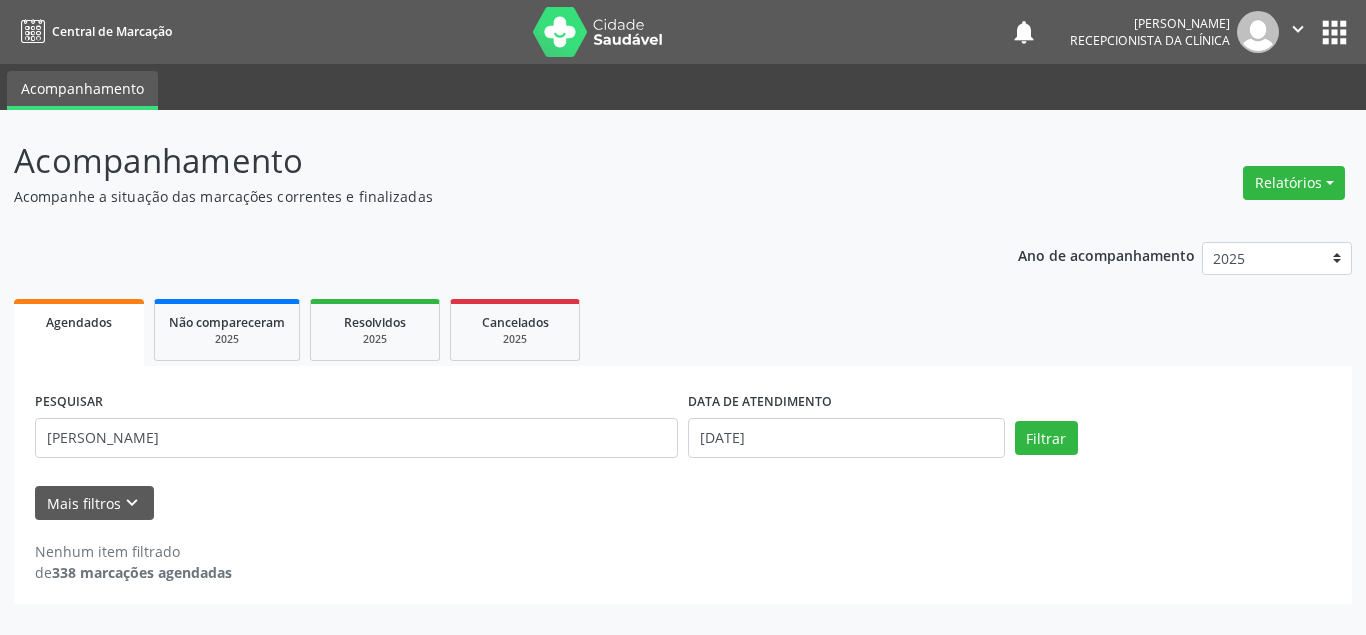 click on "PESQUISAR
ivania dos santos
DATA DE ATENDIMENTO
18/07/2025
Filtrar
UNIDADE DE REFERÊNCIA
Selecione uma UBS
Todas as UBS   Usf do Mutirao   Usf Cohab   Usf Caicarinha da Penha Tauapiranga   Posto de Saude Bernardo Vieira   Usf Borborema   Usf Bom Jesus I   Usf Ipsep   Usf Sao Cristovao   Usf Santa Rita Bernardo Vieira   Usf Cagep   Usf Caxixola   Usf Bom Jesus II   Usf Malhada Cortada   Usf Alto da Conceicao   Usf Varzea Aabb   Usf Ipsep II   Usf Cohab II   Usf Varzinha   Usf Ipa Faz Nova   Usf Centro I   Usf Vila Bela   Usf Centro II   Usf Luanda Jardim   Usf Ipsep III   Posto de Saude Logradouro   Posto de Saude Poco da Cerca   Posto de Saude de Juazeirinho   Central Regional de Rede de Frio Xi Geres   Hospital Eduardo Campos   Rede de Atencao Ao Covid 19 Leitos de Retaguarda Municipal   Posto de Saude Malhada da Areia   Posto de Saude Malhada do Jua   Vigilancia Epidemiologica" at bounding box center (683, 485) 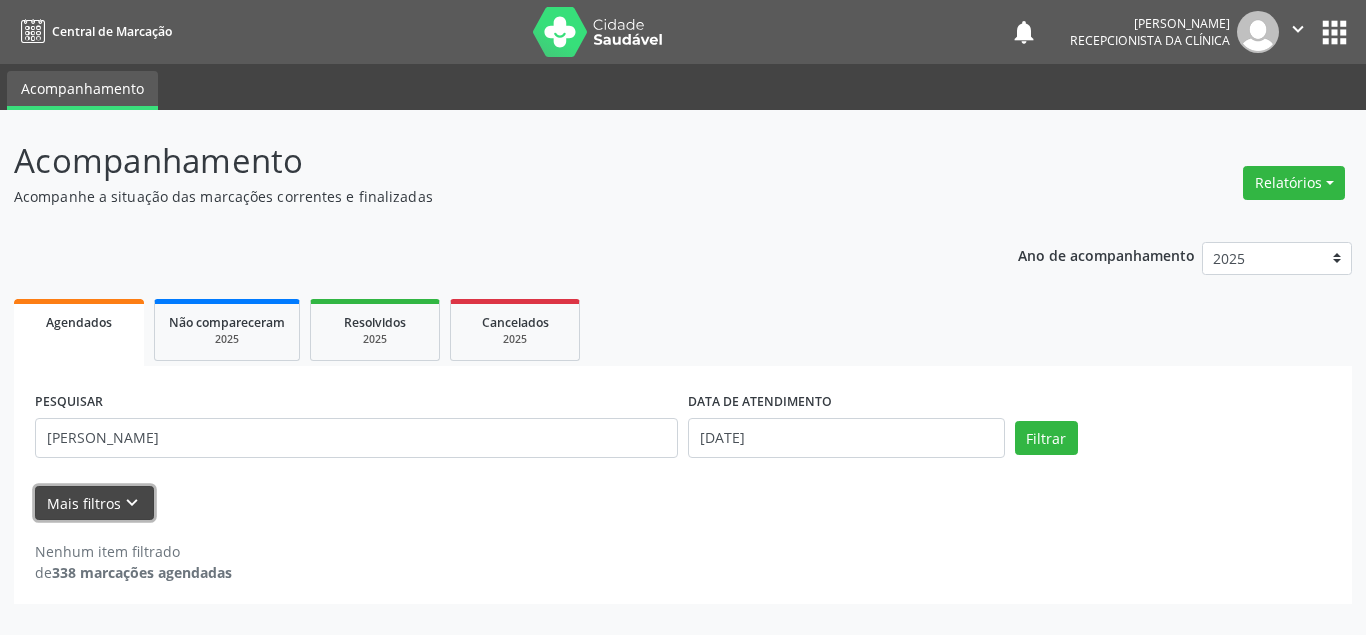 click on "Mais filtros
keyboard_arrow_down" at bounding box center (94, 503) 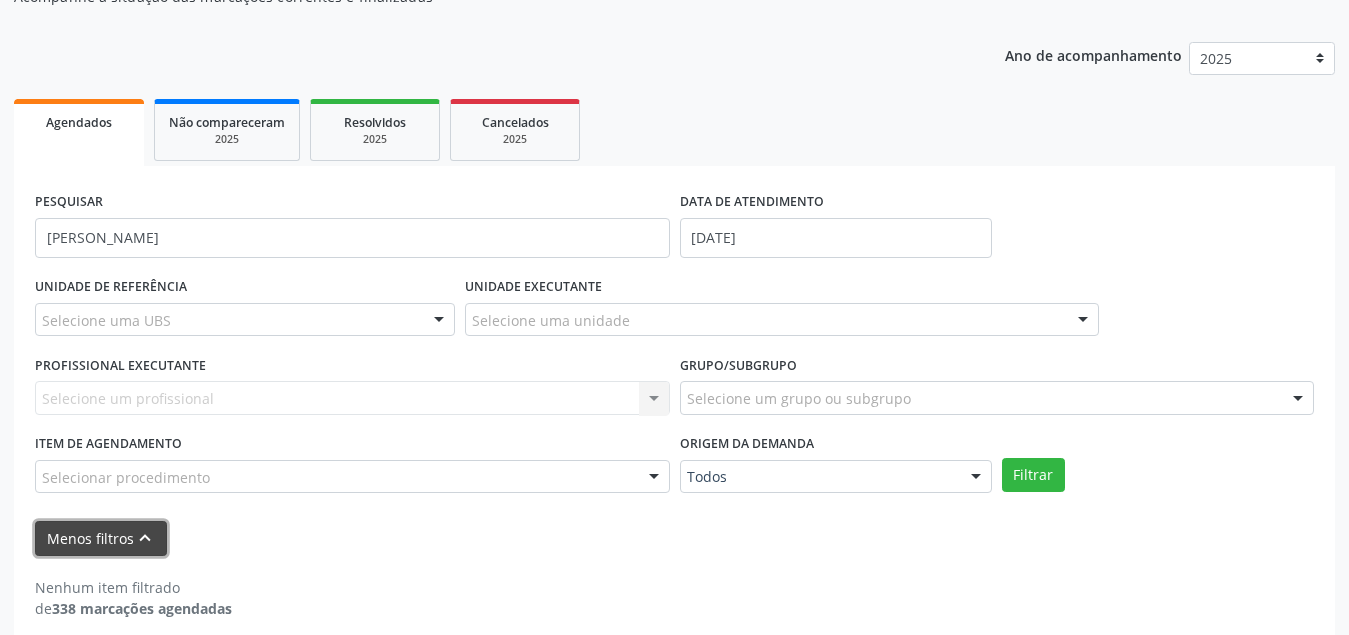 scroll, scrollTop: 0, scrollLeft: 0, axis: both 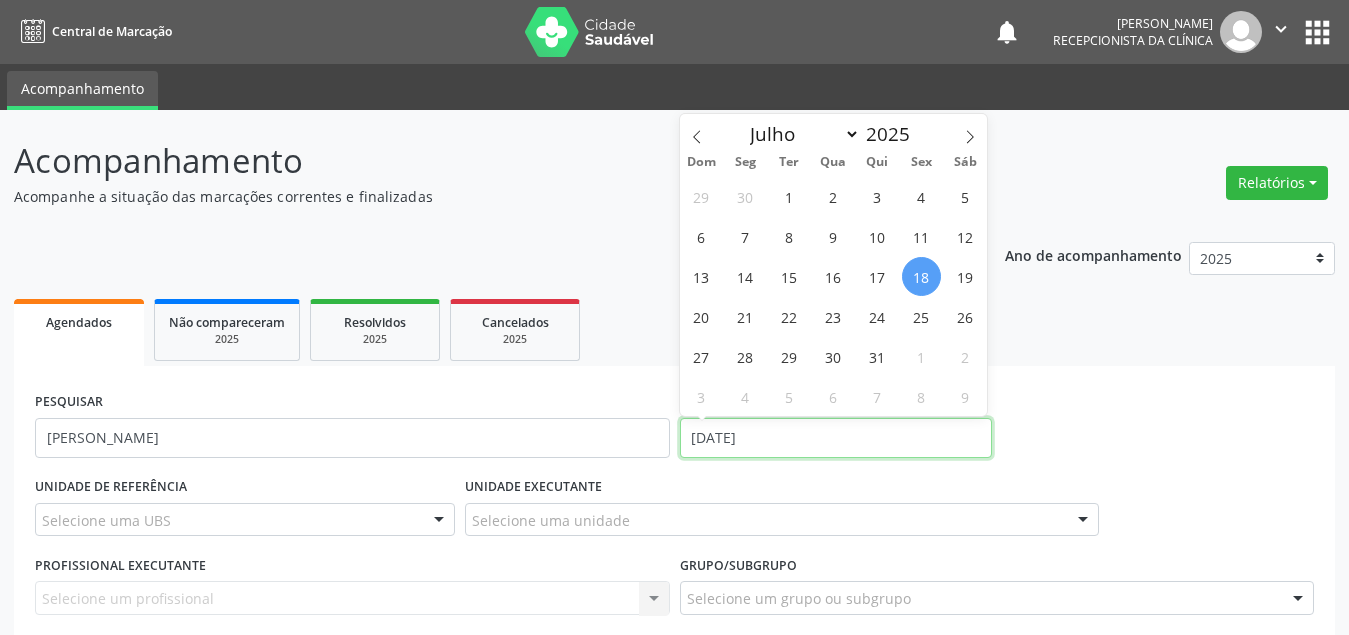 click on "[DATE]" at bounding box center (836, 438) 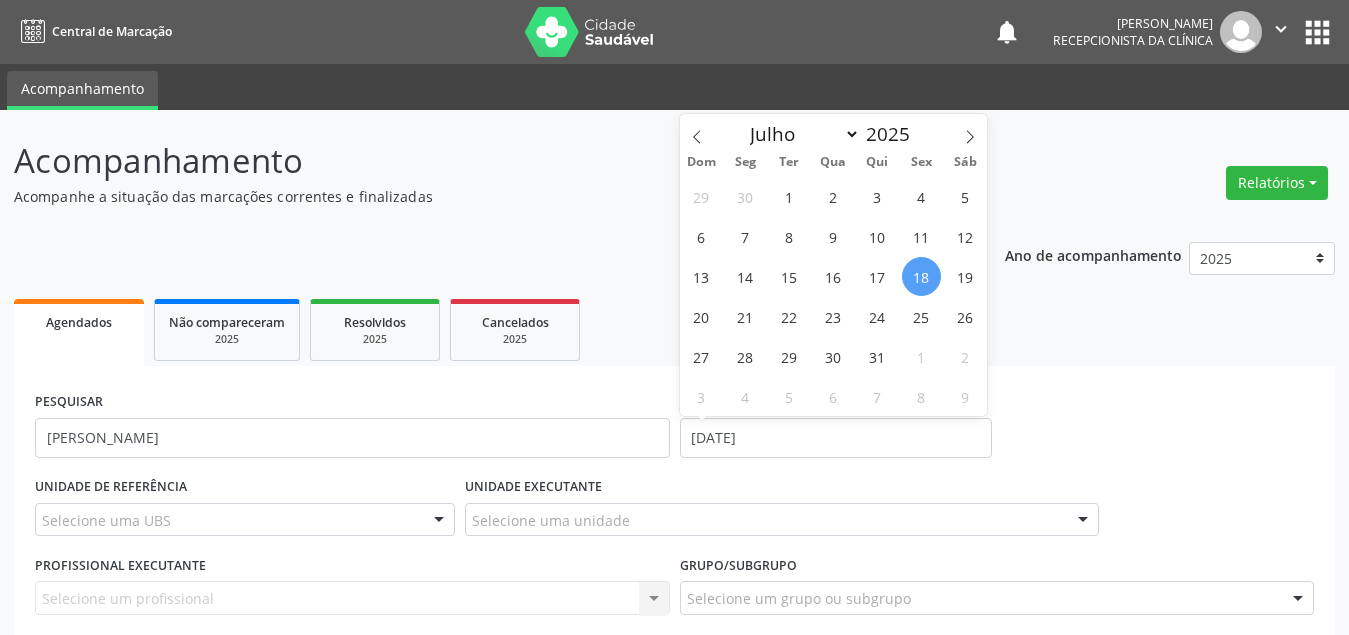 click on "18" at bounding box center [921, 276] 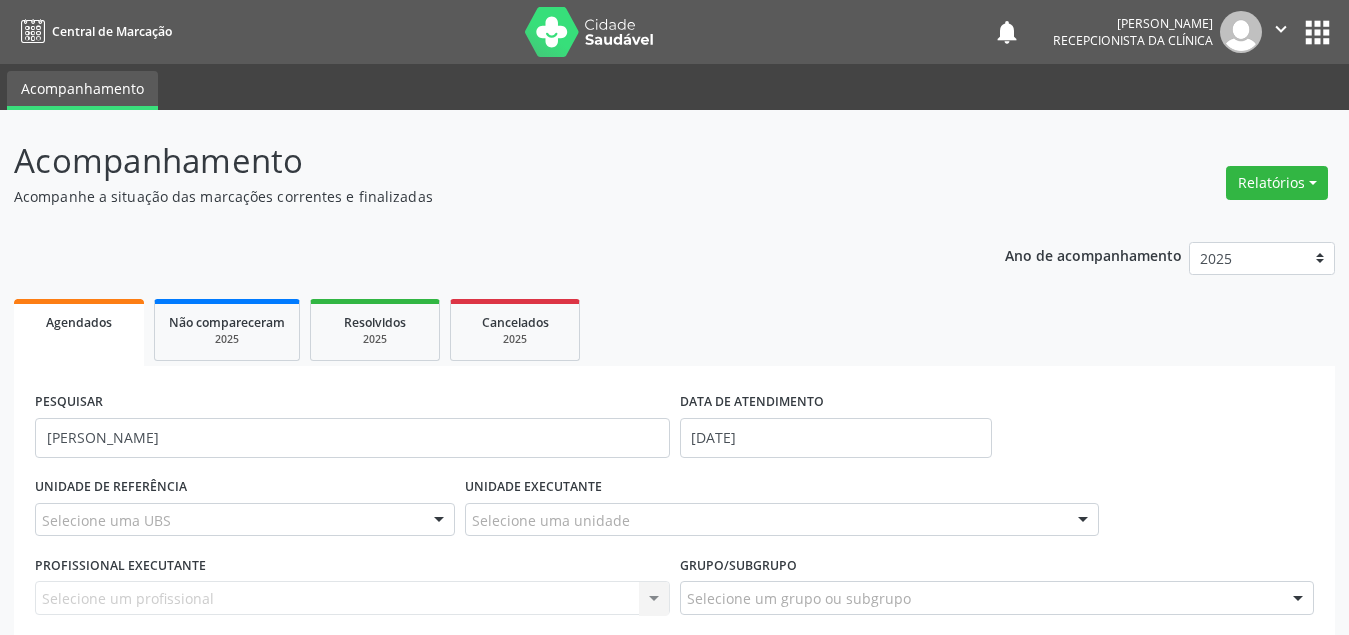 click on "PESQUISAR
ivania dos santos
DATA DE ATENDIMENTO
18/07/2025
UNIDADE DE REFERÊNCIA
Selecione uma UBS
Todas as UBS   Usf do Mutirao   Usf Cohab   Usf Caicarinha da Penha Tauapiranga   Posto de Saude Bernardo Vieira   Usf Borborema   Usf Bom Jesus I   Usf Ipsep   Usf Sao Cristovao   Usf Santa Rita Bernardo Vieira   Usf Cagep   Usf Caxixola   Usf Bom Jesus II   Usf Malhada Cortada   Usf Alto da Conceicao   Usf Varzea Aabb   Usf Ipsep II   Usf Cohab II   Usf Varzinha   Usf Ipa Faz Nova   Usf Centro I   Usf Vila Bela   Usf Centro II   Usf Luanda Jardim   Usf Ipsep III   Posto de Saude Logradouro   Posto de Saude Poco da Cerca   Posto de Saude de Juazeirinho   Central Regional de Rede de Frio Xi Geres   Hospital Eduardo Campos   Rede de Atencao Ao Covid 19 Leitos de Retaguarda Municipal   Posto de Saude Malhada da Areia   Posto de Saude Malhada do Jua   Vigilancia Epidemiologica     Usb Base Samu Serra Talhada" at bounding box center [674, 603] 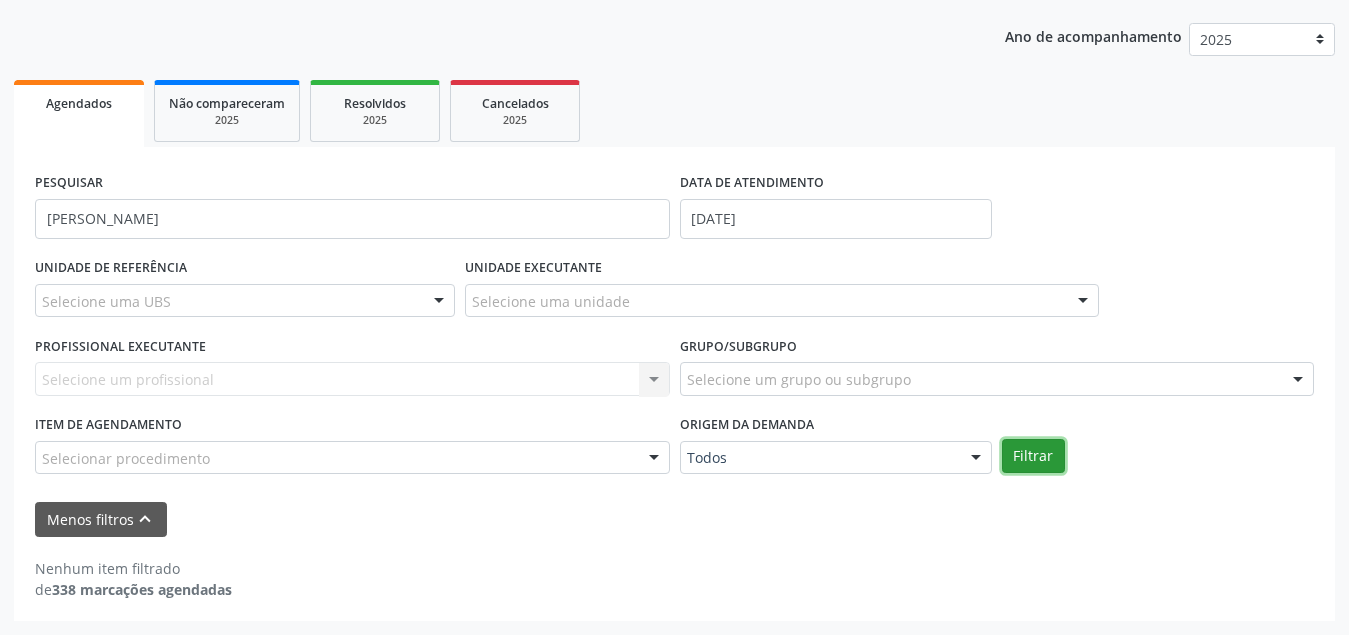click on "Filtrar" at bounding box center [1033, 456] 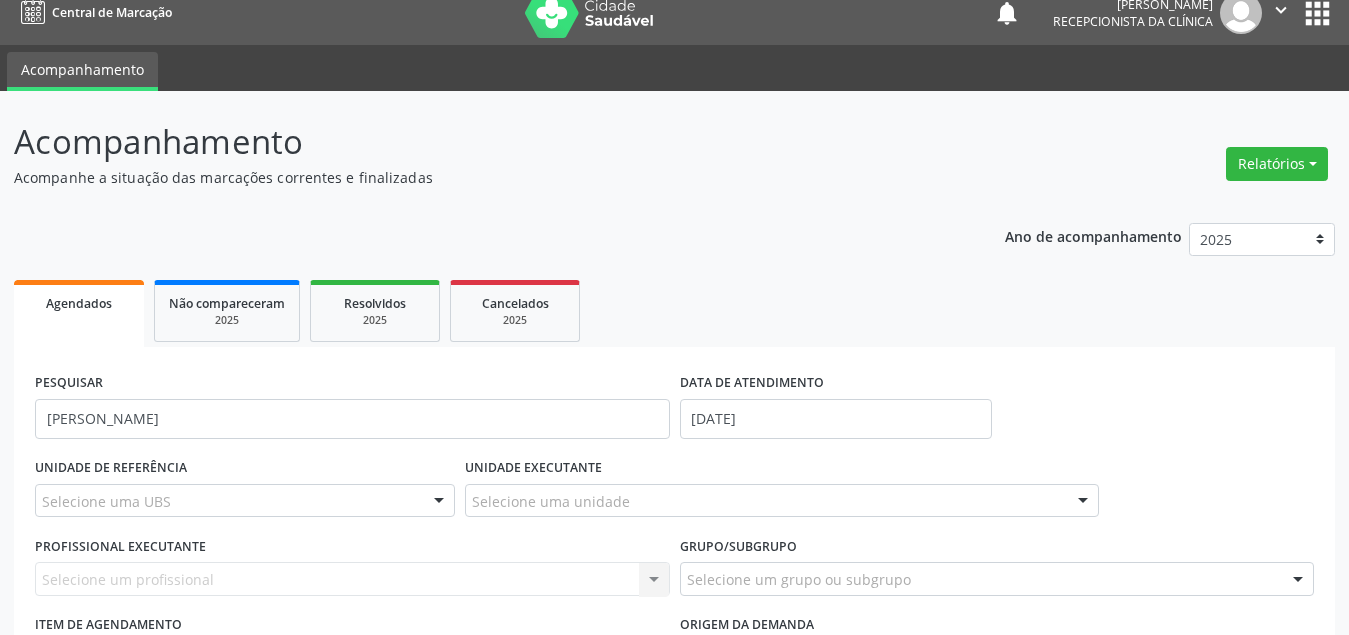 scroll, scrollTop: 0, scrollLeft: 0, axis: both 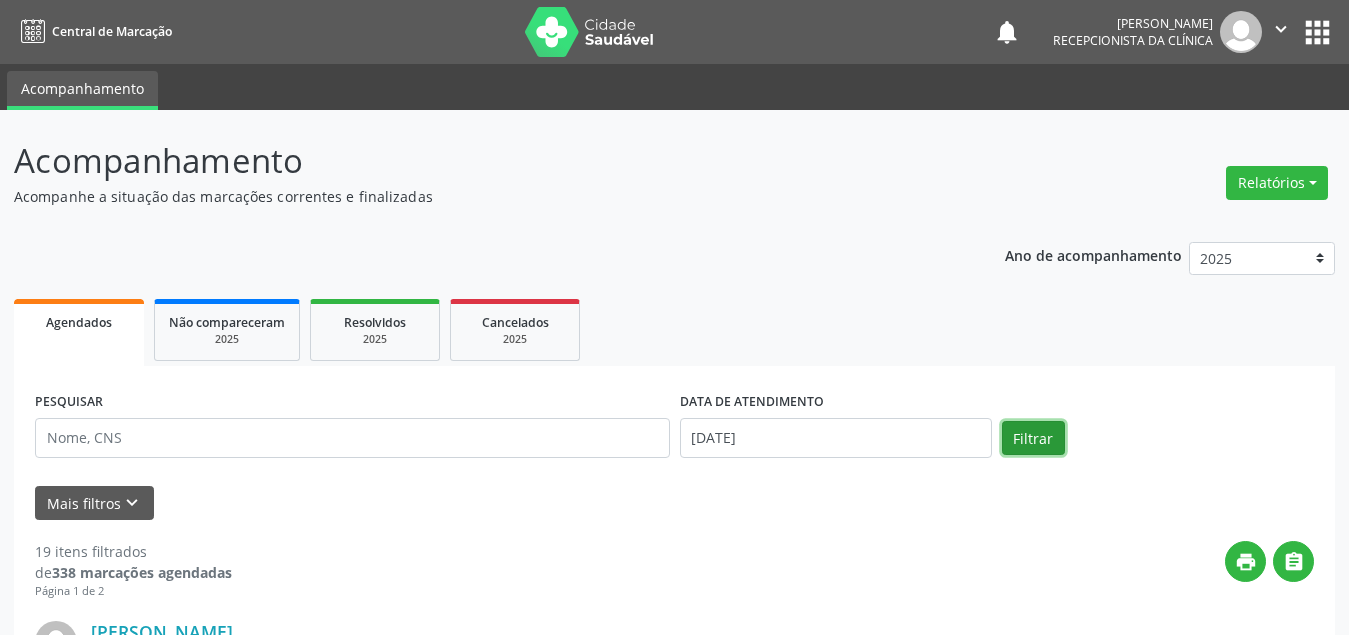 click on "Filtrar" at bounding box center (1033, 438) 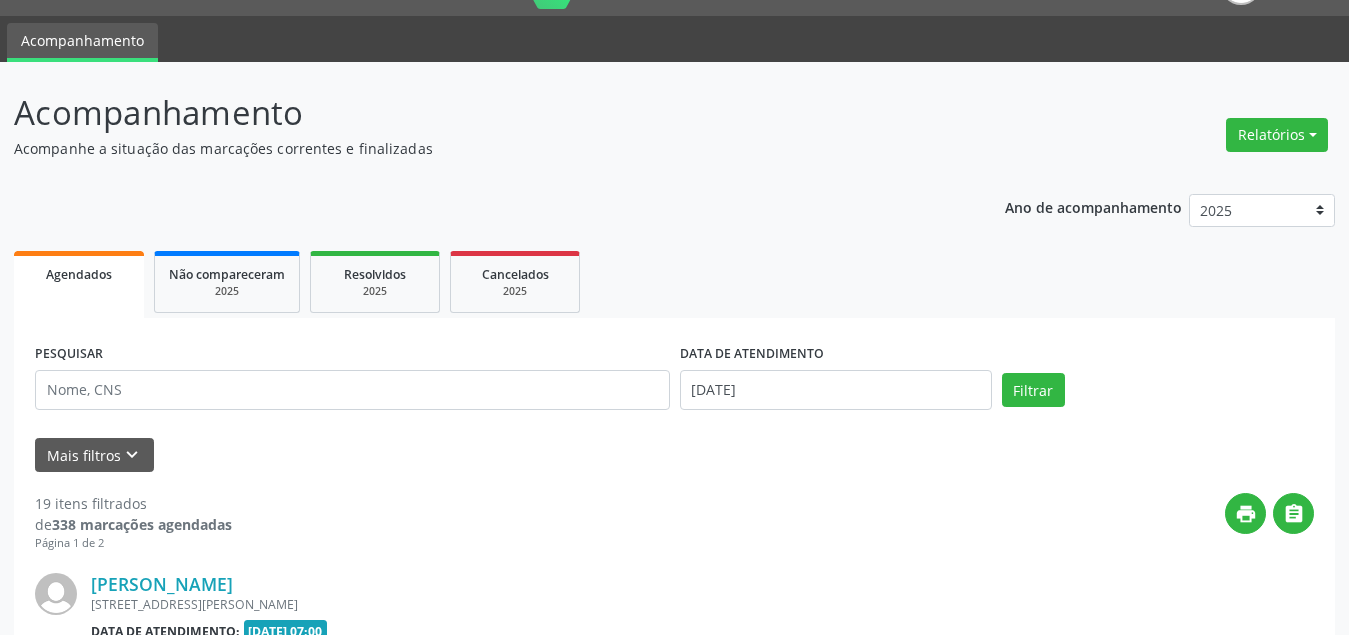 scroll, scrollTop: 0, scrollLeft: 0, axis: both 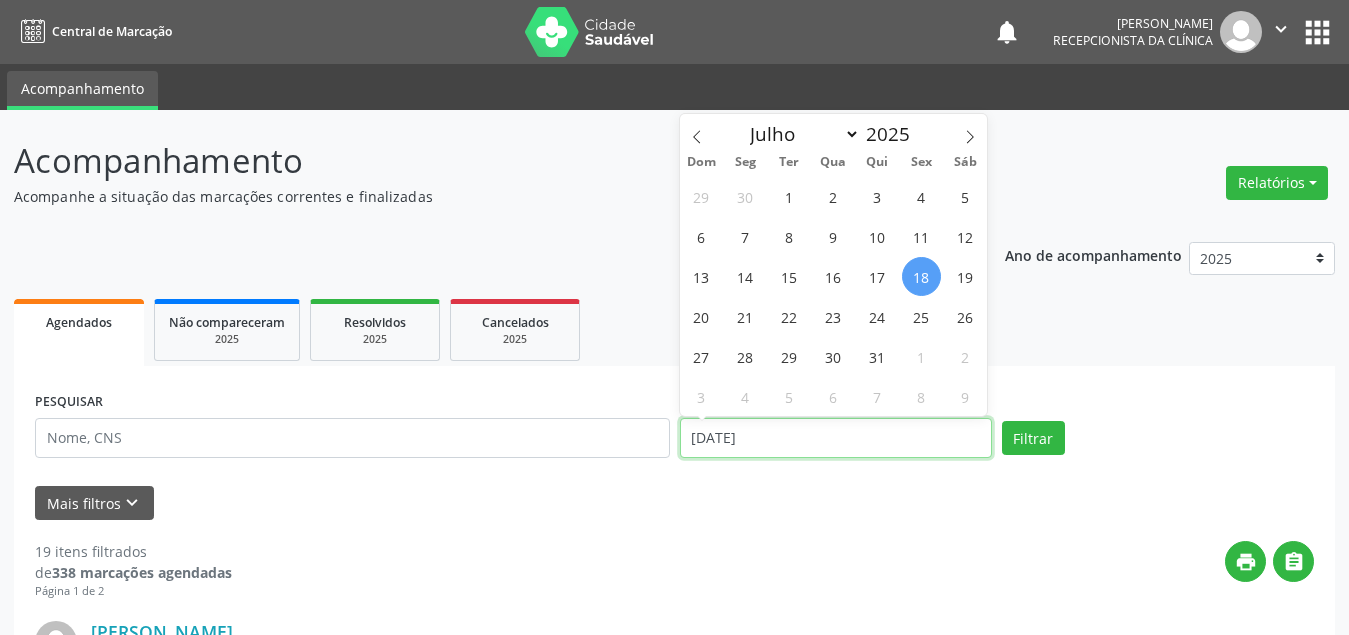 click on "[DATE]" at bounding box center (836, 438) 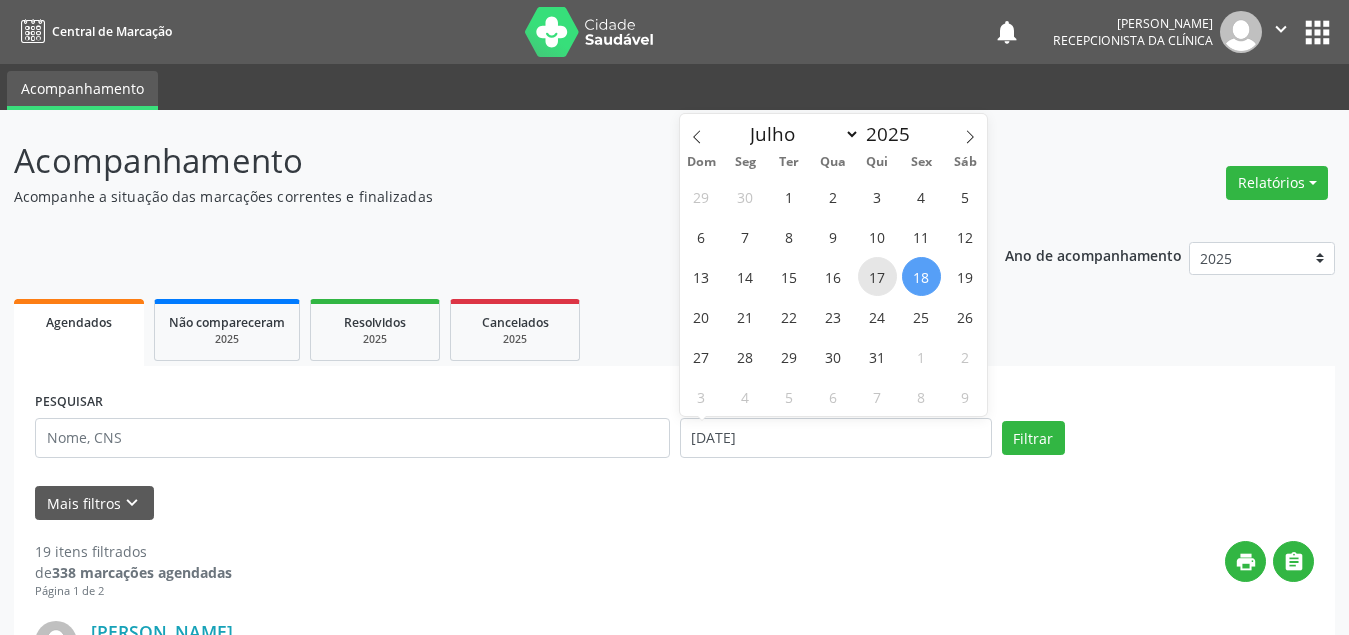 click on "17" at bounding box center [877, 276] 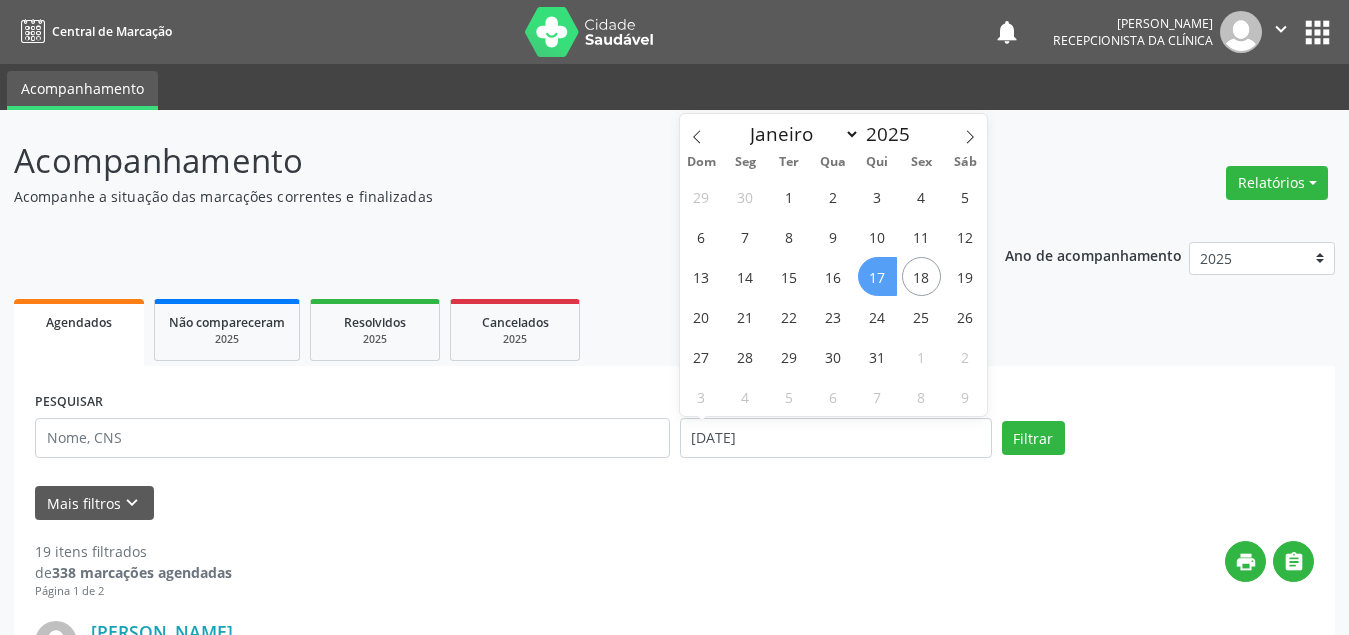 click on "17" at bounding box center [877, 276] 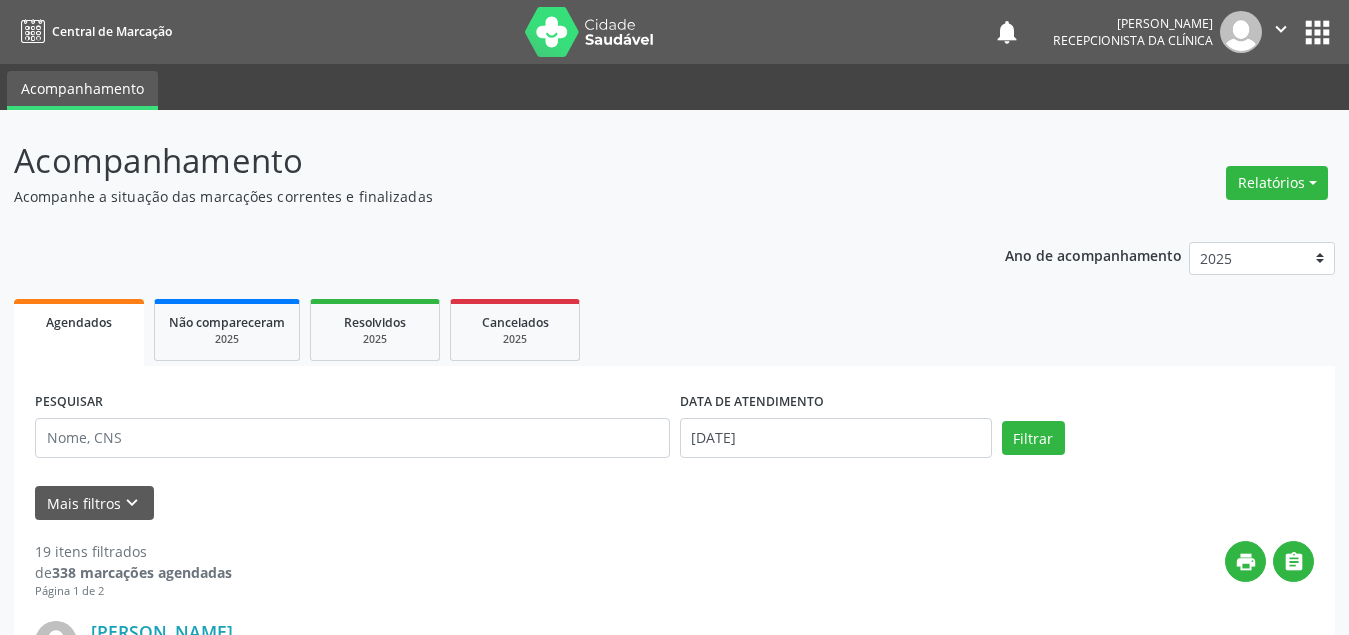 click on "Ano de acompanhamento
2025 2024   Agendados   Não compareceram
2025
Resolvidos
2025
Cancelados
2025
PESQUISAR
DATA DE ATENDIMENTO
[DATE]
Filtrar
UNIDADE DE REFERÊNCIA
Selecione uma UBS
Todas as UBS   Usf do Mutirao   Usf Cohab   Usf Caicarinha da Penha Tauapiranga   Posto de Saude [PERSON_NAME]   Usf Borborema   Usf Bom Jesus I   Usf Ipsep   Usf Sao Cristovao   Usf Santa [PERSON_NAME]   Usf Cagep   Usf Caxixola   Usf Bom Jesus II   Usf Malhada Cortada   Usf [GEOGRAPHIC_DATA]   Usf Varzea Aabb   Usf Ipsep II   Usf Cohab II   Usf Varzinha   Usf Ipa Faz [GEOGRAPHIC_DATA] I   Usf [GEOGRAPHIC_DATA]   Usf [GEOGRAPHIC_DATA] [GEOGRAPHIC_DATA]   Posto de Saude Logradouro   Posto de Saude [GEOGRAPHIC_DATA]   Posto de Saude de Juazeirinho   Central Regional de Rede de Frio [GEOGRAPHIC_DATA] [PERSON_NAME][GEOGRAPHIC_DATA] [GEOGRAPHIC_DATA]" at bounding box center (674, 2486) 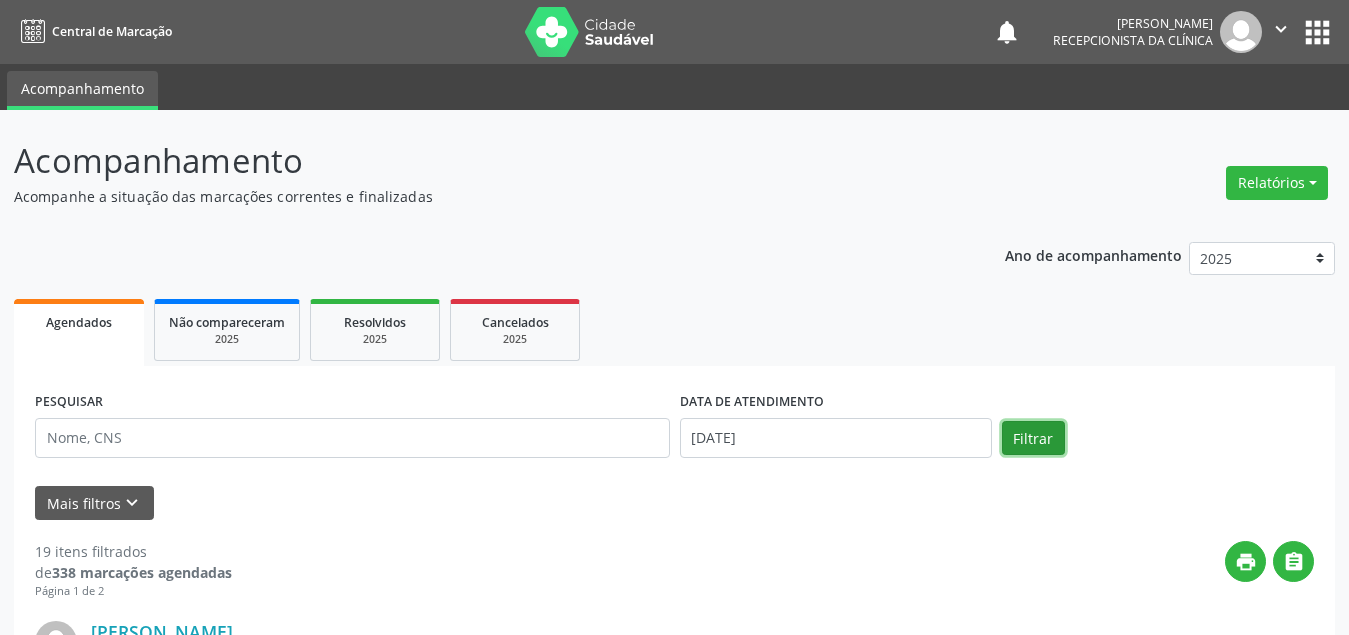 click on "Filtrar" at bounding box center [1033, 438] 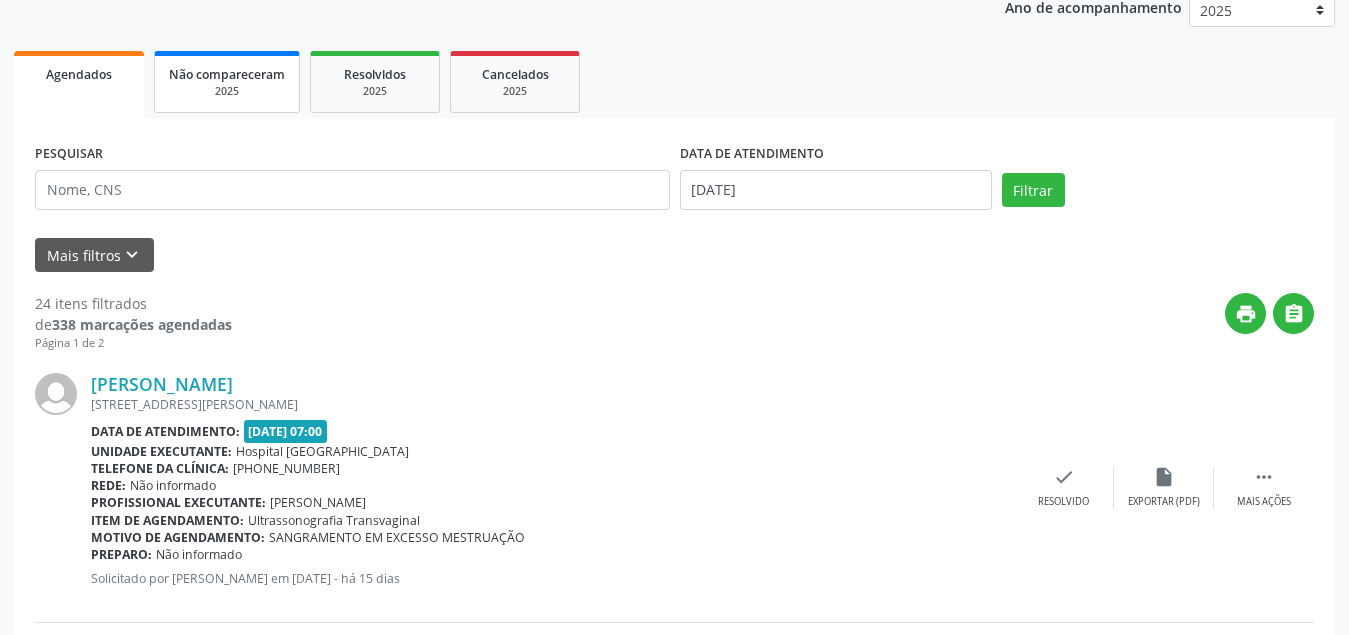 scroll, scrollTop: 148, scrollLeft: 0, axis: vertical 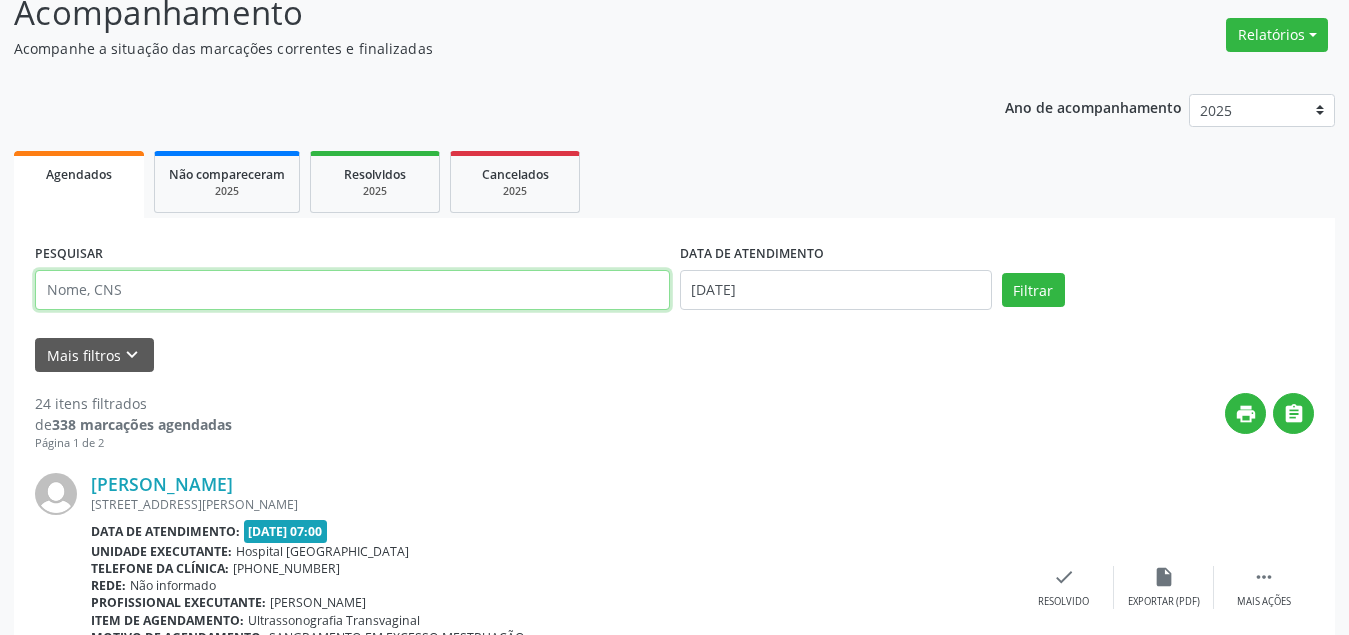 click at bounding box center [352, 290] 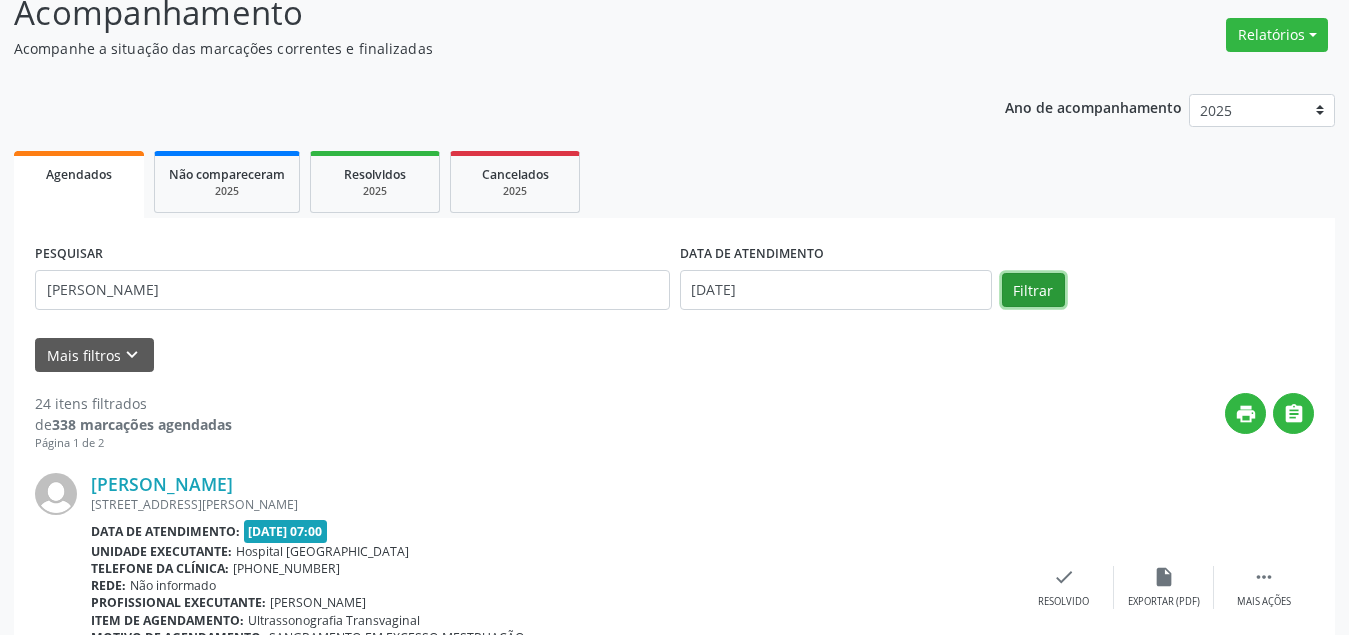 click on "Filtrar" at bounding box center [1033, 290] 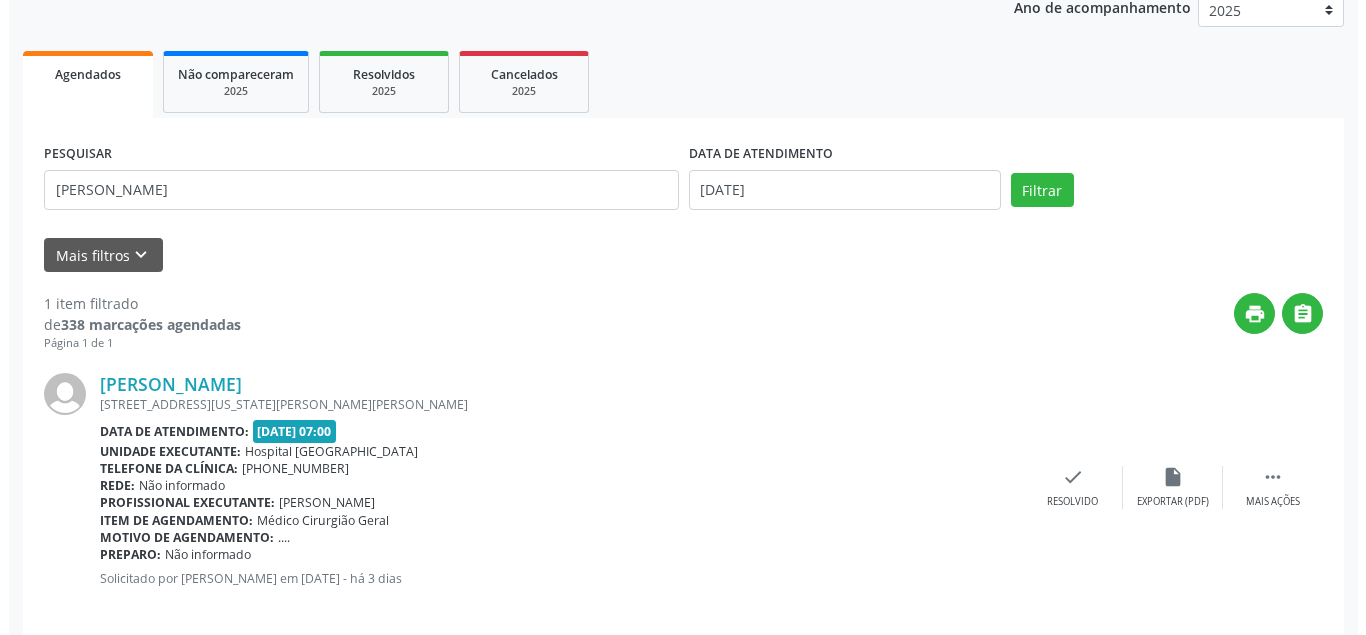 scroll, scrollTop: 270, scrollLeft: 0, axis: vertical 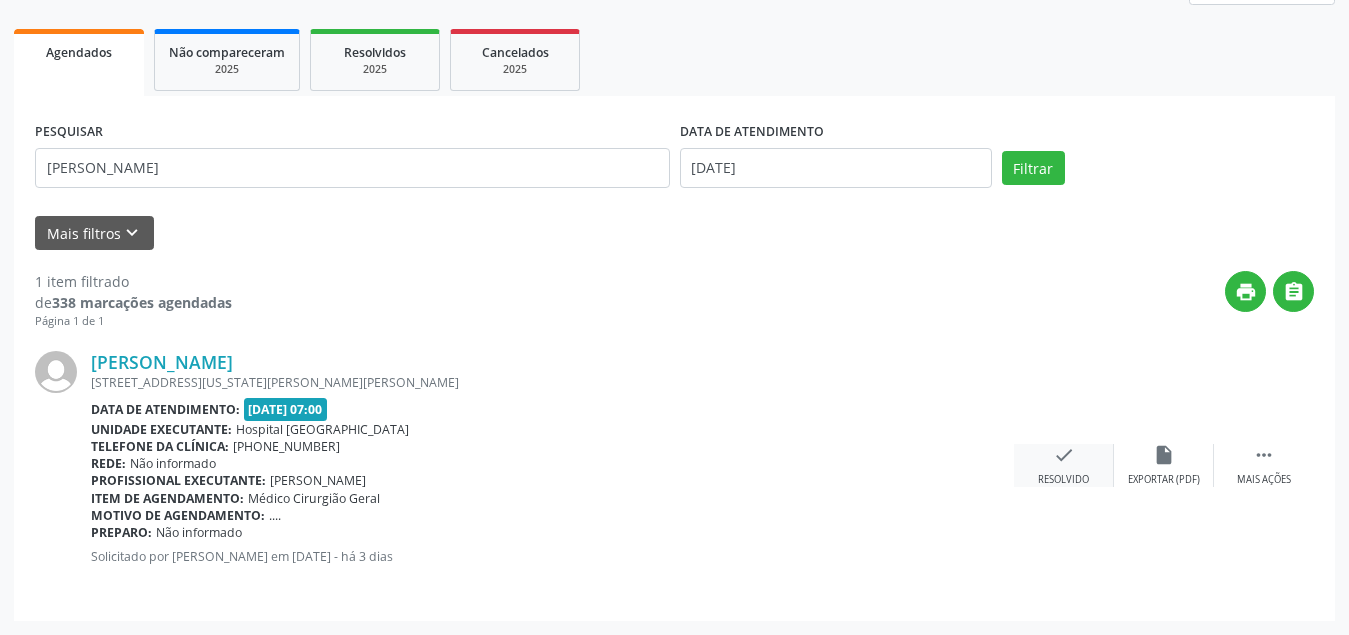 click on "check" at bounding box center [1064, 455] 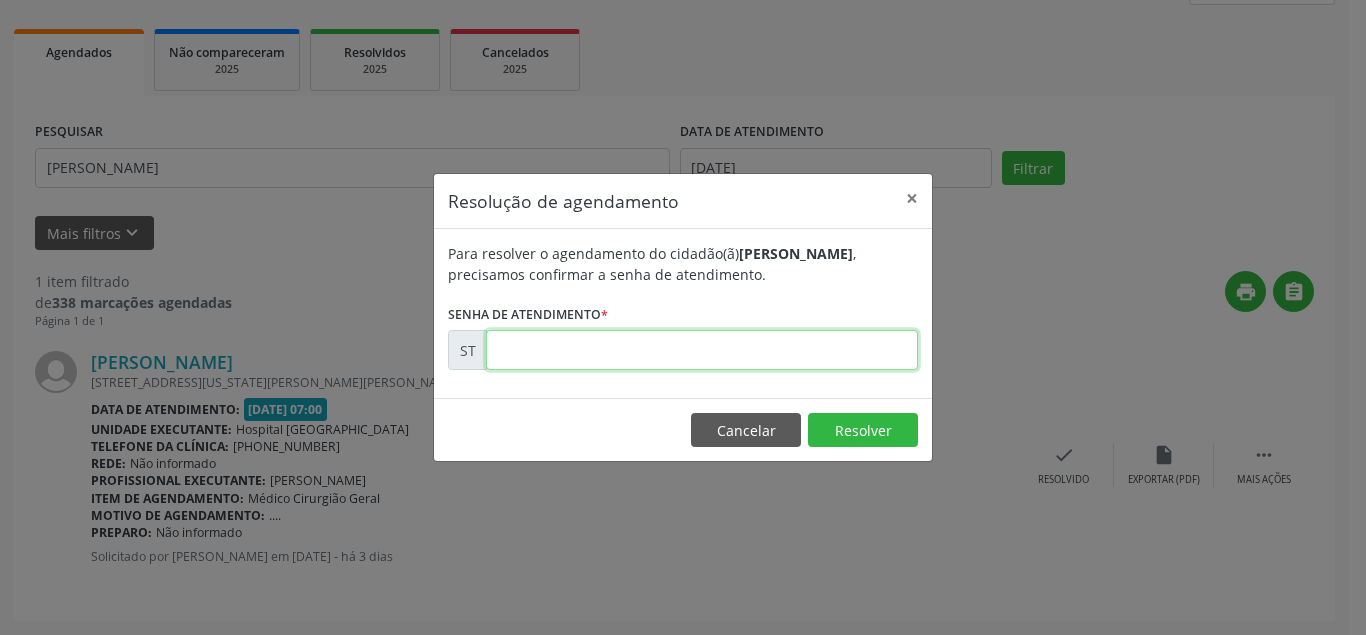 click at bounding box center (702, 350) 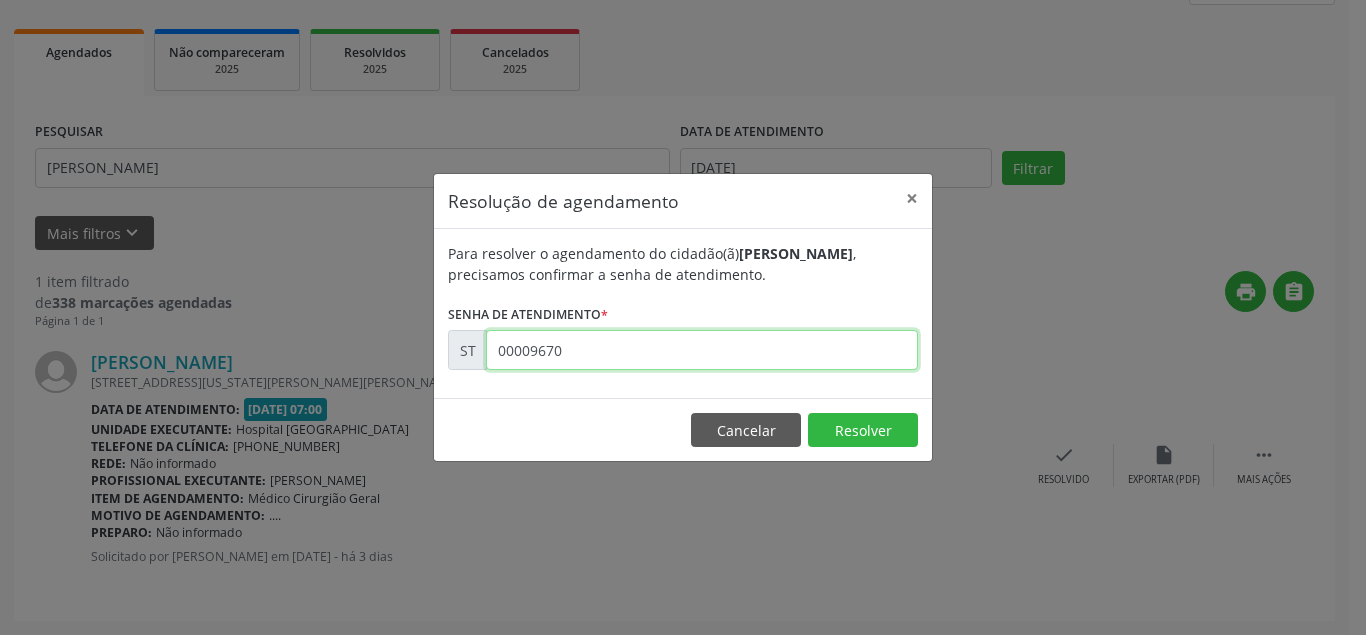 type on "00009670" 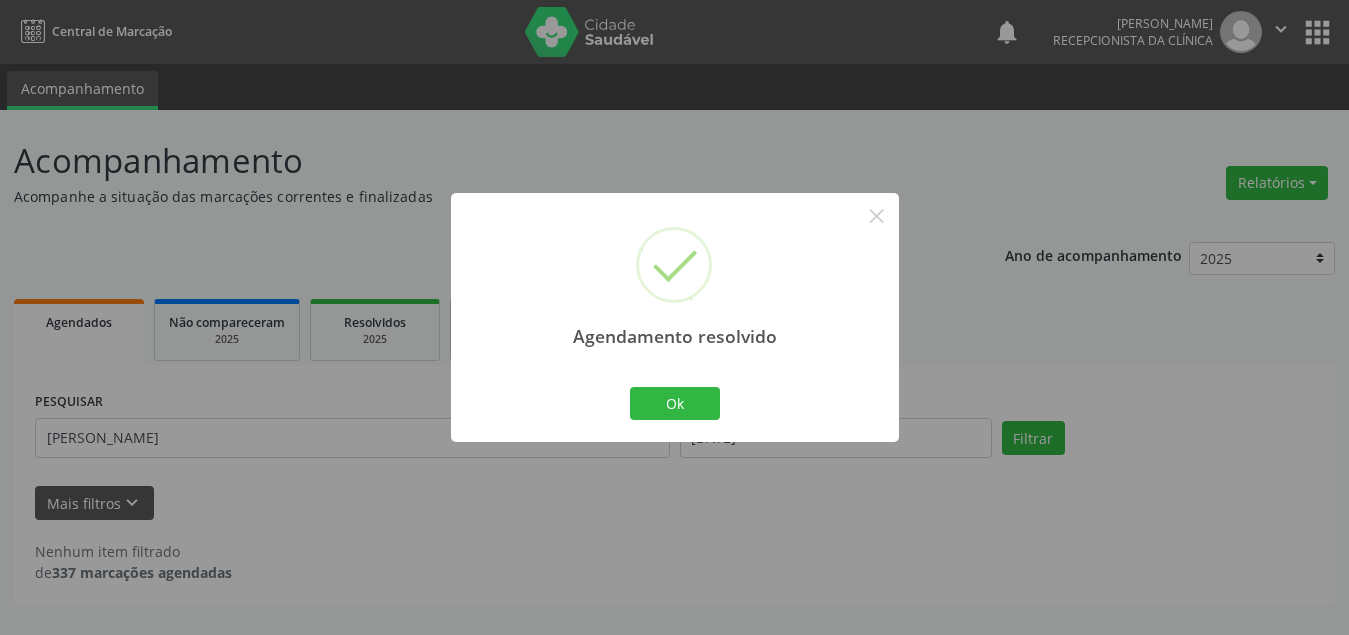 scroll, scrollTop: 0, scrollLeft: 0, axis: both 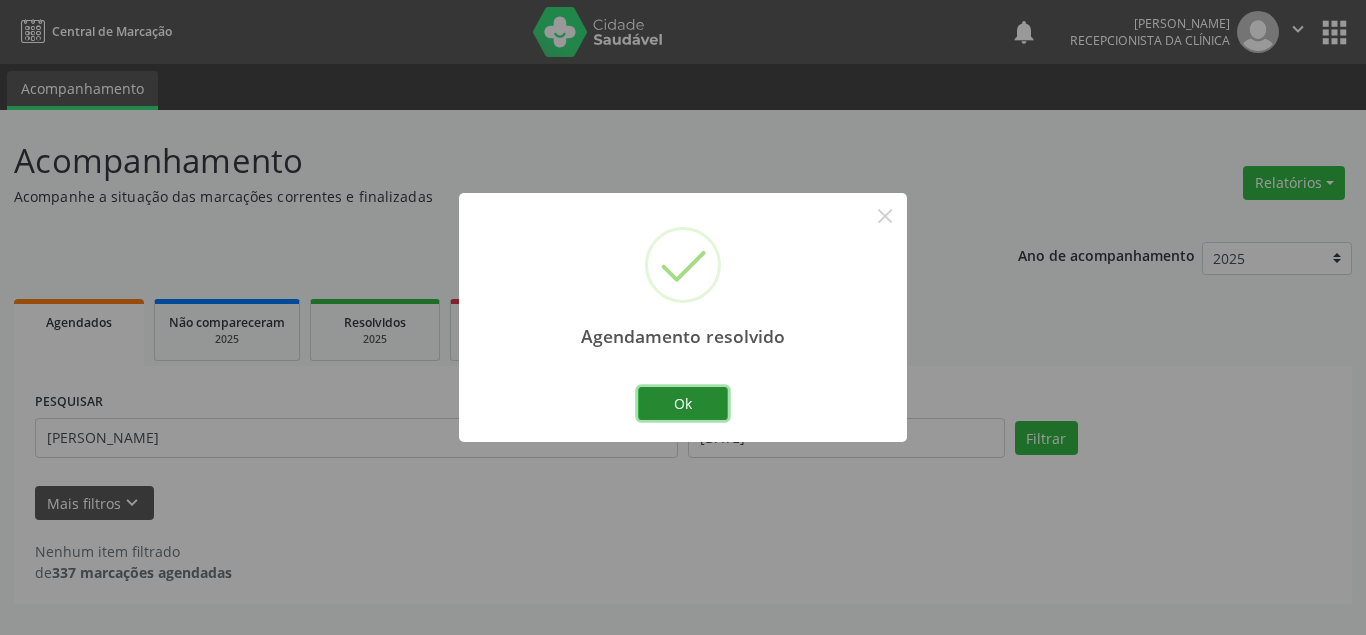 click on "Ok" at bounding box center (683, 404) 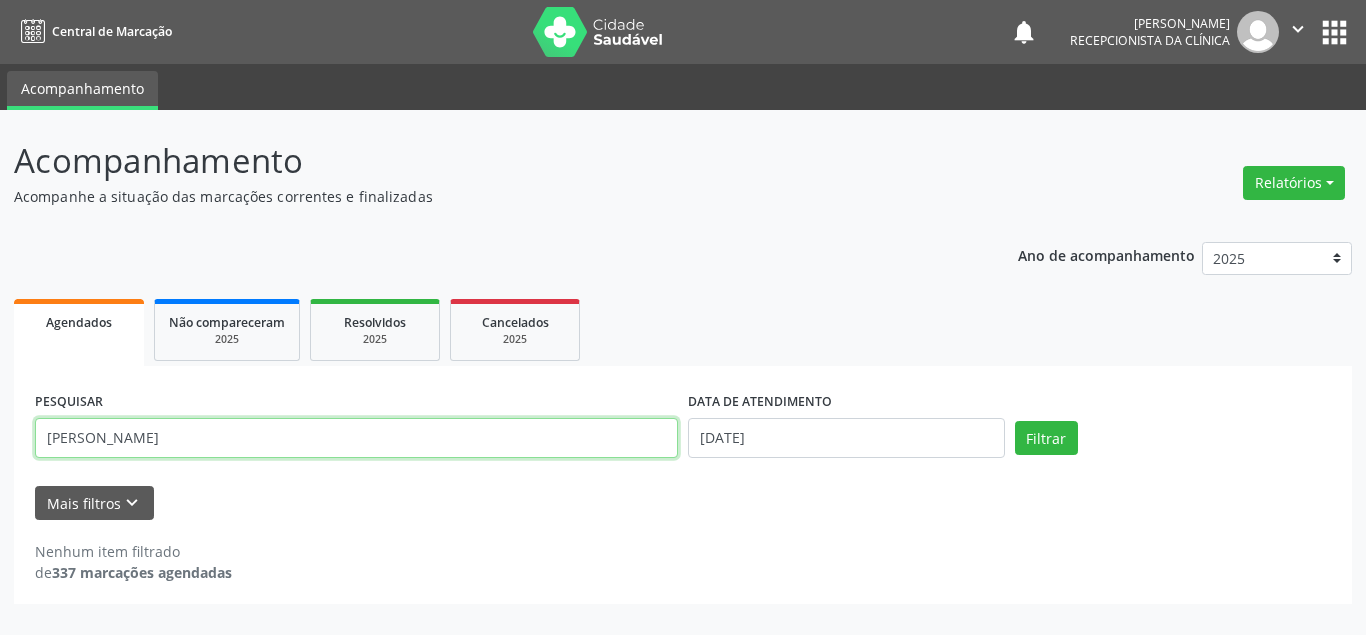 click on "[PERSON_NAME]" at bounding box center (356, 438) 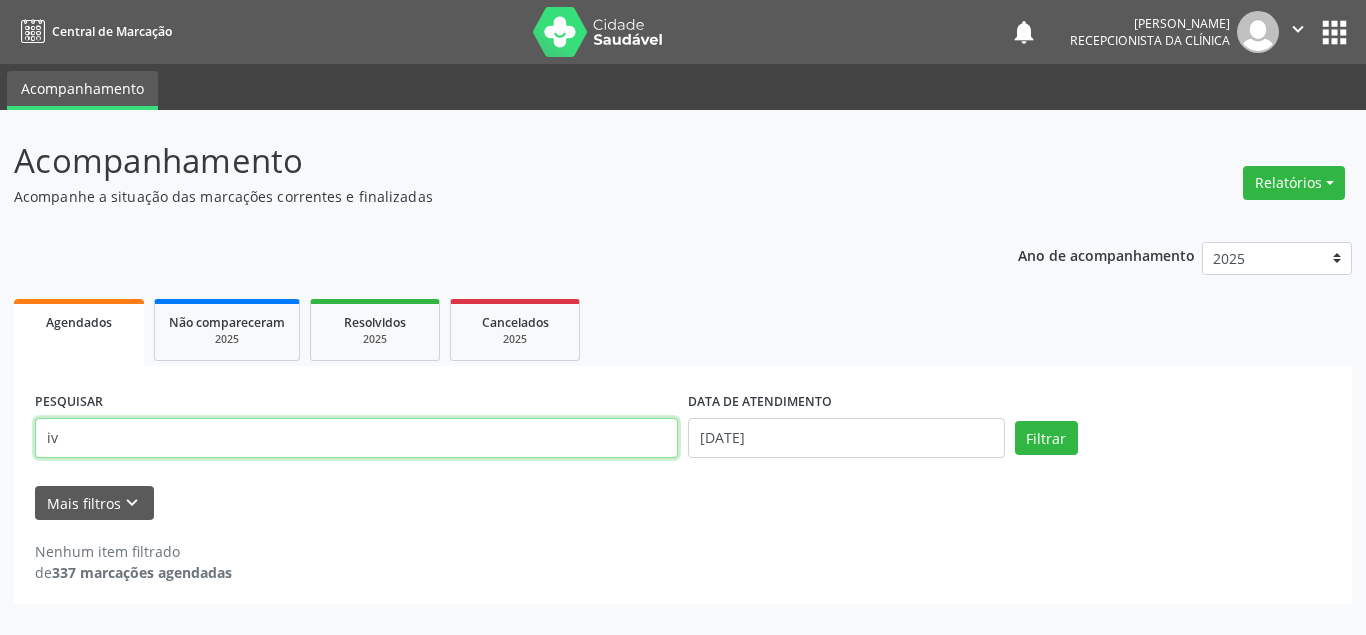 type on "i" 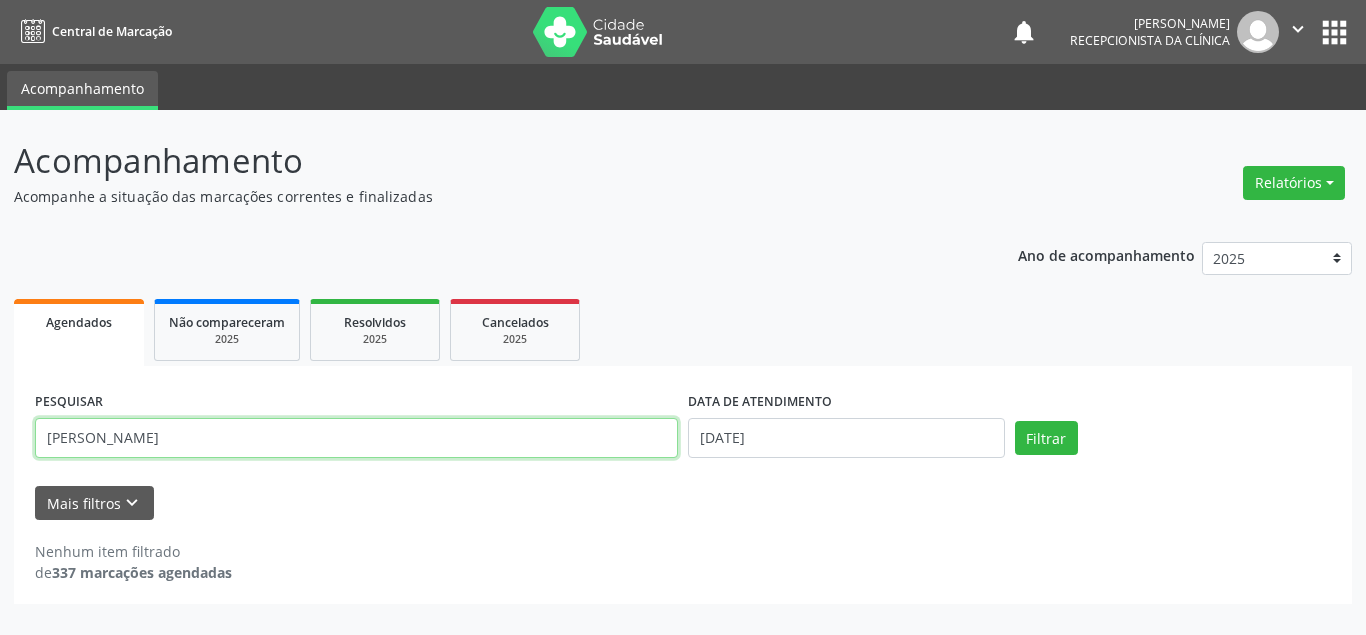 type on "[PERSON_NAME]" 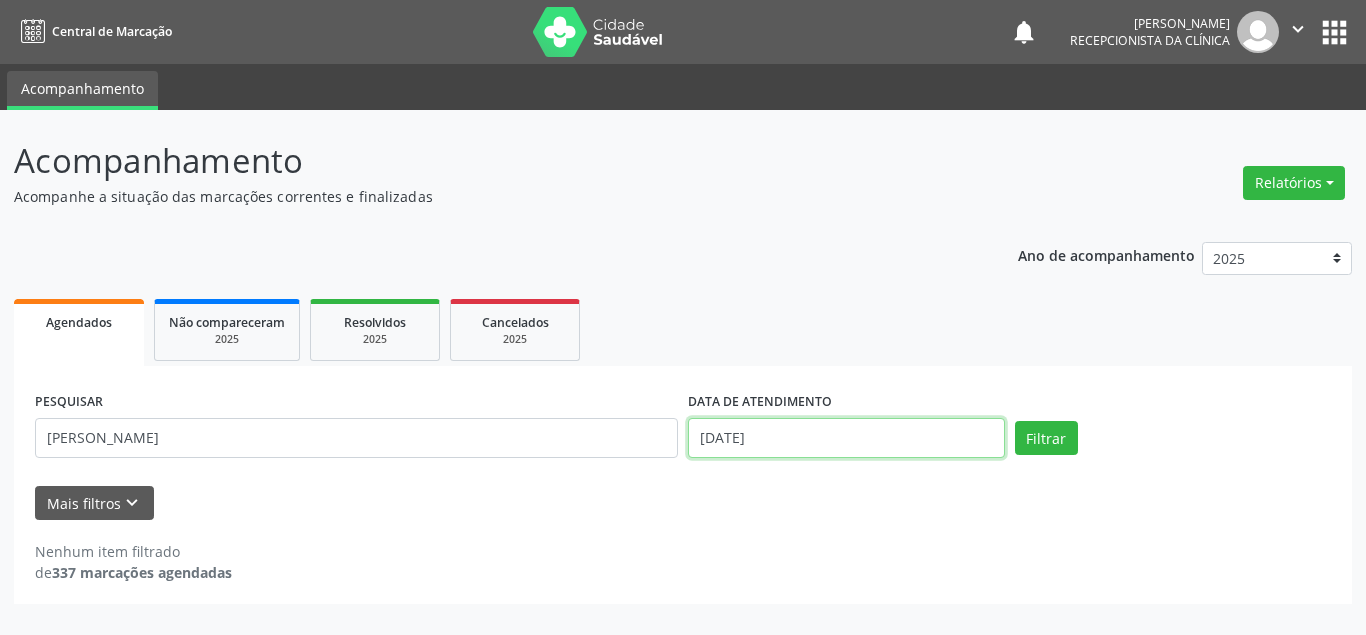 click on "[DATE]" at bounding box center [846, 438] 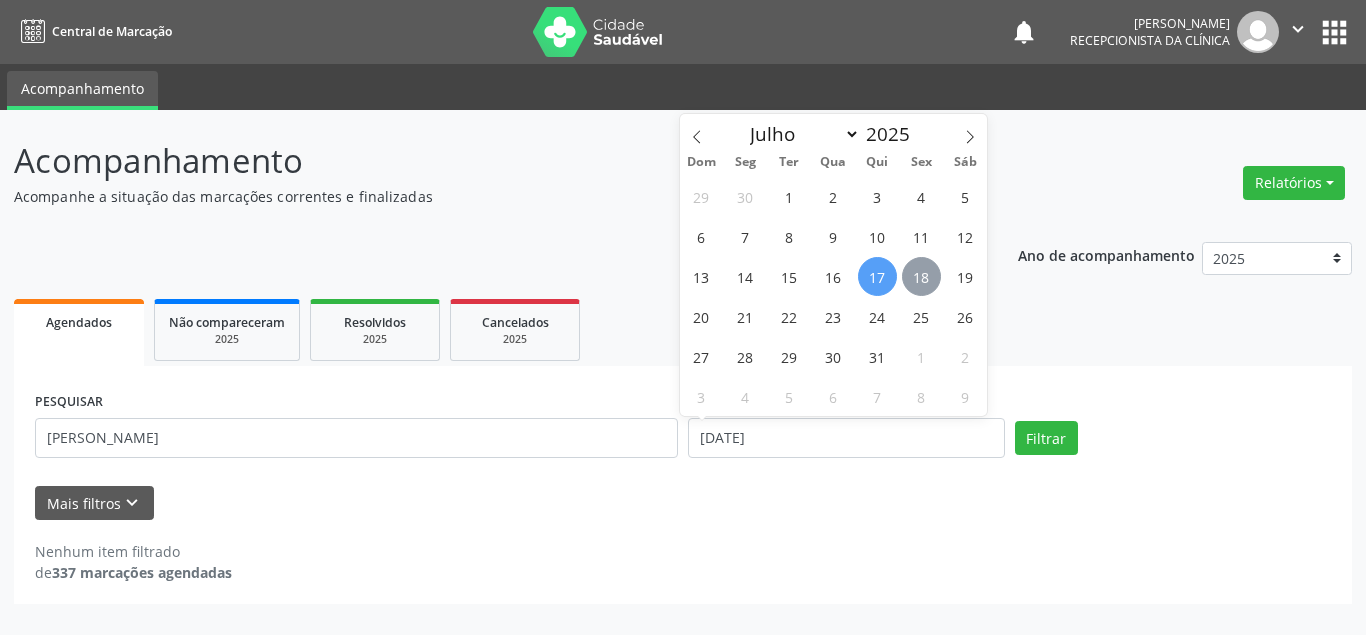 click on "18" at bounding box center (921, 276) 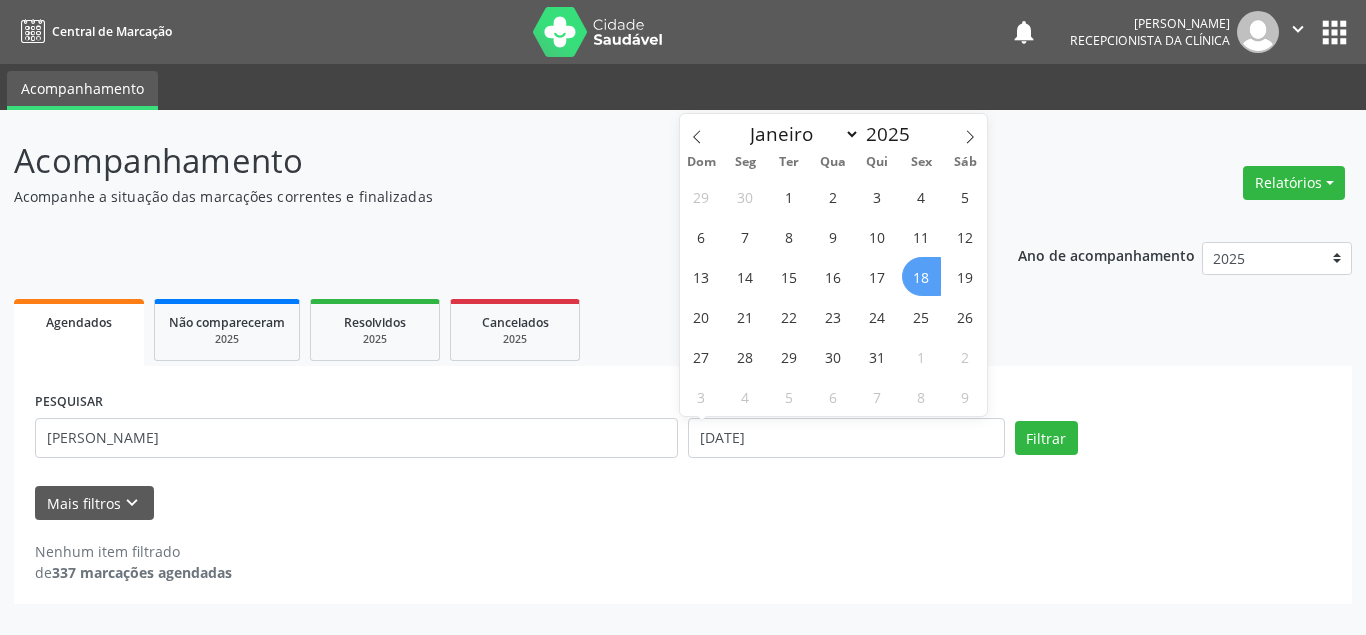 click on "18" at bounding box center [921, 276] 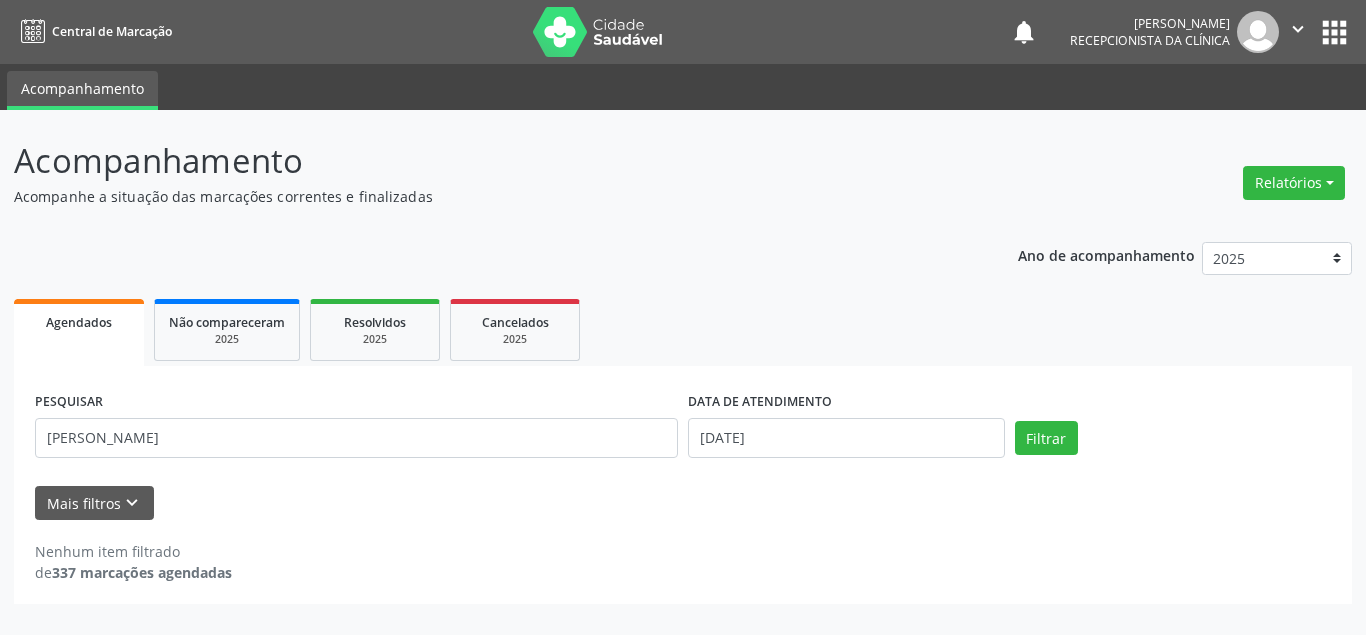 click on "Ano de acompanhamento
2025 2024   Agendados   Não compareceram
2025
Resolvidos
2025
Cancelados
2025
PESQUISAR
[PERSON_NAME]
DATA DE ATENDIMENTO
[DATE]
Filtrar
UNIDADE DE REFERÊNCIA
Selecione uma UBS
Todas as UBS   Usf do Mutirao   Usf Cohab   Usf Caicarinha da Penha Tauapiranga   Posto de Saude [PERSON_NAME]   Usf Borborema   Usf Bom Jesus I   Usf Ipsep   Usf Sao Cristovao   Usf Santa [PERSON_NAME]   Usf Cagep   Usf Caxixola   Usf Bom Jesus II   Usf Malhada Cortada   Usf [GEOGRAPHIC_DATA]   Usf Varzea Aabb   Usf Ipsep II   Usf Cohab II   Usf Varzinha   Usf Ipa Faz [GEOGRAPHIC_DATA] I   Usf [GEOGRAPHIC_DATA]   Usf [GEOGRAPHIC_DATA] [GEOGRAPHIC_DATA]   Posto de Saude Logradouro   Posto de Saude [GEOGRAPHIC_DATA]   Posto de Saude de Juazeirinho   Central Regional de Rede de Frio [GEOGRAPHIC_DATA][PERSON_NAME]" at bounding box center [683, 416] 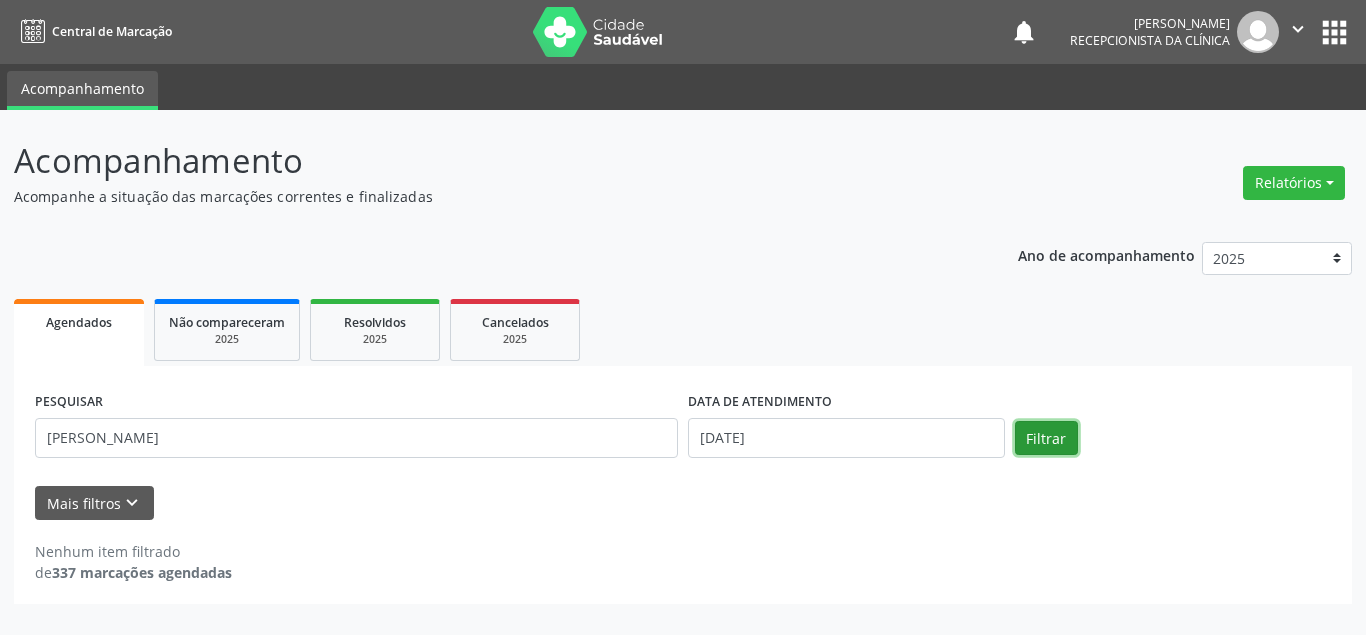 click on "Filtrar" at bounding box center [1046, 438] 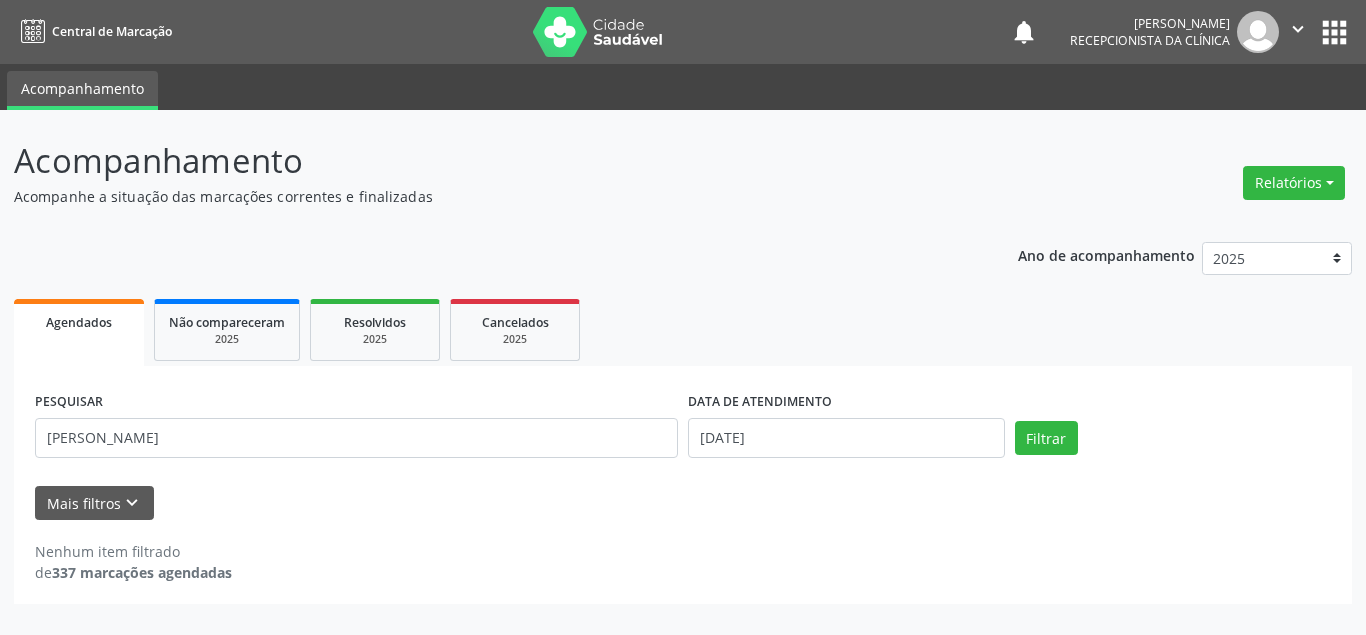 click on "Mais filtros
keyboard_arrow_down" at bounding box center [683, 503] 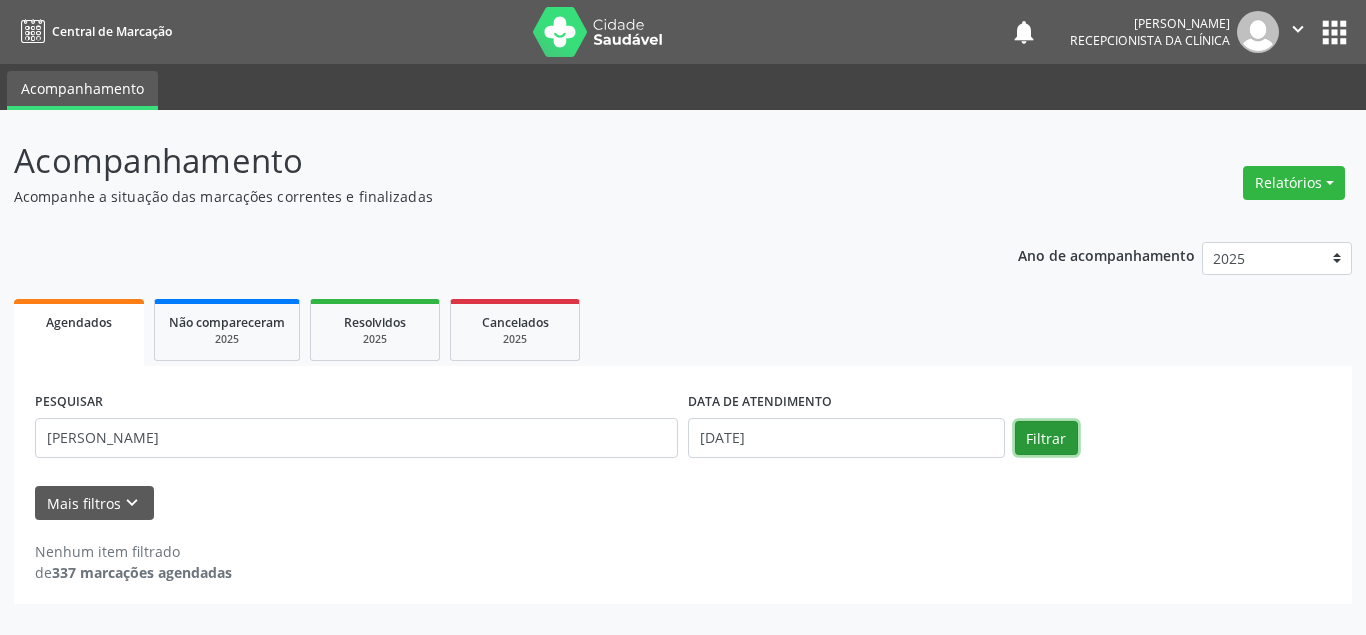 click on "Filtrar" at bounding box center [1046, 438] 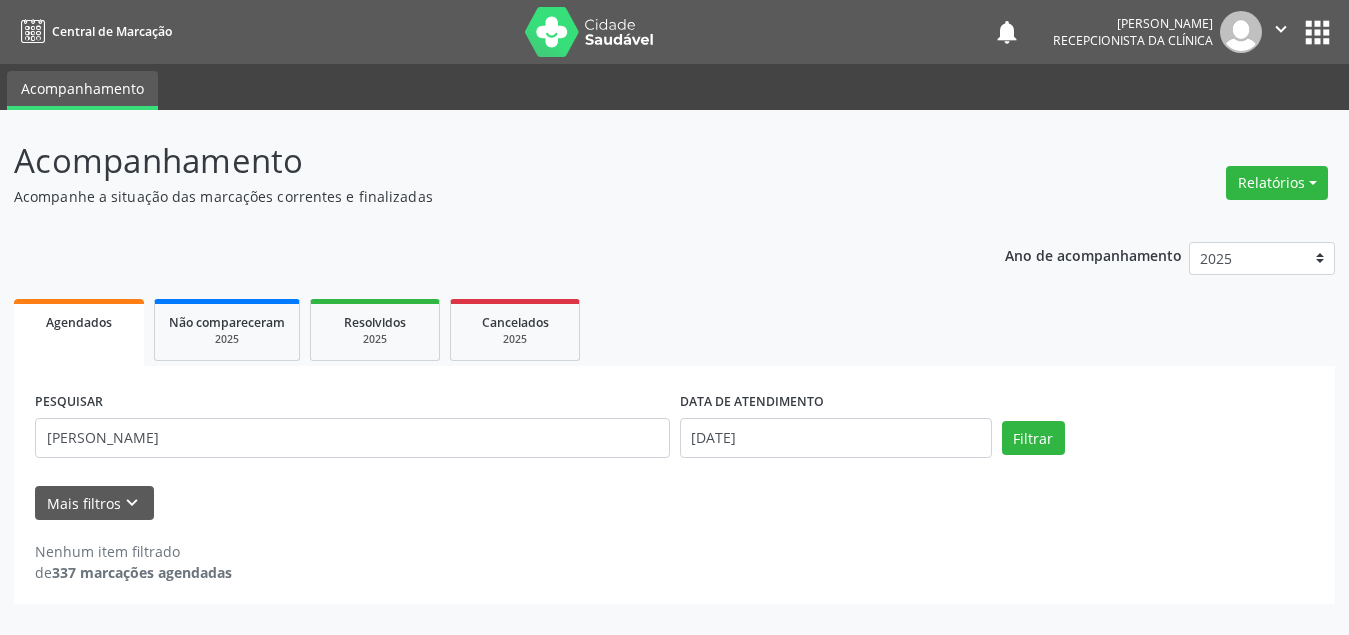 scroll, scrollTop: 0, scrollLeft: 0, axis: both 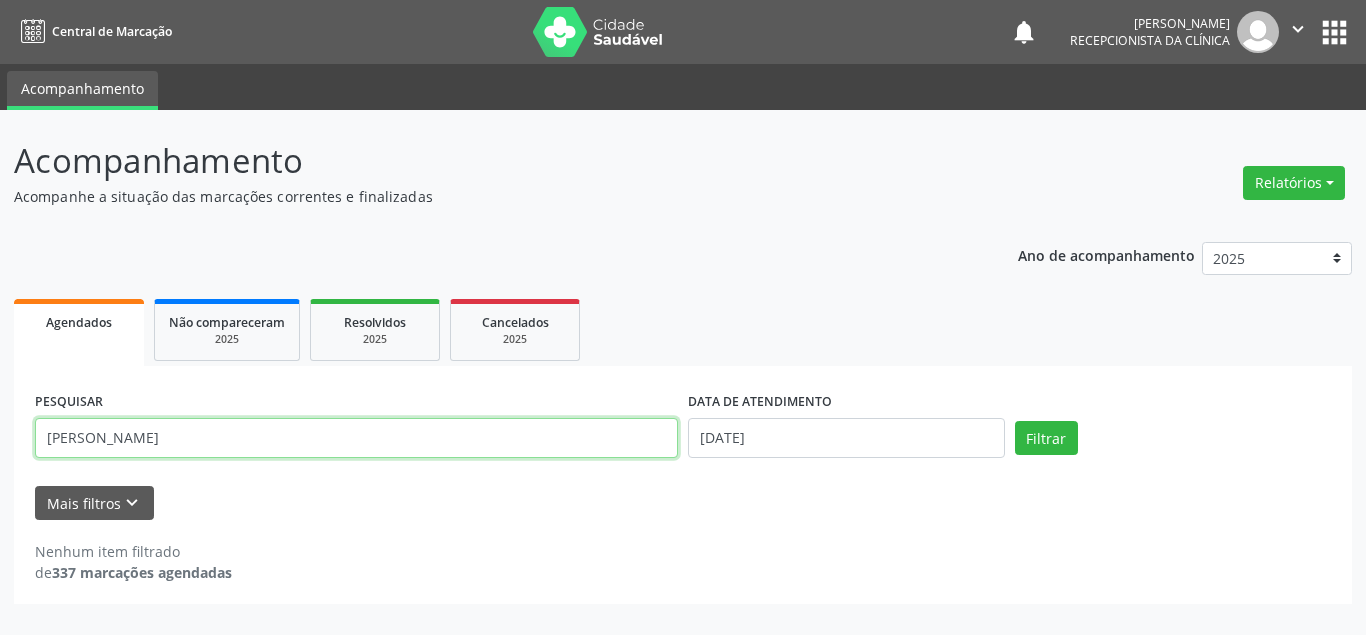 click on "[PERSON_NAME]" at bounding box center [356, 438] 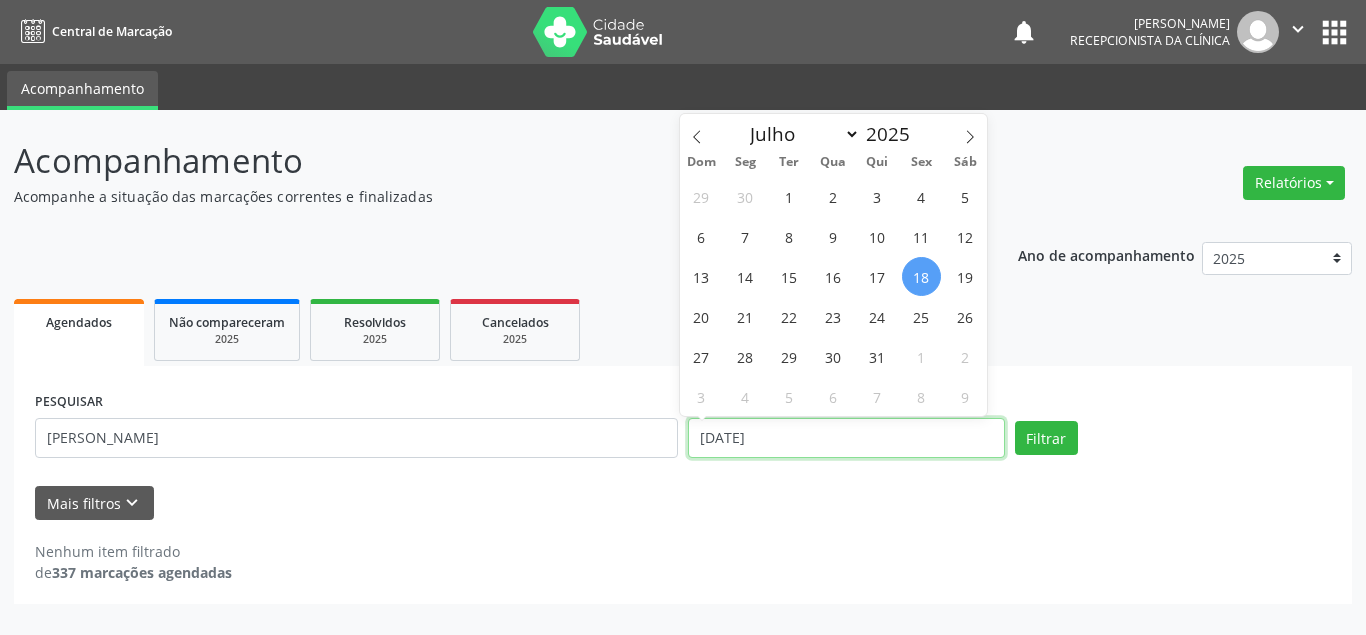 click on "[DATE]" at bounding box center (846, 438) 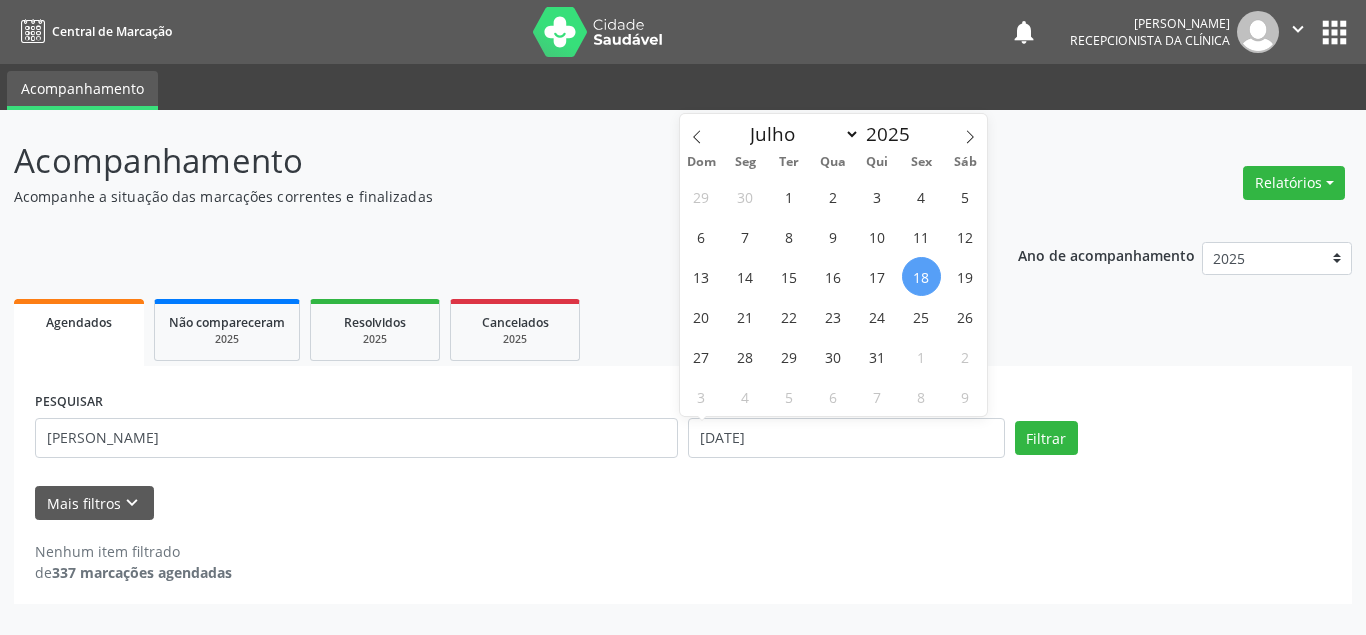 click on "PESQUISAR
[PERSON_NAME]
DATA DE ATENDIMENTO
[DATE]
Filtrar
UNIDADE DE REFERÊNCIA
Selecione uma UBS
Todas as UBS   Usf do Mutirao   Usf Cohab   Usf Caicarinha da Penha Tauapiranga   Posto de Saude [PERSON_NAME]   Usf Borborema   Usf Bom Jesus I   Usf Ipsep   Usf Sao Cristovao   Usf Santa [PERSON_NAME]   Usf Cagep   Usf Caxixola   Usf Bom Jesus II   Usf Malhada Cortada   Usf [GEOGRAPHIC_DATA]   Usf Varzea Aabb   Usf Ipsep II   Usf Cohab II   Usf Varzinha   Usf Ipa Faz Nova   Usf Centro I   Usf [GEOGRAPHIC_DATA]   Usf Centro II   Usf [GEOGRAPHIC_DATA] [GEOGRAPHIC_DATA] Ipsep III   Posto de Saude Logradouro   Posto de Saude [GEOGRAPHIC_DATA]   Posto de Saude de Juazeirinho   Central Regional de Rede de Frio [GEOGRAPHIC_DATA] [GEOGRAPHIC_DATA]   Rede de [GEOGRAPHIC_DATA] Ao [MEDICAL_DATA] Leitos de Retaguarda Municipal   Posto de Saude [GEOGRAPHIC_DATA]   Posto de Saude Malhada do Jua   Vigilancia Epidemiologica" at bounding box center (683, 485) 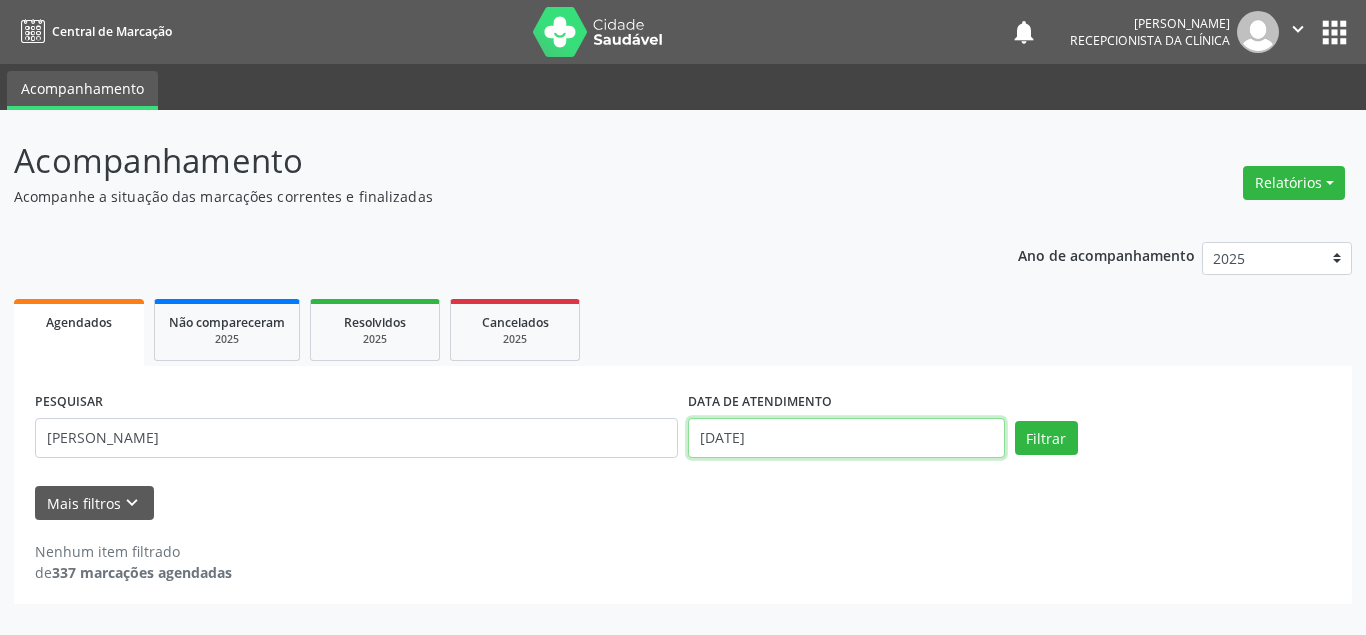 click on "[DATE]" at bounding box center (846, 438) 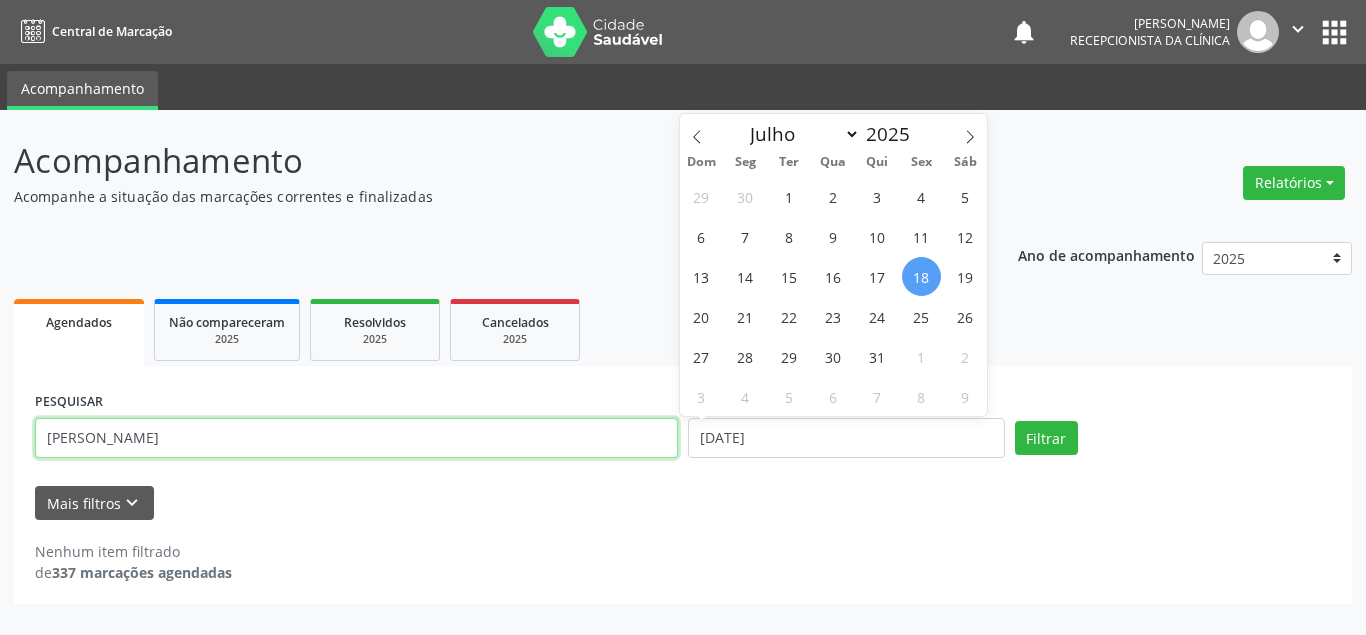 click on "[PERSON_NAME]" at bounding box center [356, 438] 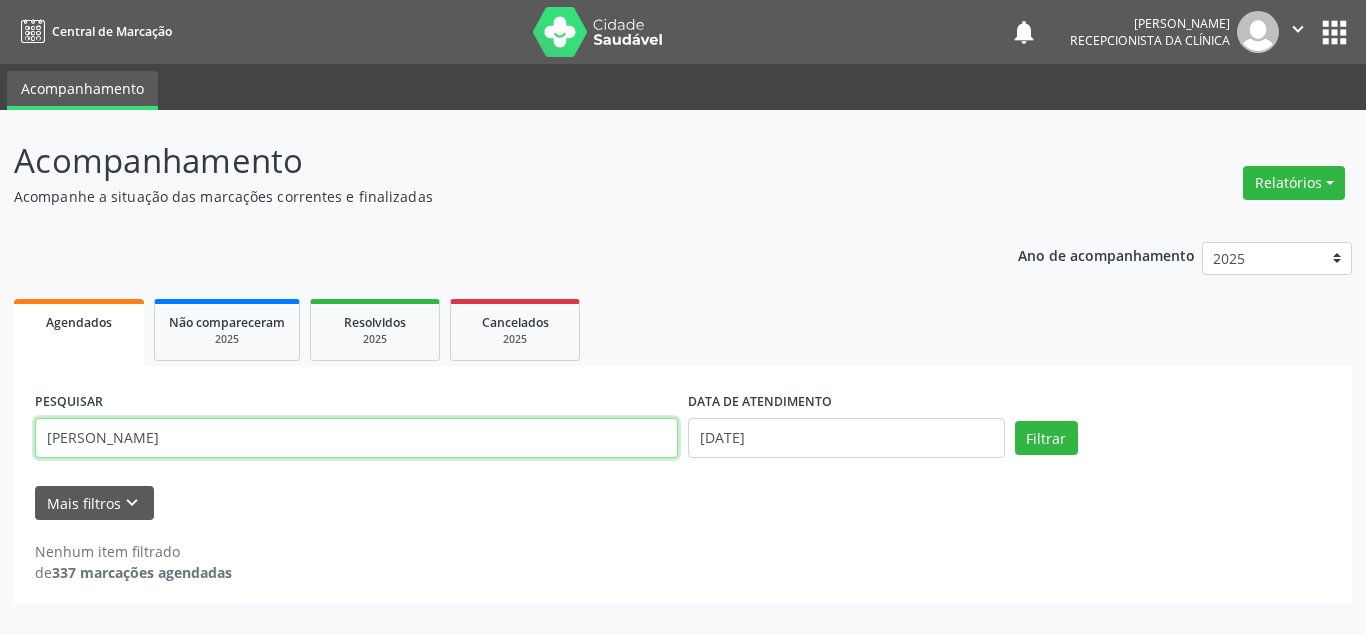 click on "Filtrar" at bounding box center [1046, 438] 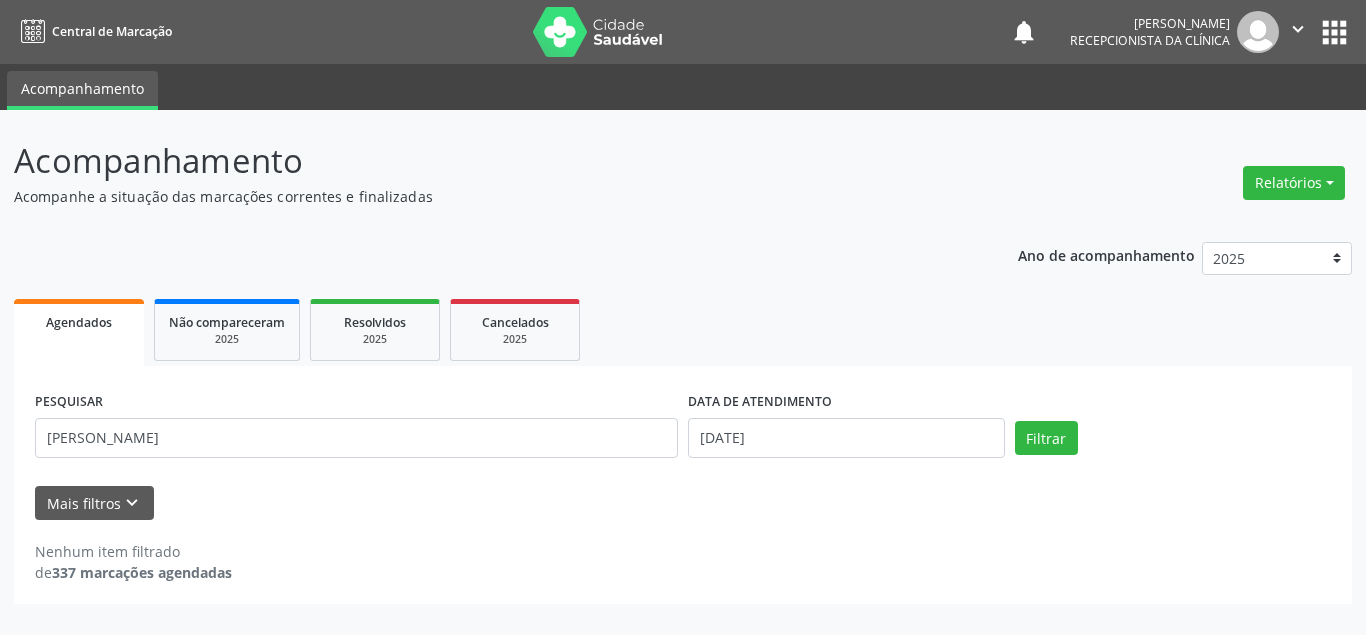click on "PESQUISAR
[PERSON_NAME]
DATA DE ATENDIMENTO
[DATE]
Filtrar" at bounding box center [683, 429] 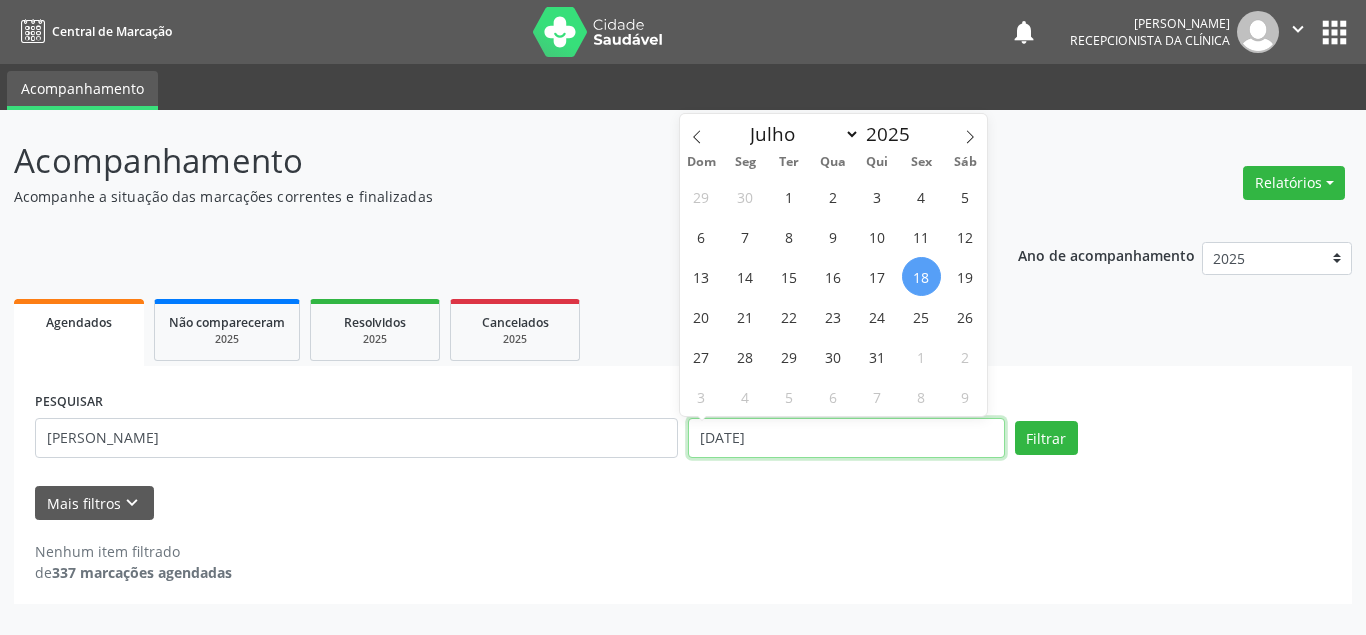 click on "[DATE]" at bounding box center (846, 438) 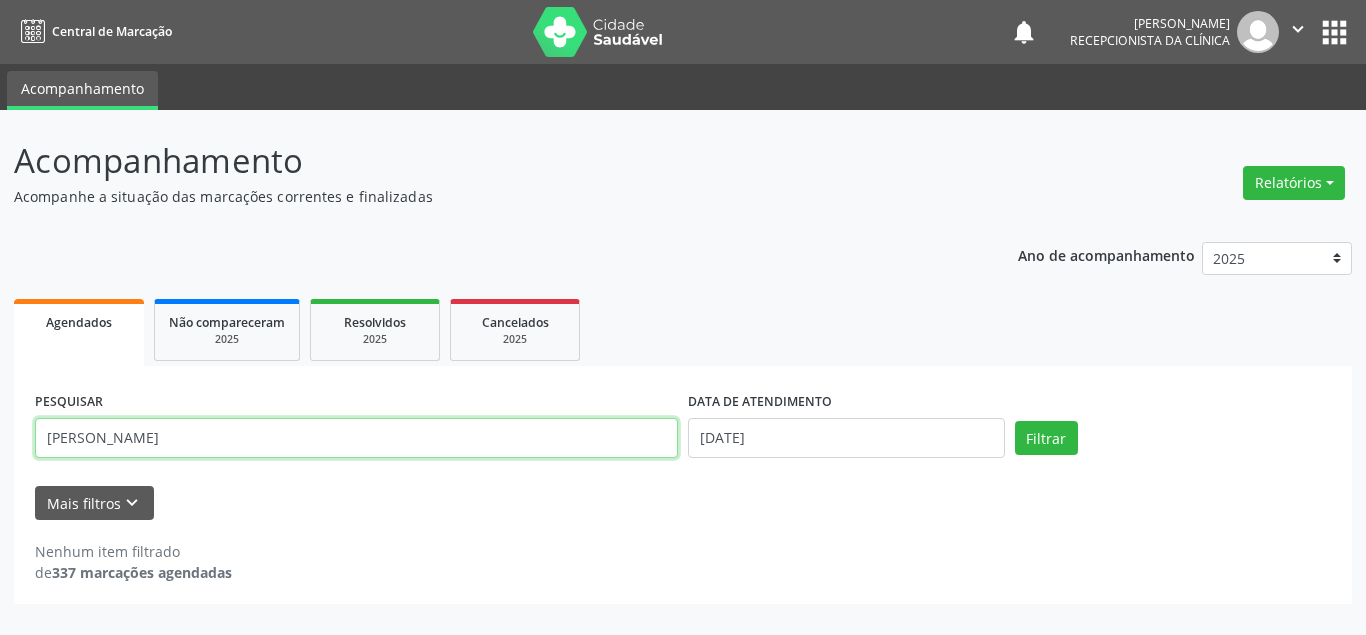click on "[PERSON_NAME]" at bounding box center [356, 438] 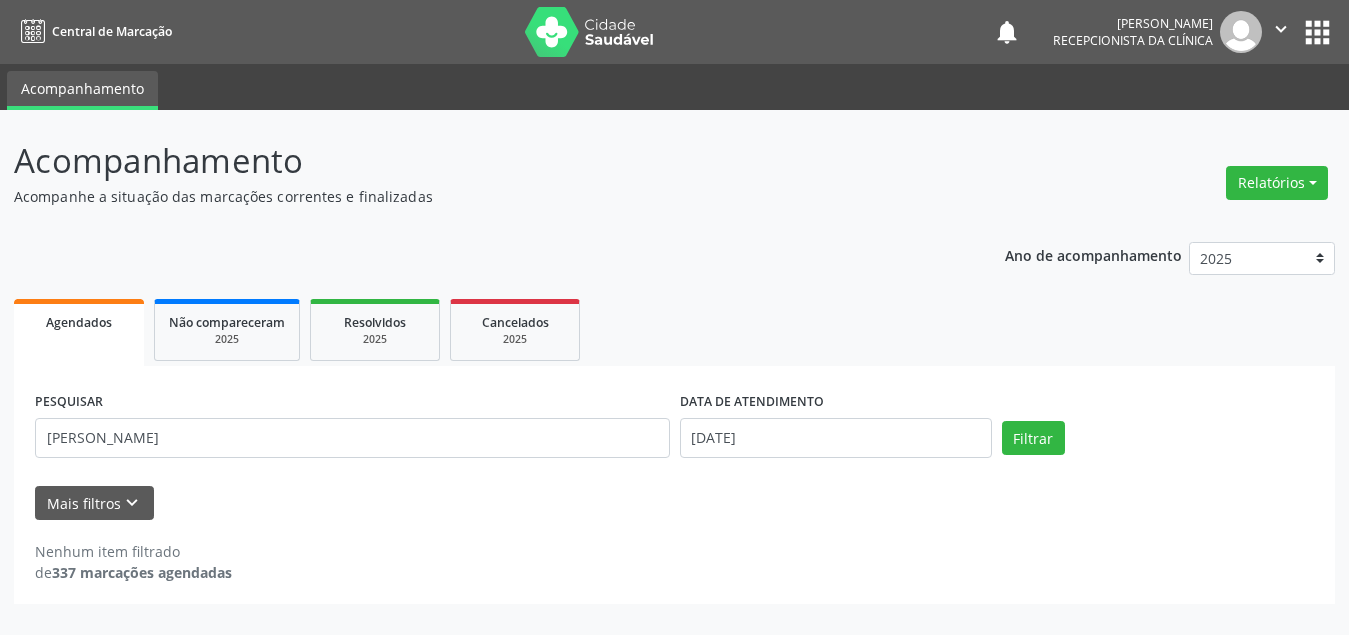 scroll, scrollTop: 0, scrollLeft: 0, axis: both 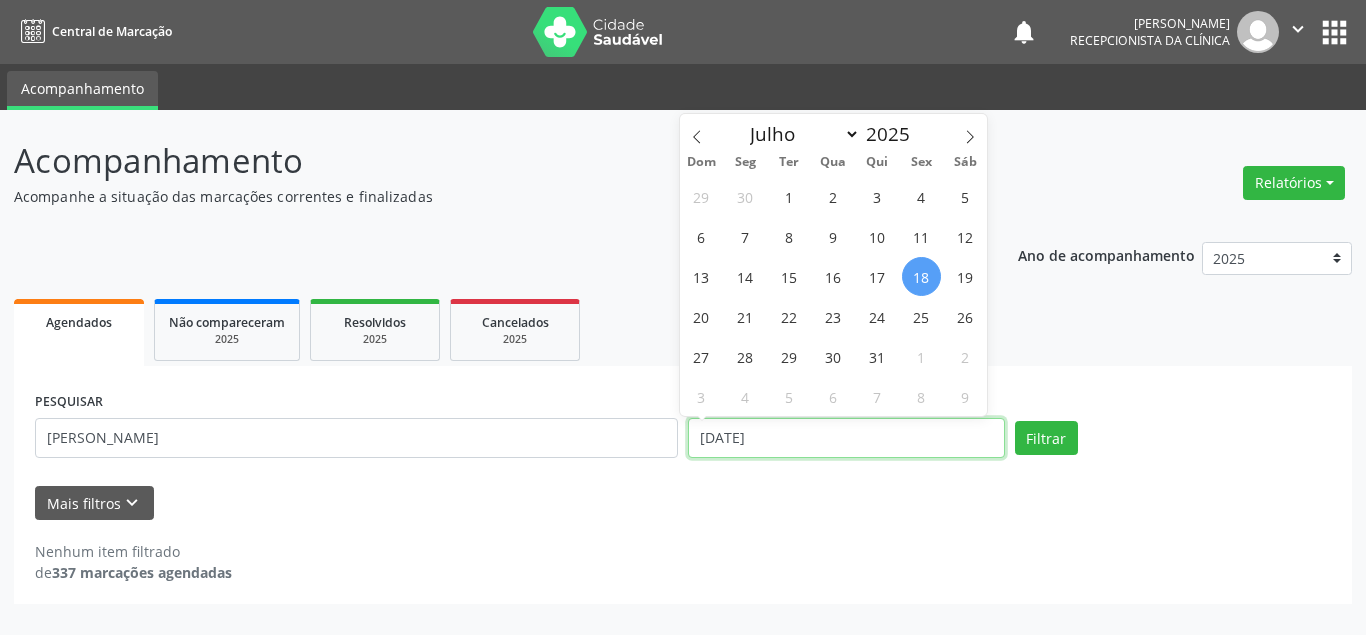 click on "[DATE]" at bounding box center [846, 438] 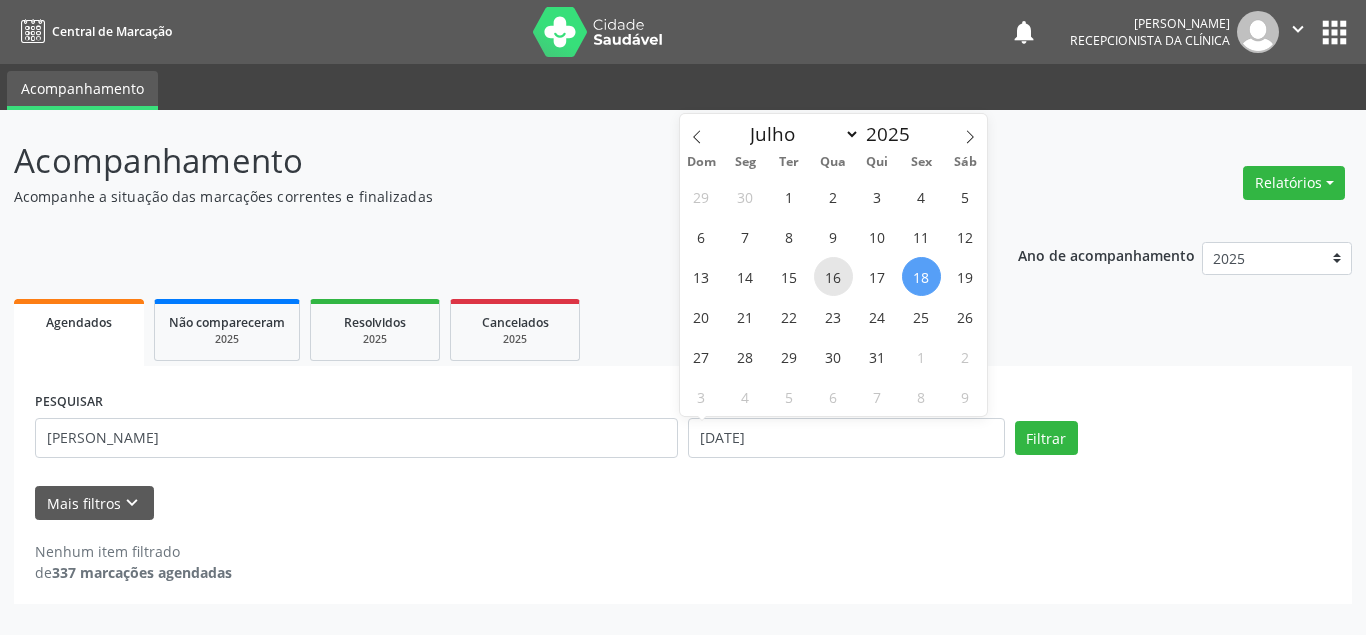 click on "16" at bounding box center [833, 276] 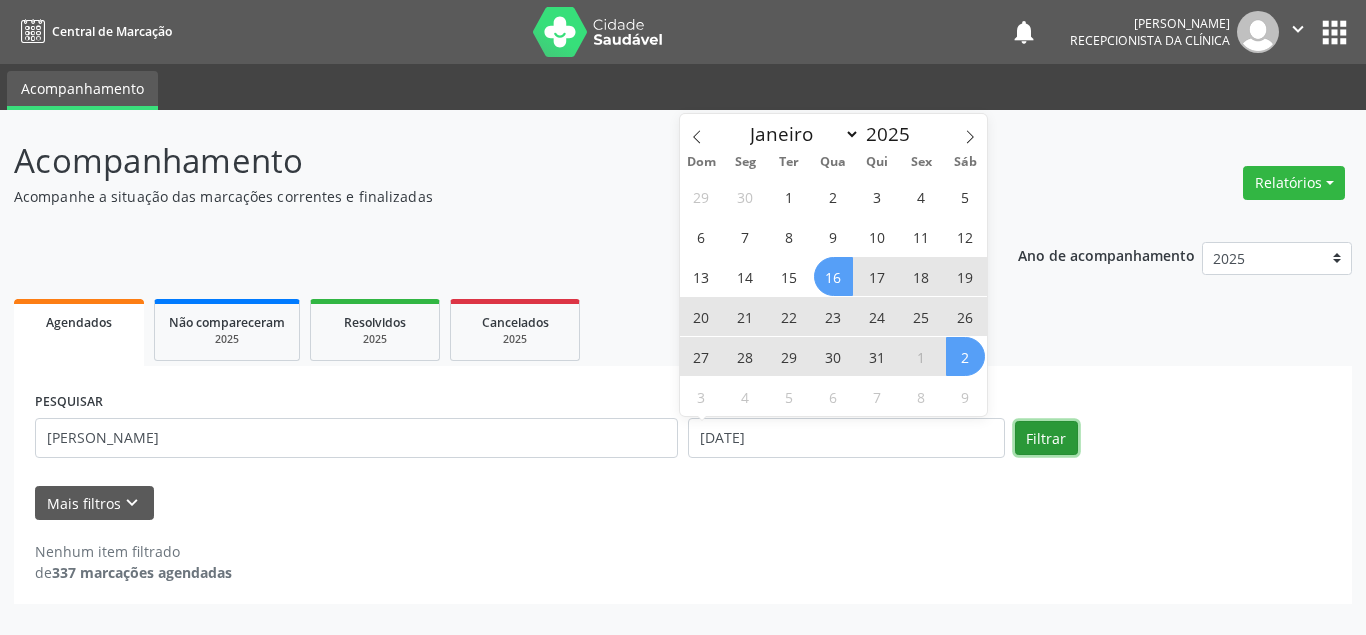 click on "Filtrar" at bounding box center [1046, 438] 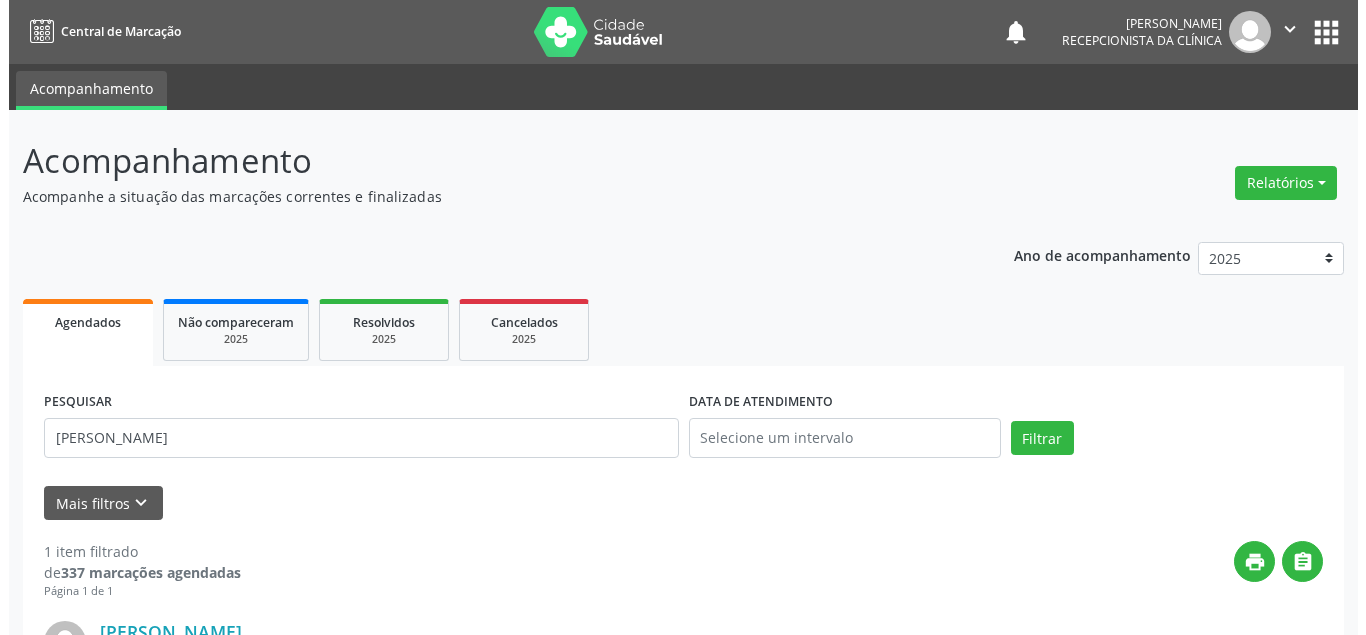 scroll, scrollTop: 270, scrollLeft: 0, axis: vertical 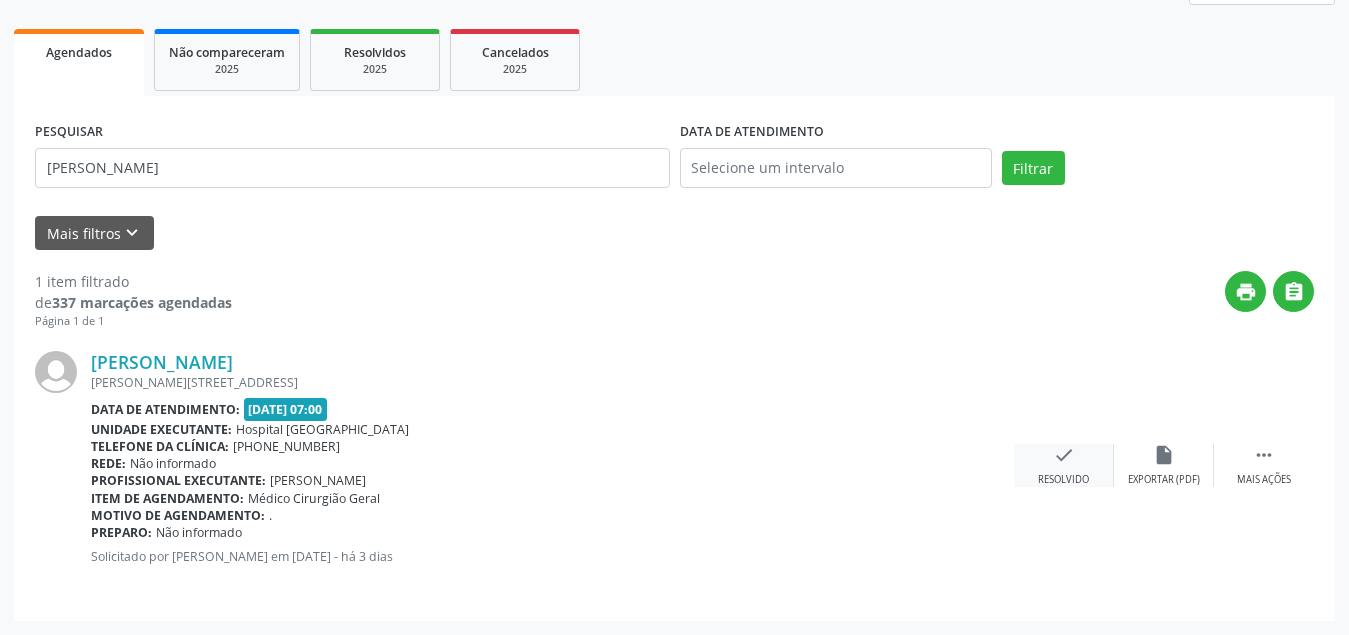 click on "check" at bounding box center (1064, 455) 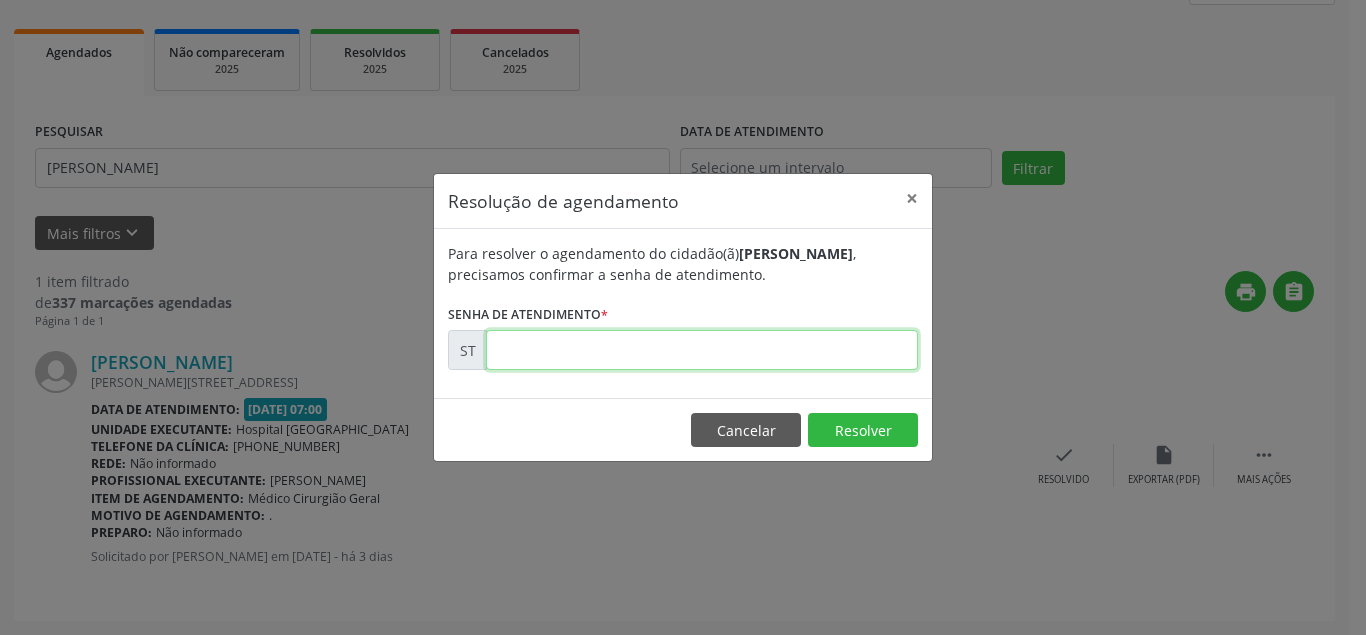 click at bounding box center [702, 350] 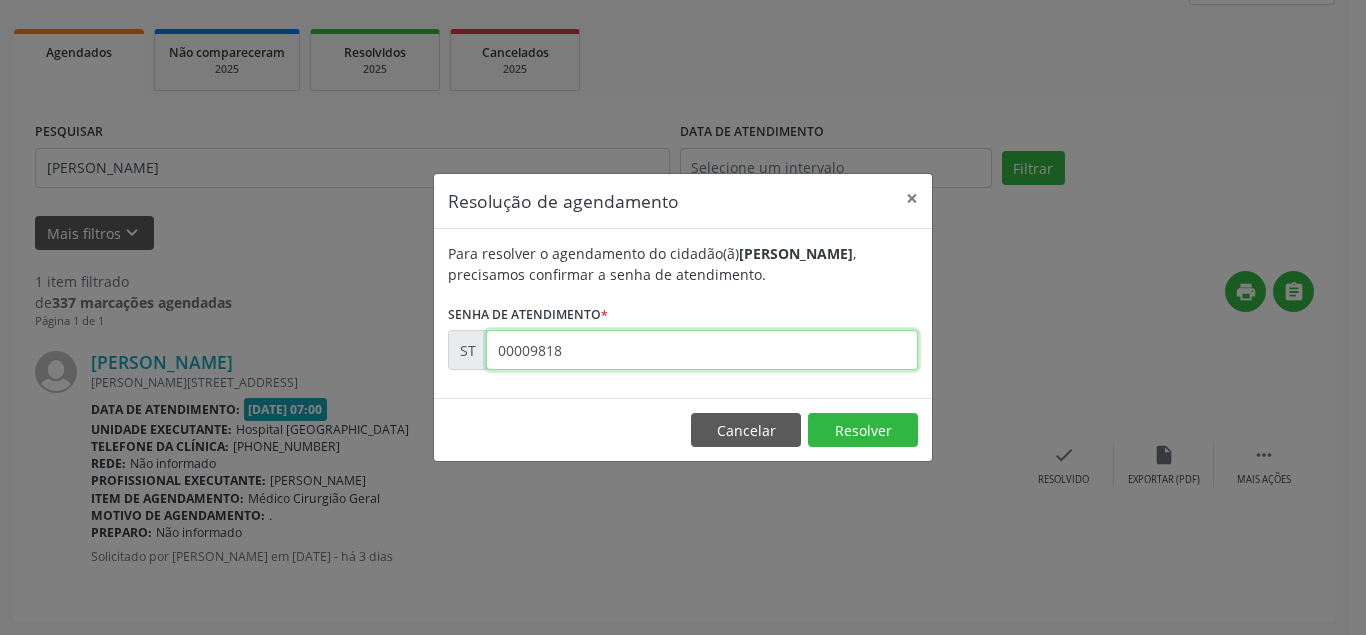 type on "00009818" 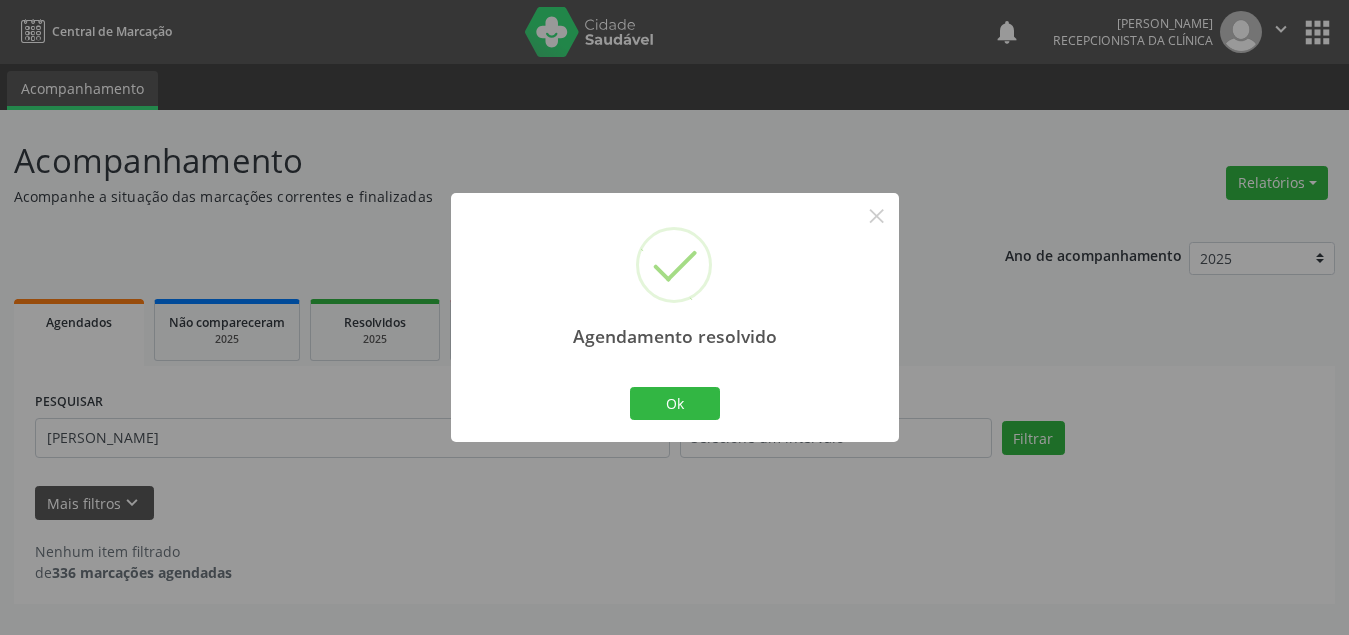 scroll, scrollTop: 0, scrollLeft: 0, axis: both 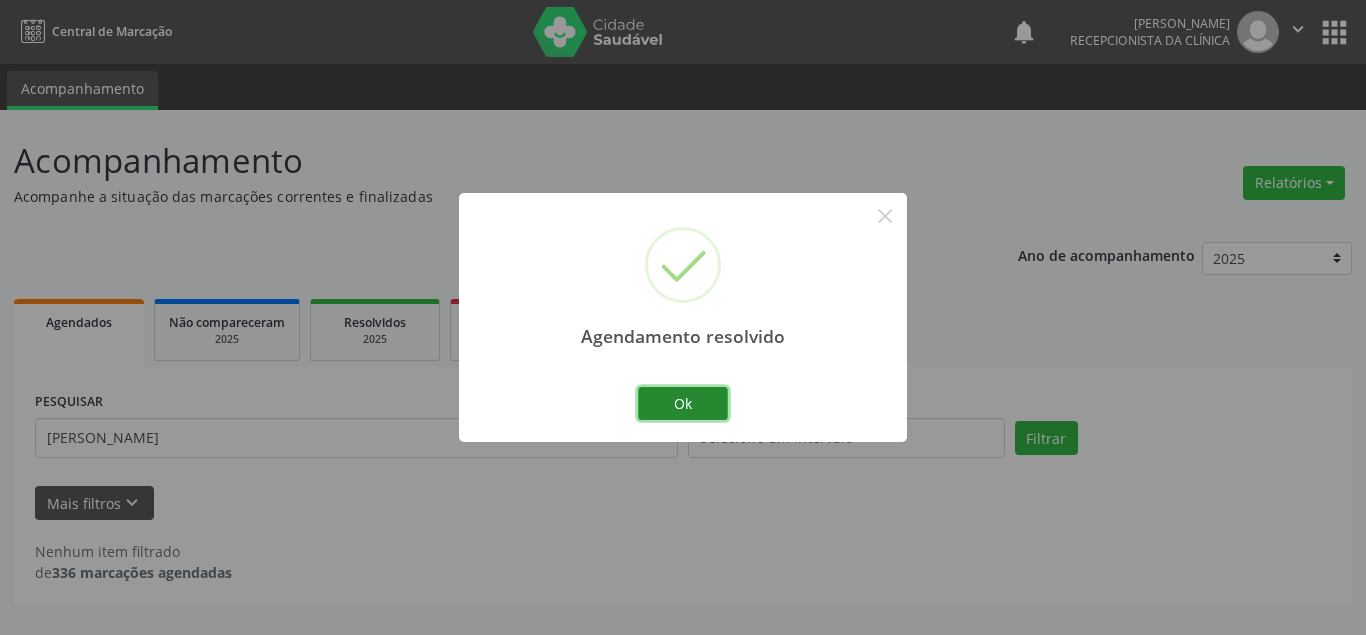 click on "Ok" at bounding box center [683, 404] 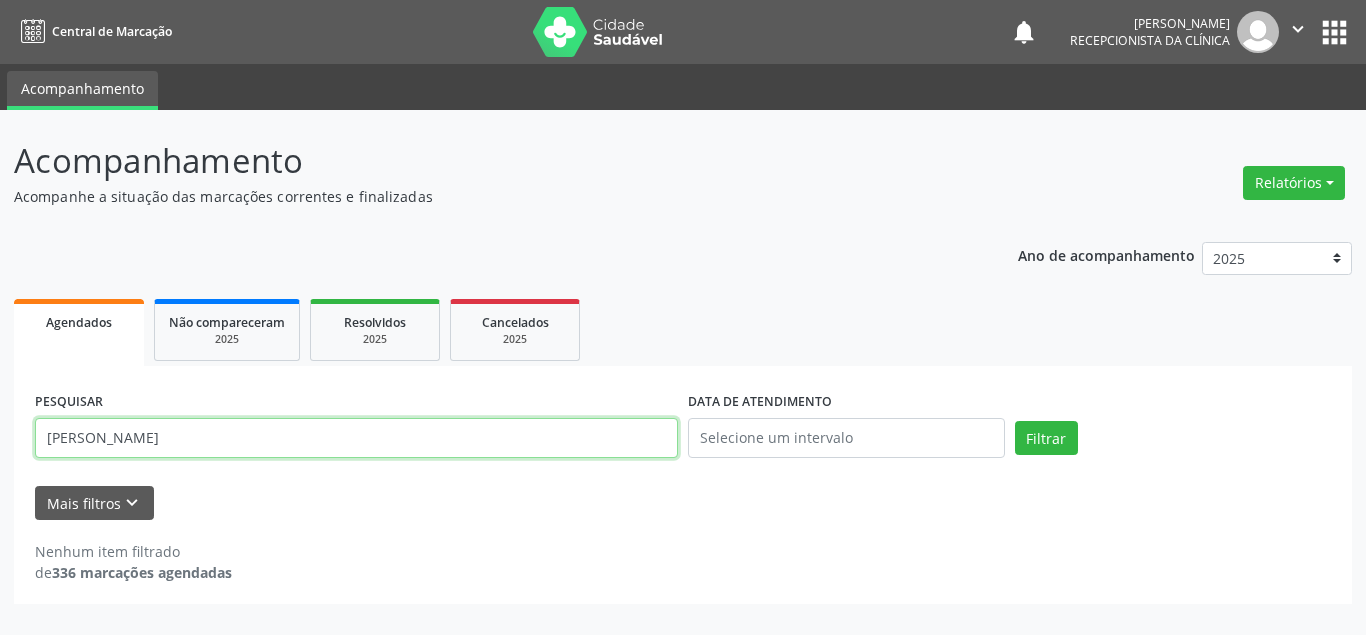 click on "[PERSON_NAME]" at bounding box center (356, 438) 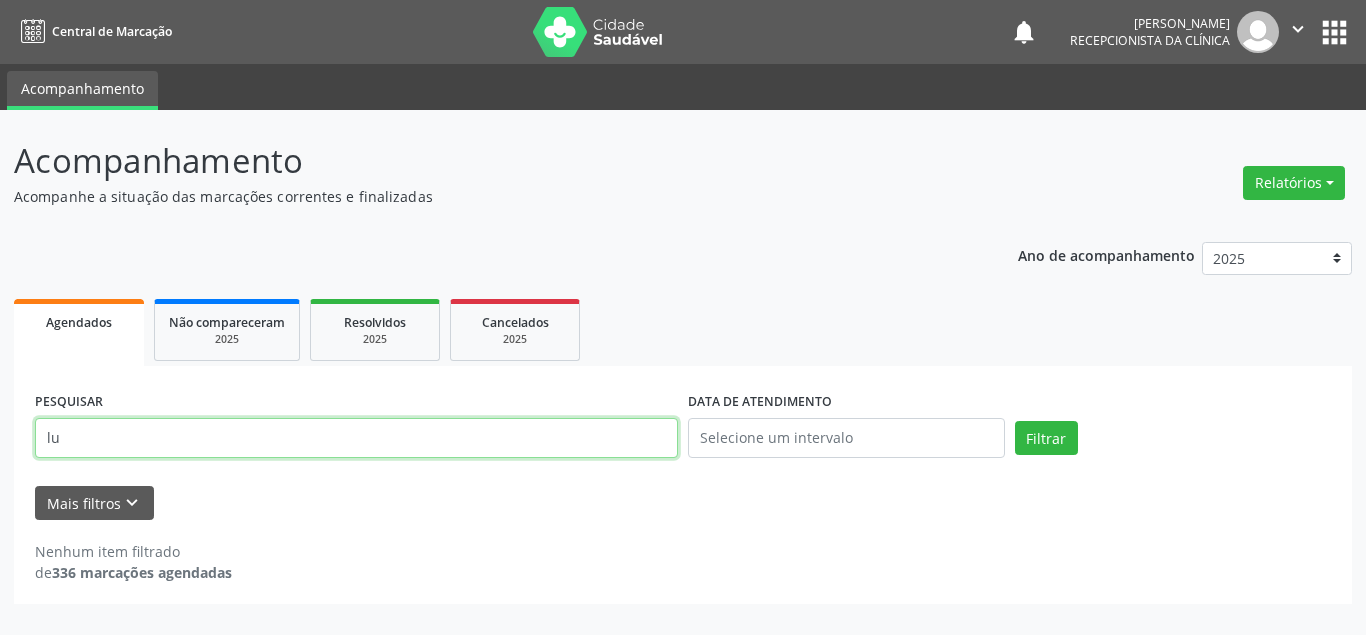 type on "l" 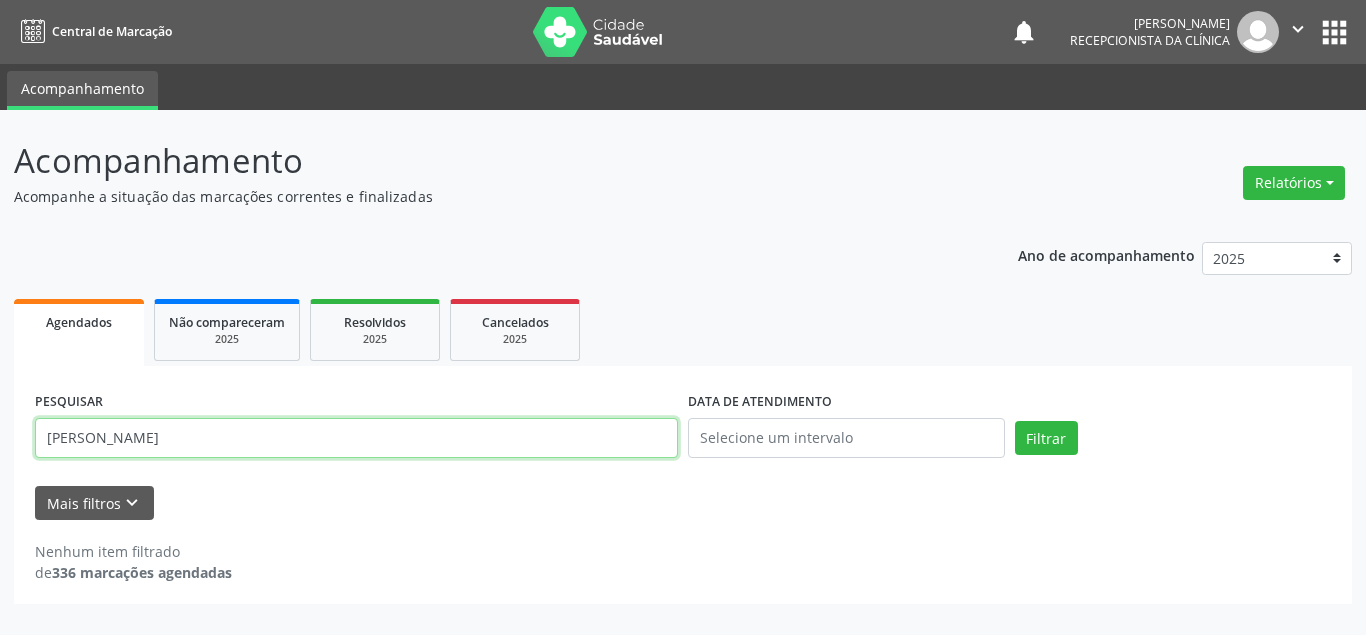 type on "[PERSON_NAME]" 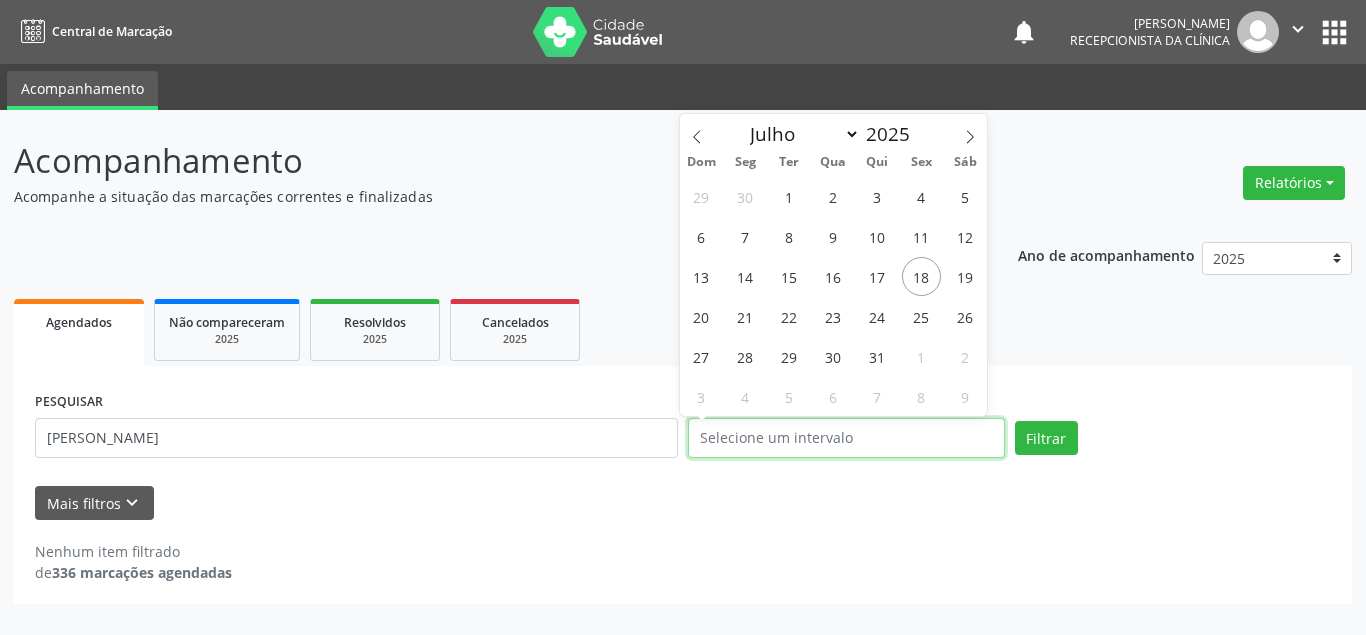 click at bounding box center (846, 438) 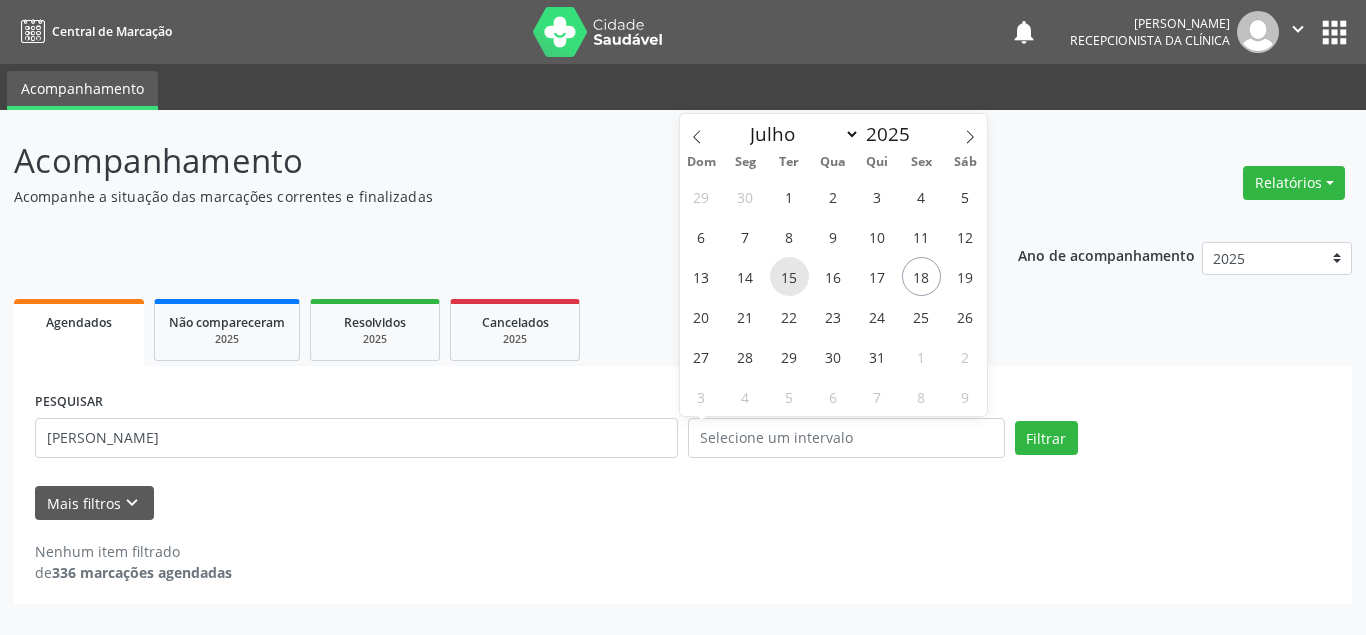 click on "15" at bounding box center [789, 276] 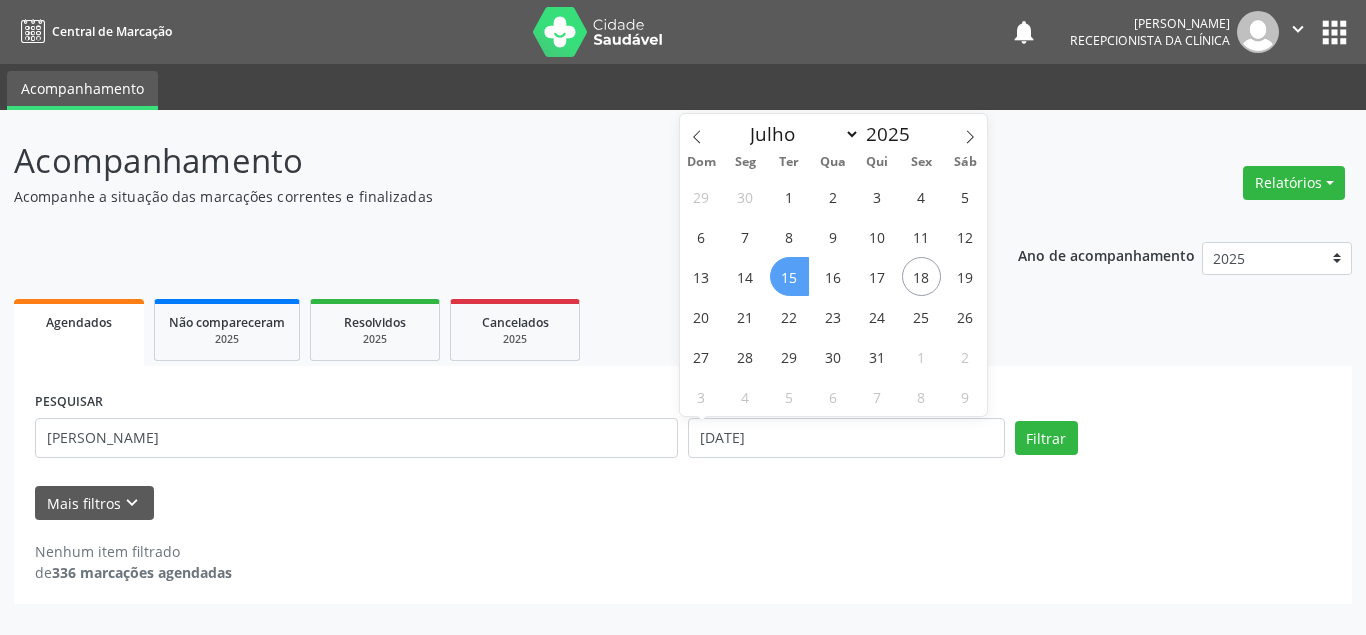 click on "15" at bounding box center [789, 276] 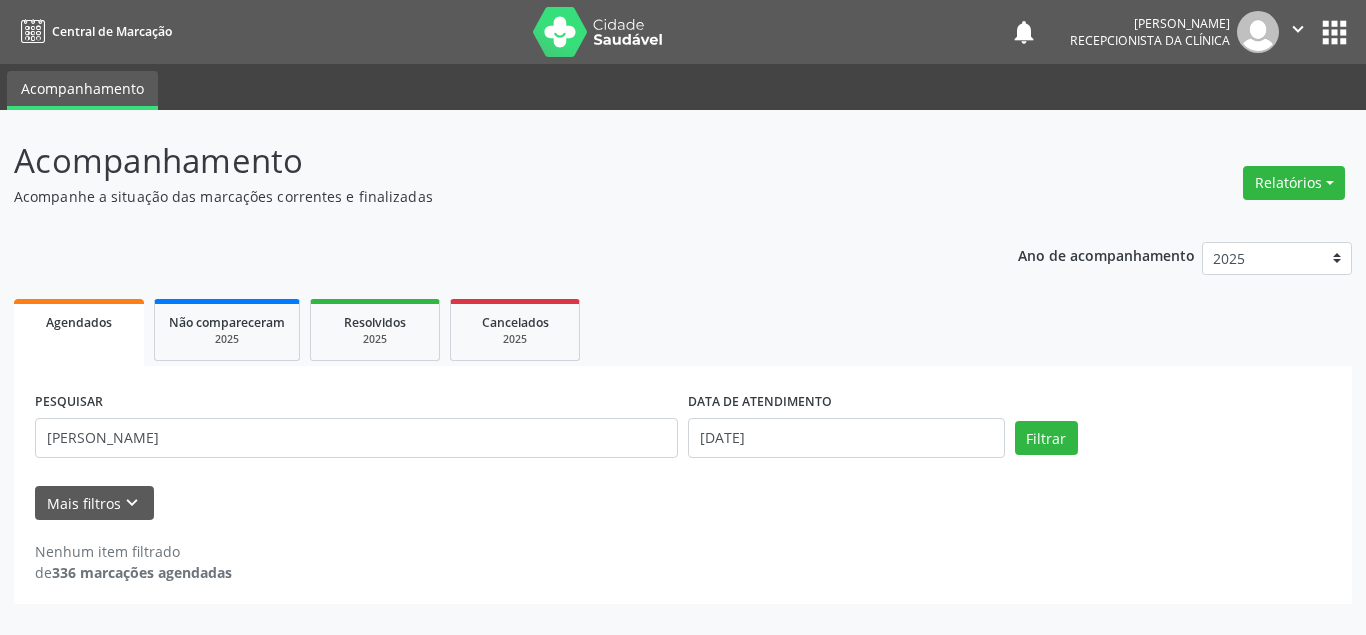 click on "Ano de acompanhamento
2025 2024   Agendados   Não compareceram
2025
Resolvidos
2025
Cancelados
2025
PESQUISAR
[PERSON_NAME]
DATA DE ATENDIMENTO
[DATE]
Filtrar
UNIDADE DE REFERÊNCIA
Selecione uma UBS
Todas as UBS   Usf do Mutirao   Usf Cohab   Usf Caicarinha da Penha Tauapiranga   Posto de Saude [PERSON_NAME]   Usf Borborema   Usf Bom Jesus I   Usf Ipsep   Usf Sao Cristovao   Usf Santa [PERSON_NAME]   Usf Cagep   Usf Caxixola   Usf Bom Jesus II   Usf Malhada Cortada   Usf [GEOGRAPHIC_DATA]   Usf Varzea Aabb   Usf Ipsep II   Usf Cohab II   Usf Varzinha   Usf Ipa Faz [GEOGRAPHIC_DATA] I   Usf [GEOGRAPHIC_DATA]   Usf [GEOGRAPHIC_DATA] [GEOGRAPHIC_DATA]   Posto de Saude Logradouro   Posto de Saude [GEOGRAPHIC_DATA]   Posto de Saude de Juazeirinho   Central Regional de Rede de Frio [GEOGRAPHIC_DATA][PERSON_NAME]" at bounding box center (683, 416) 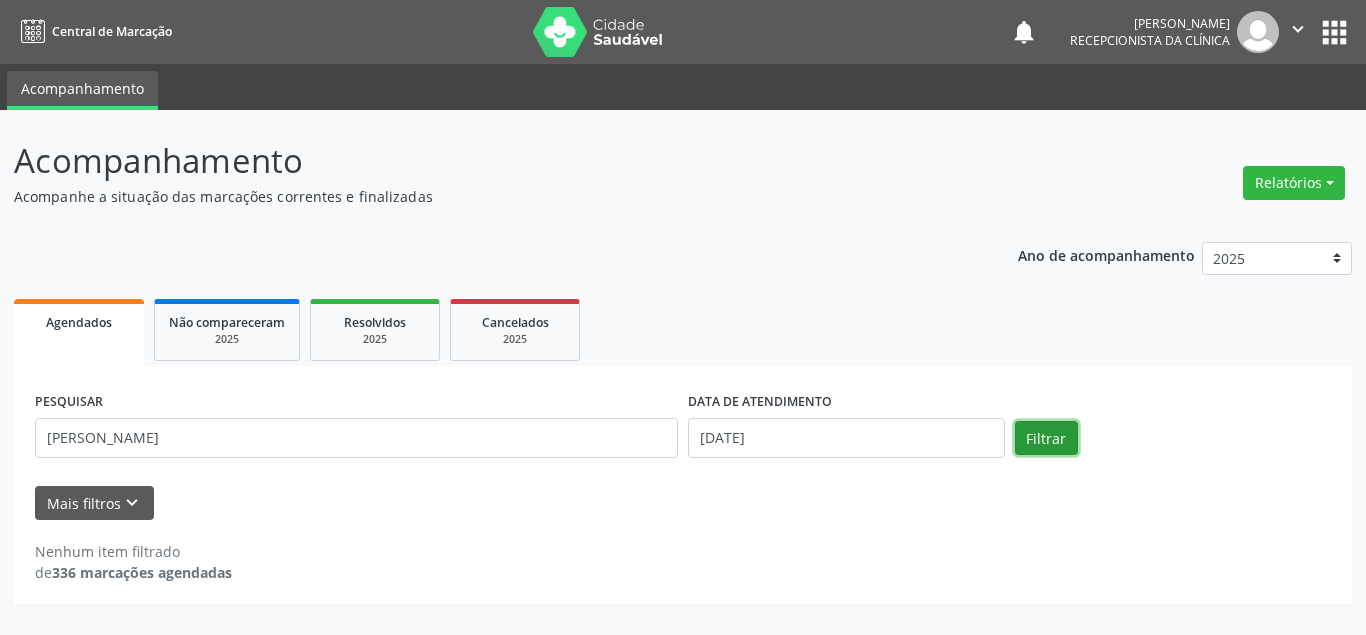 click on "Filtrar" at bounding box center [1046, 438] 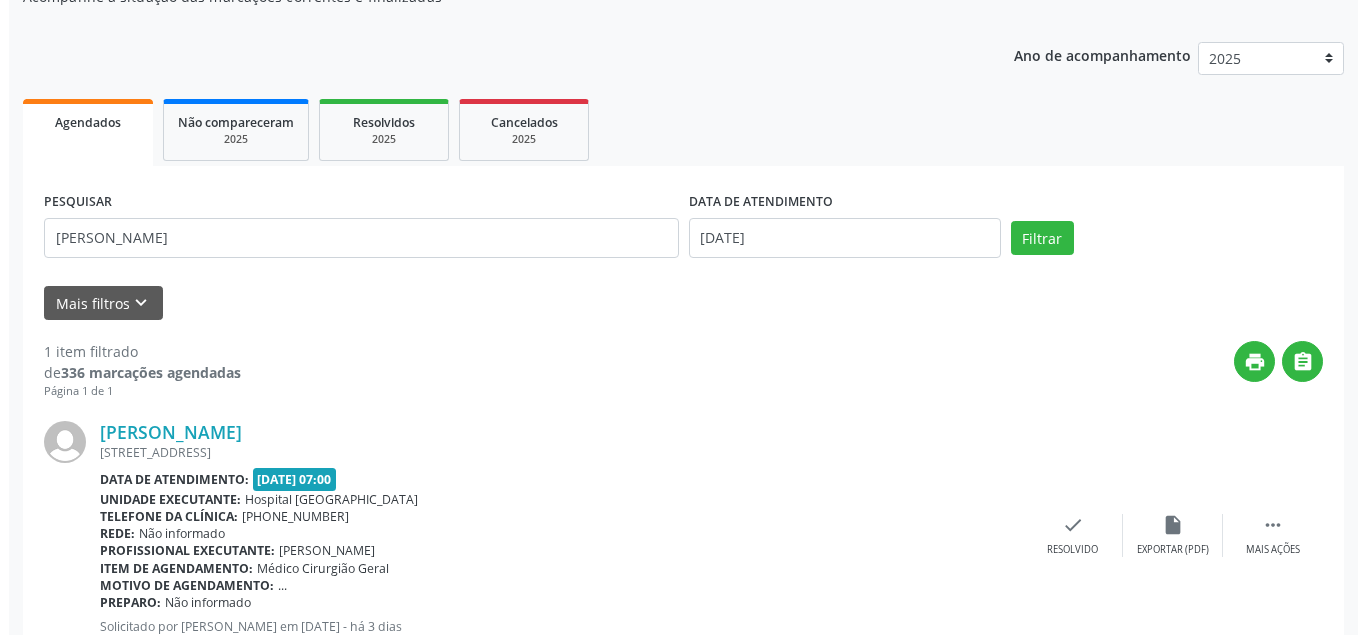 scroll, scrollTop: 270, scrollLeft: 0, axis: vertical 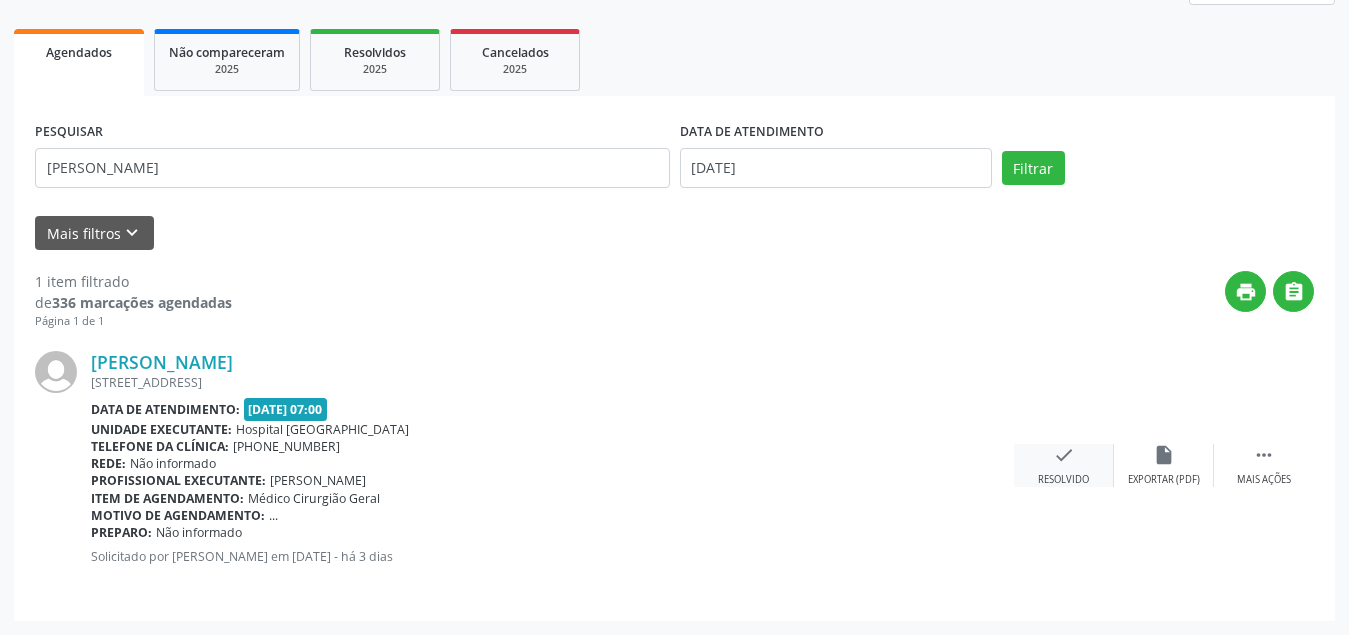 click on "check" at bounding box center (1064, 455) 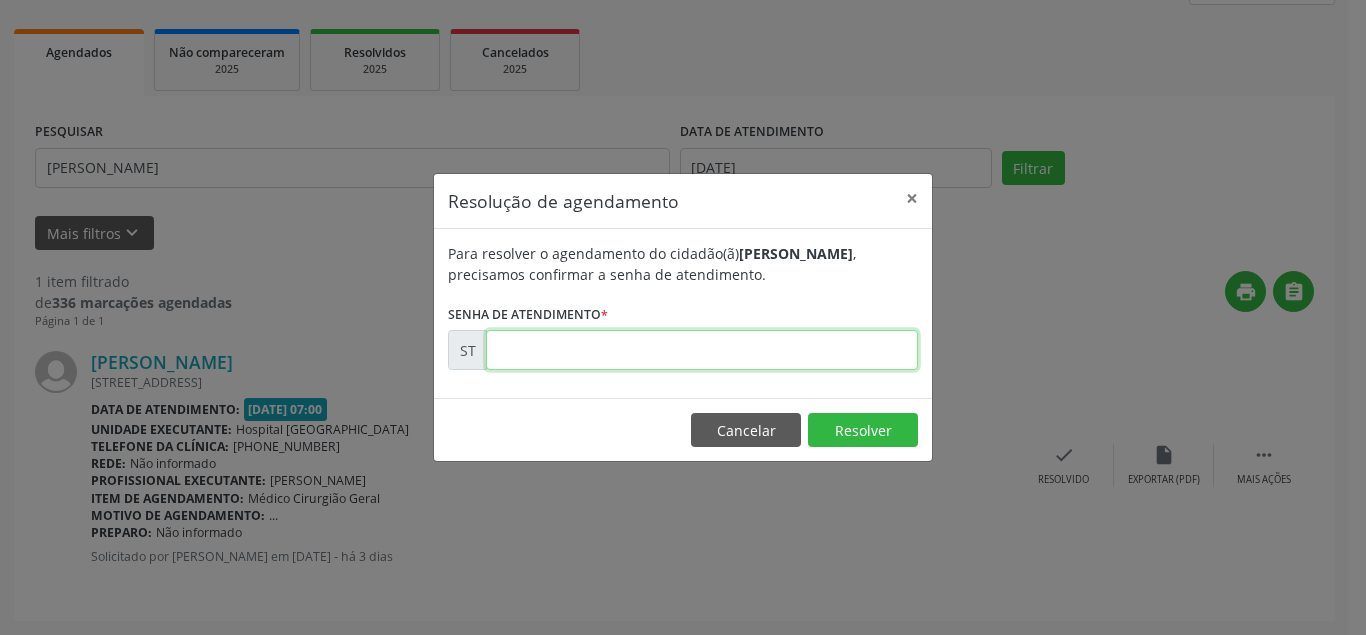 click at bounding box center [702, 350] 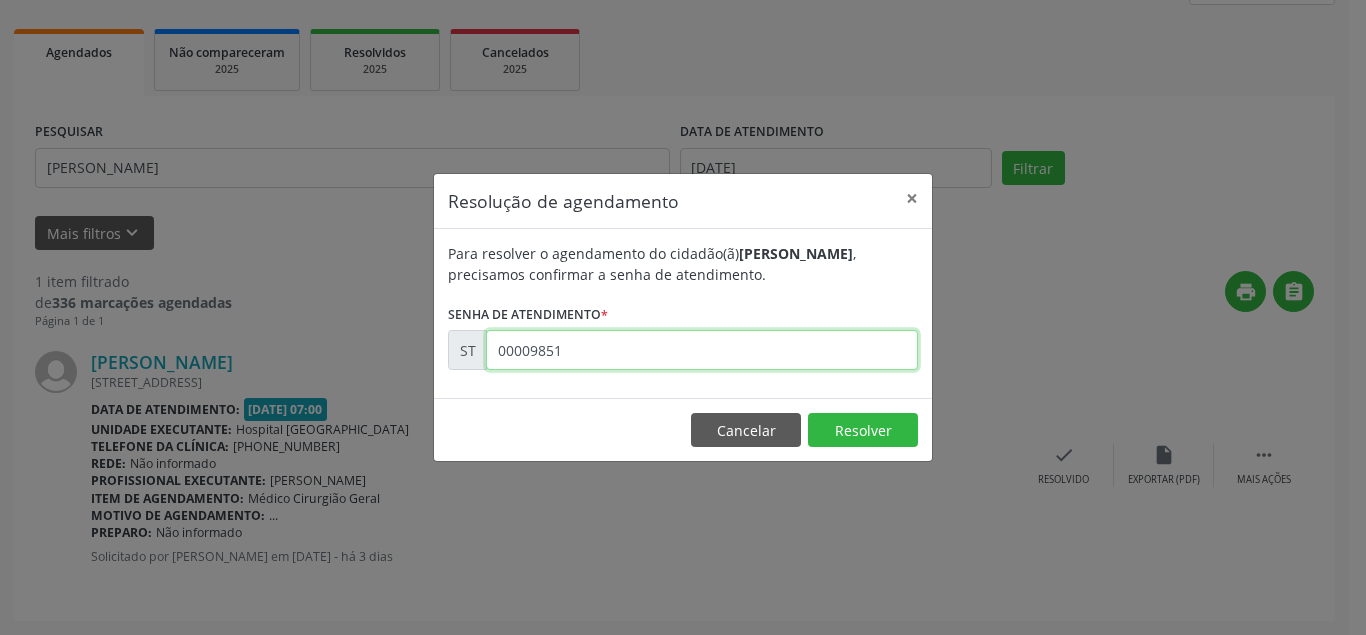 type on "00009851" 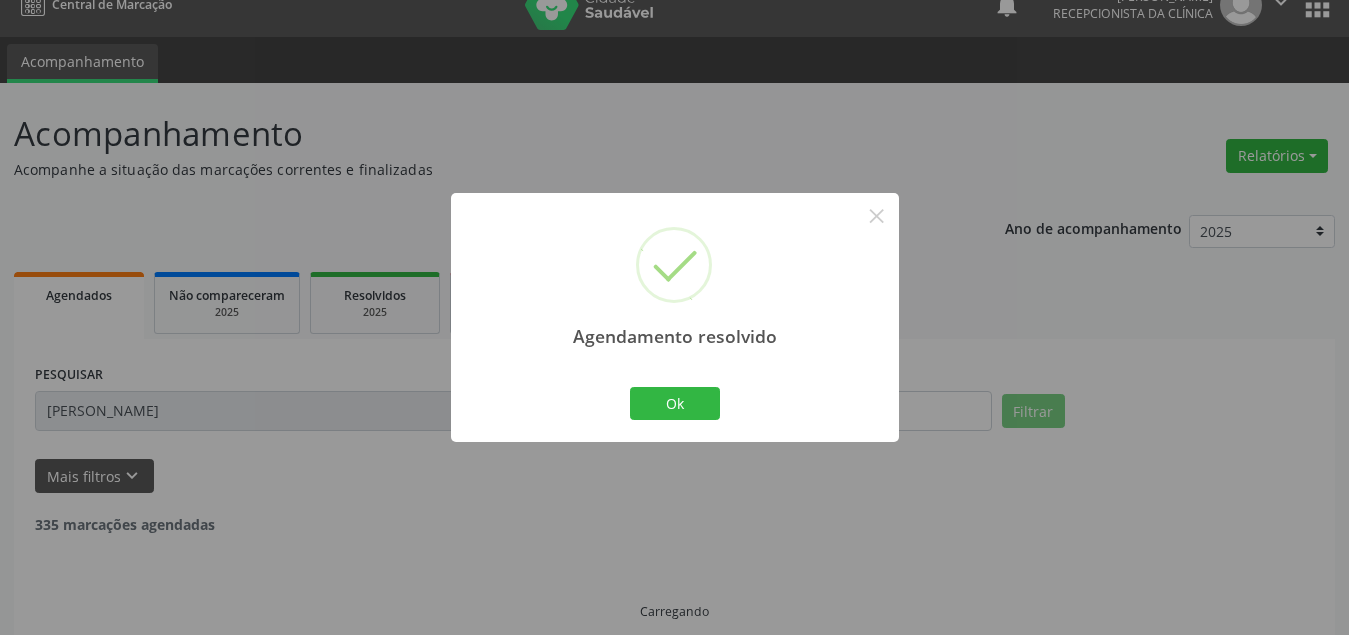 scroll, scrollTop: 0, scrollLeft: 0, axis: both 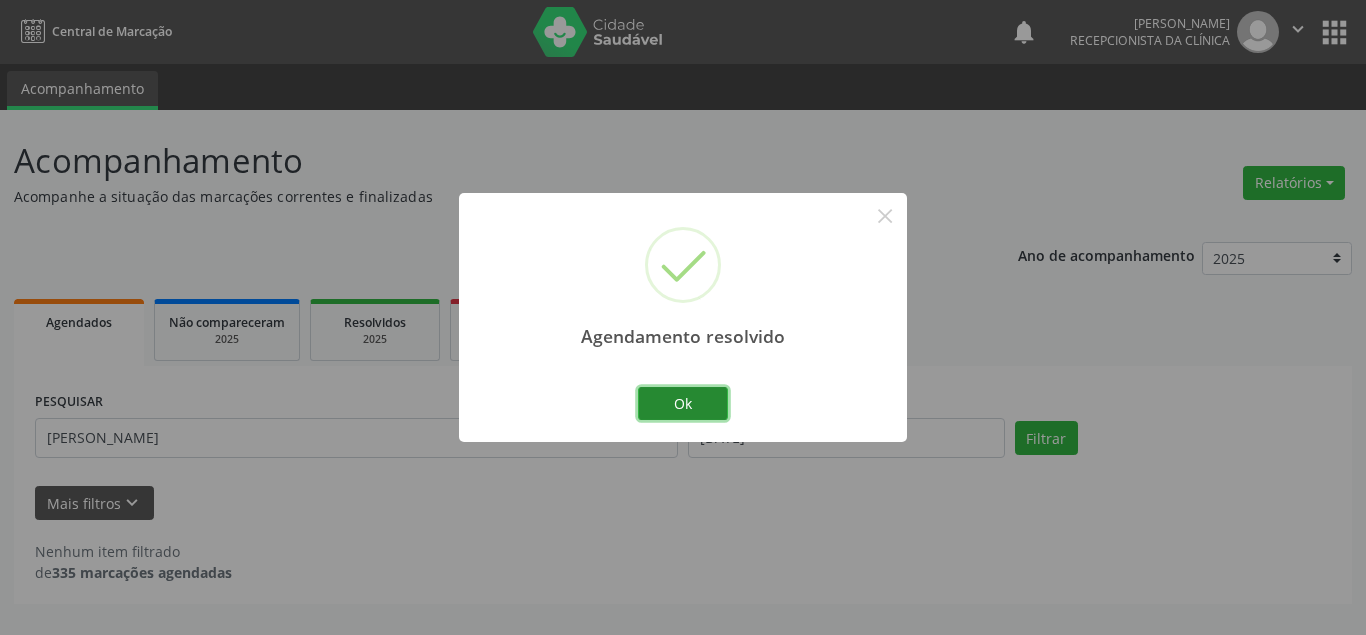 click on "Ok" at bounding box center (683, 404) 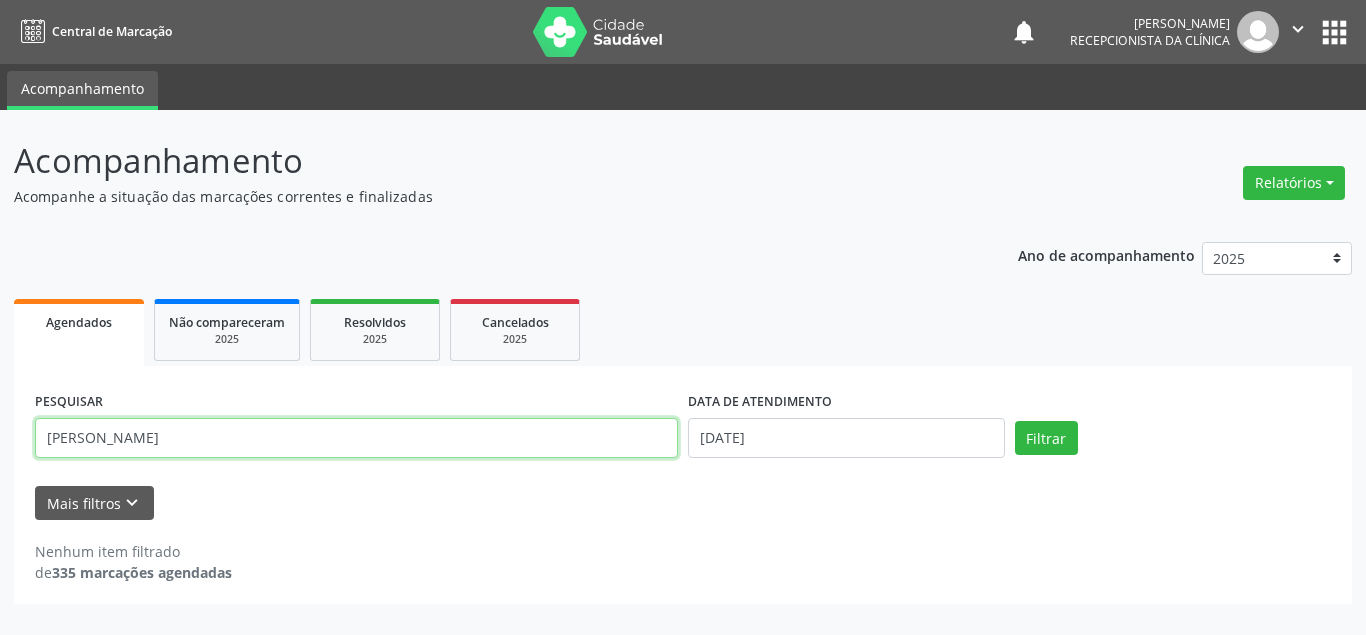 click on "[PERSON_NAME]" at bounding box center (356, 438) 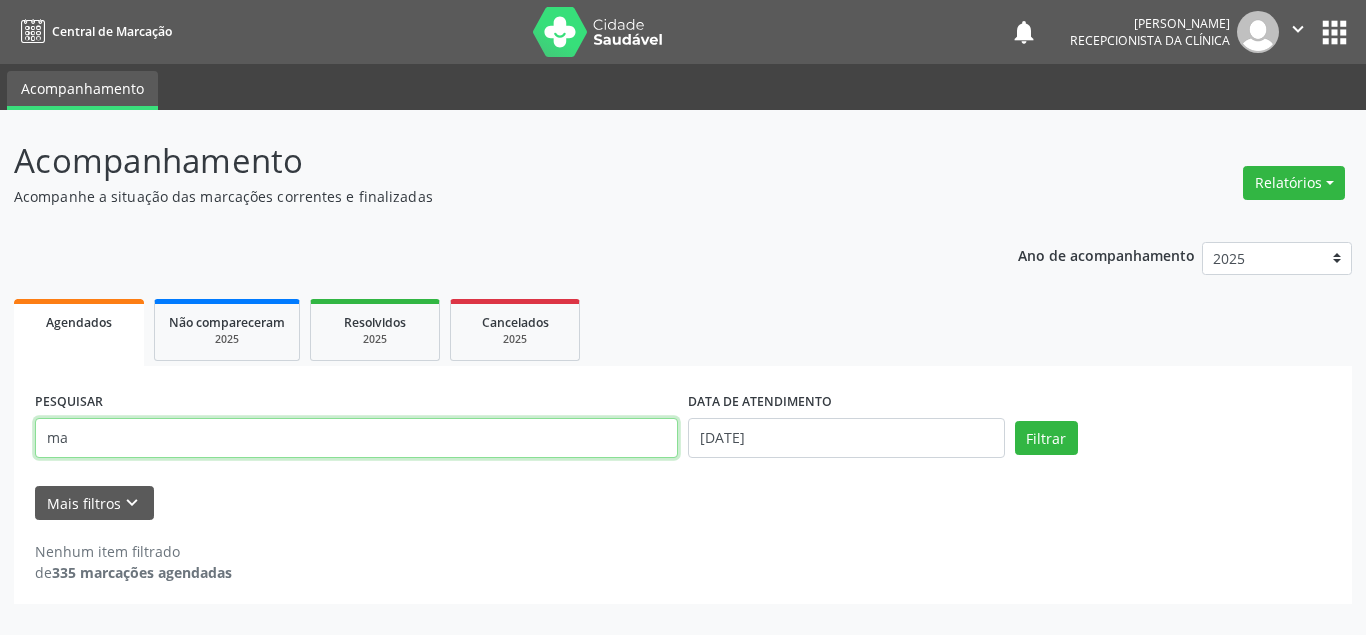type on "m" 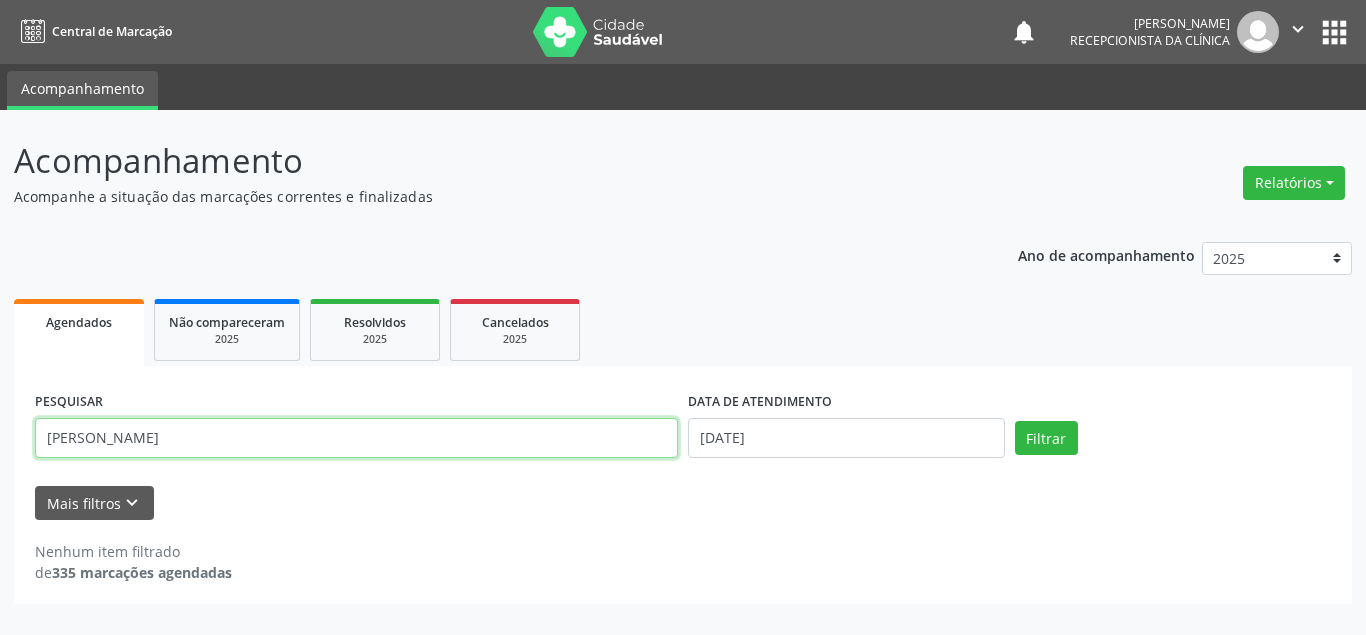 type on "[PERSON_NAME]" 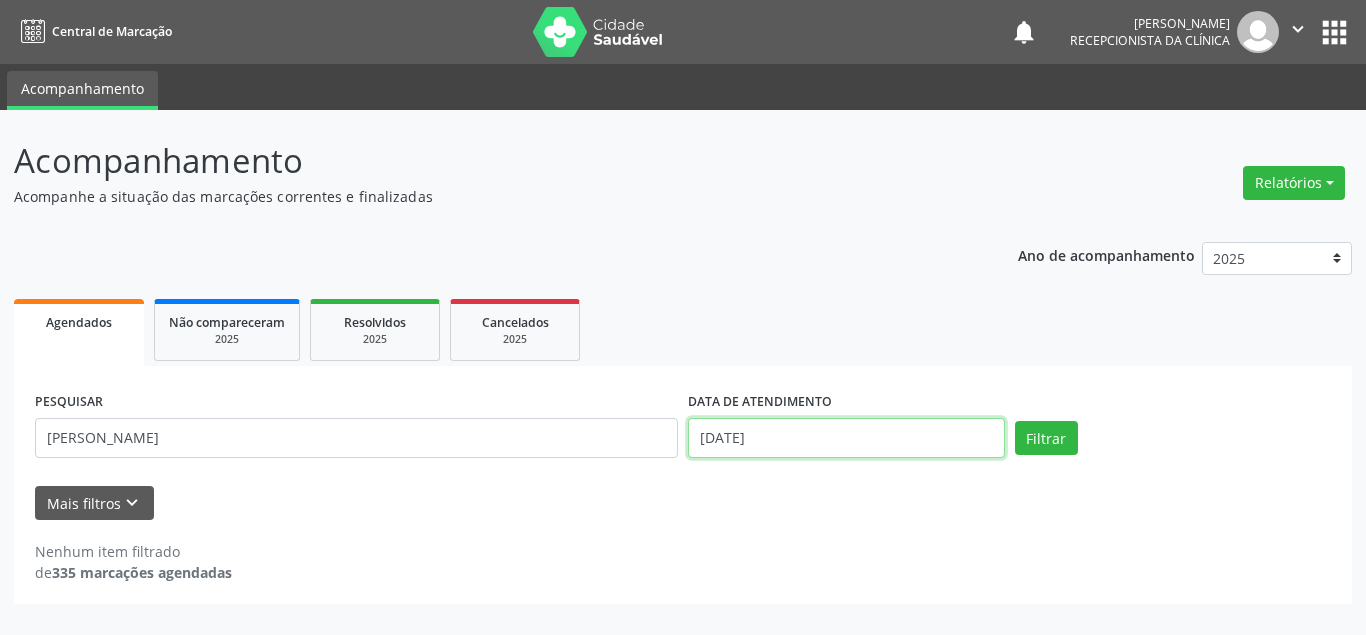 click on "[DATE]" at bounding box center [846, 438] 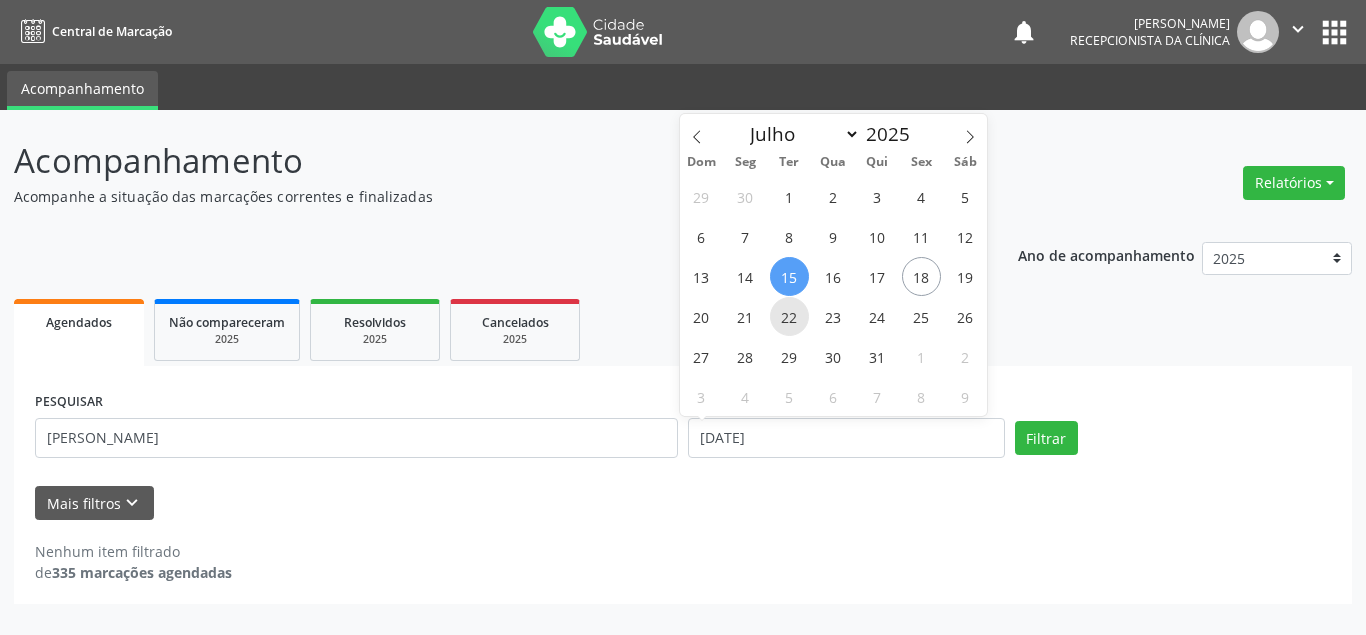 click on "22" at bounding box center [789, 316] 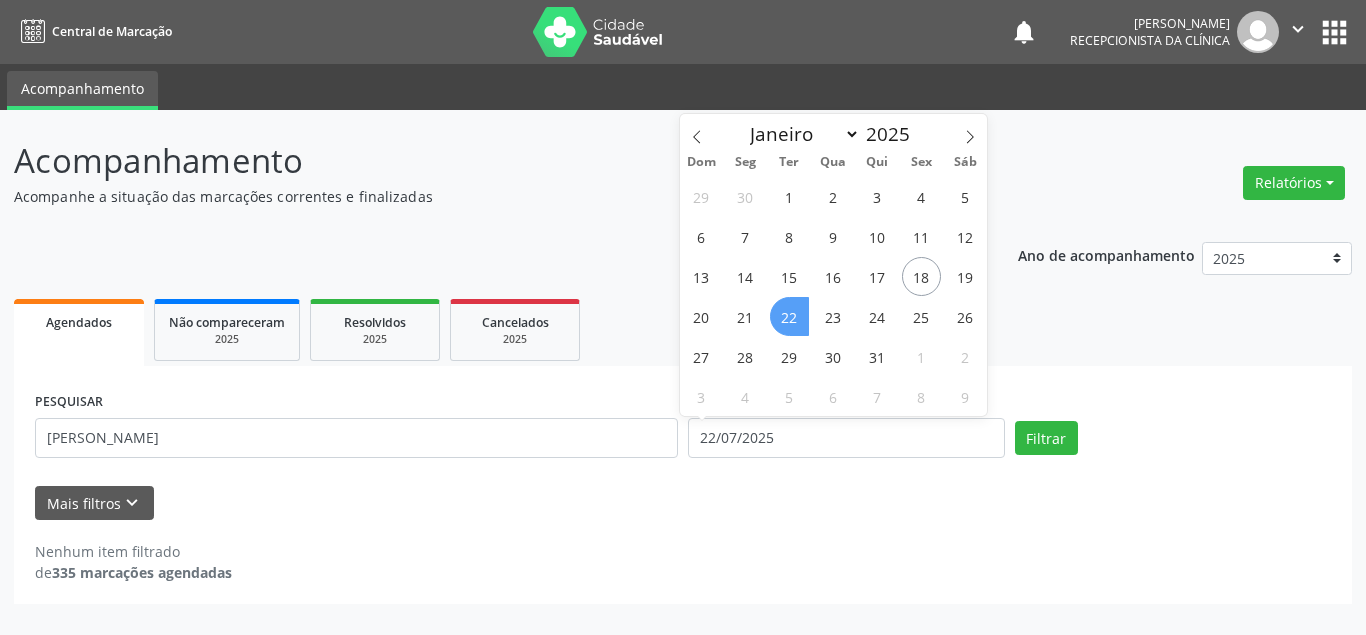 click on "22" at bounding box center [789, 316] 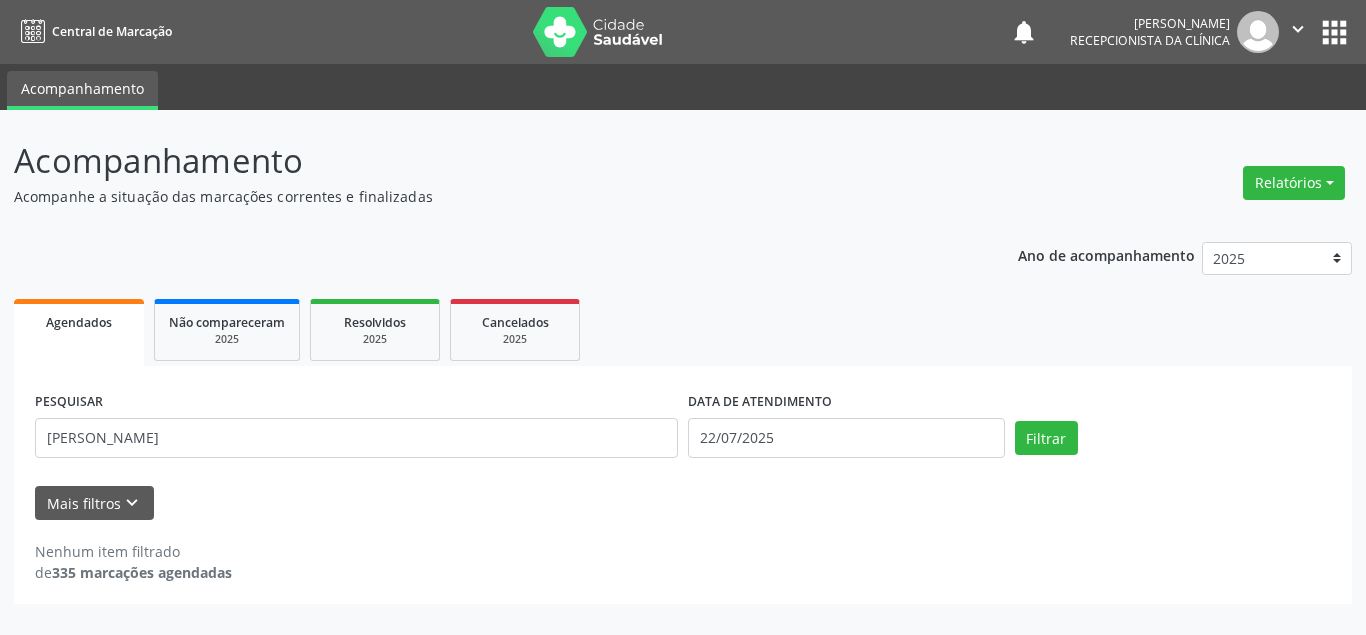 click on "Agendados   Não compareceram
2025
Resolvidos
2025
Cancelados
2025" at bounding box center (683, 330) 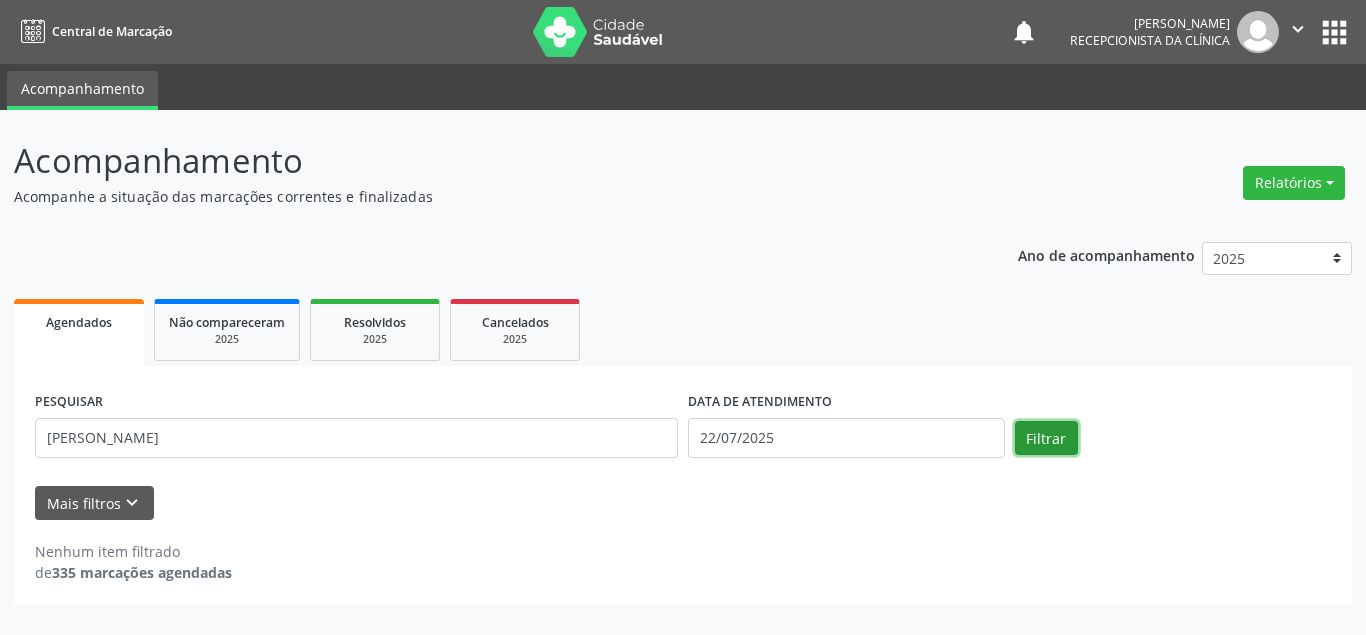 click on "Filtrar" at bounding box center (1046, 438) 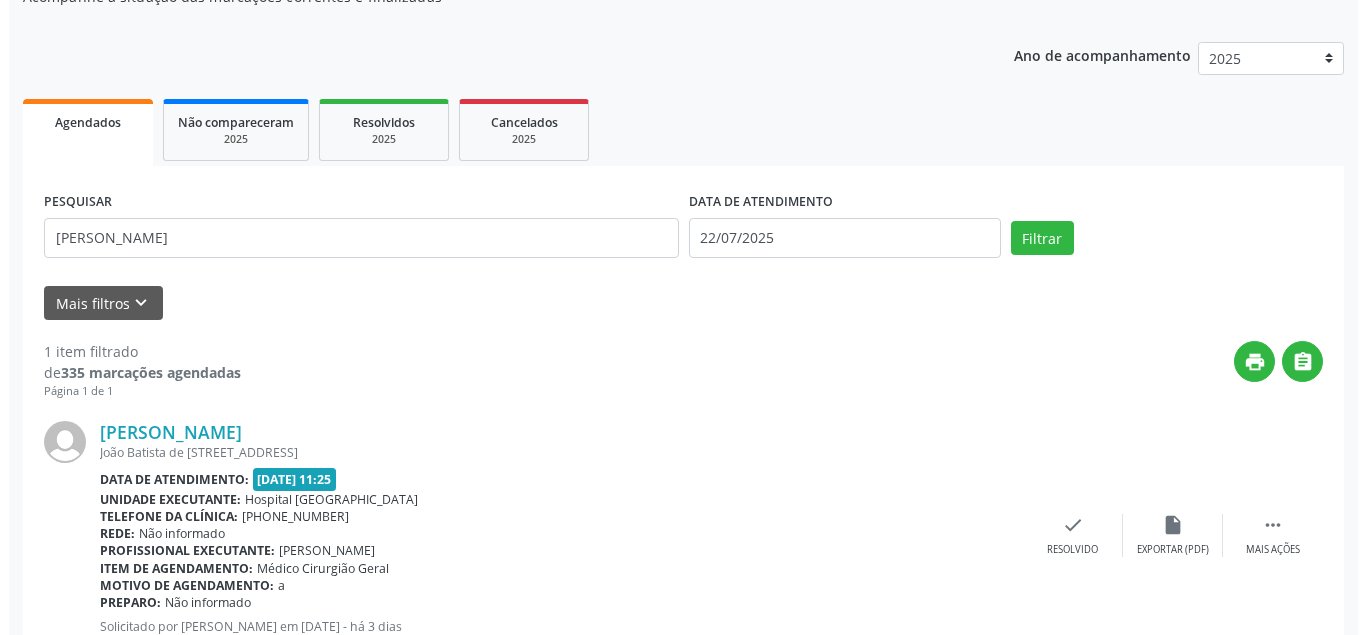 scroll, scrollTop: 270, scrollLeft: 0, axis: vertical 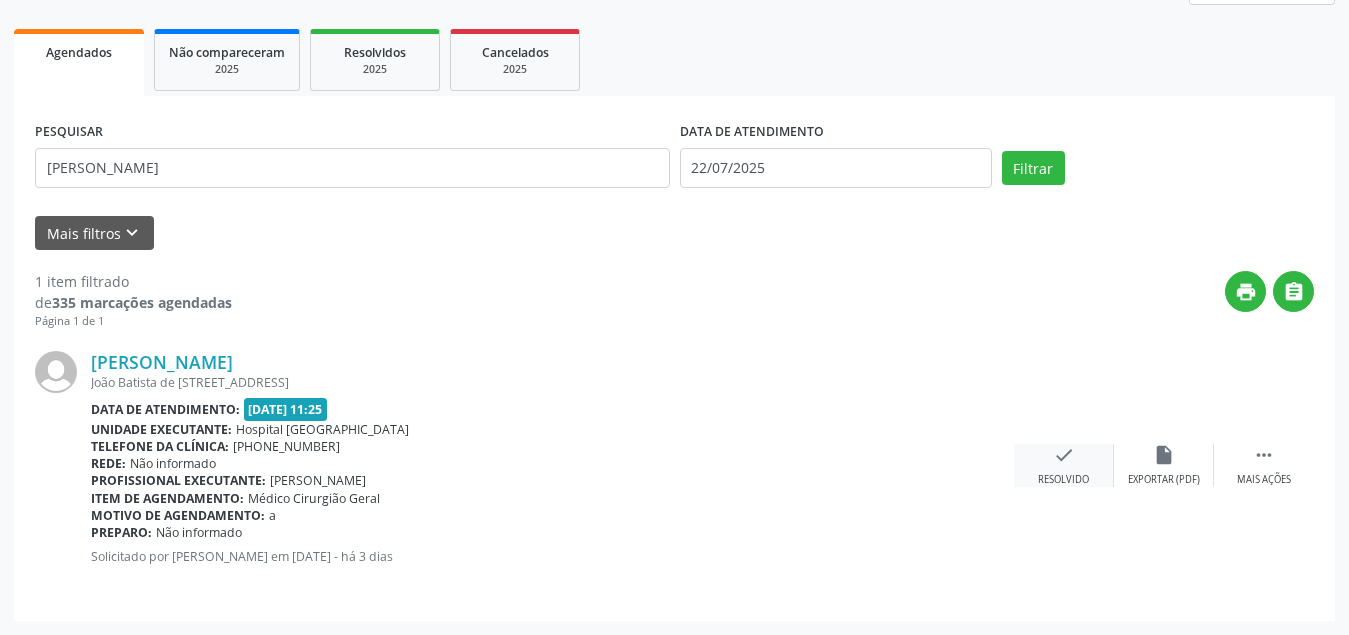 click on "check" at bounding box center [1064, 455] 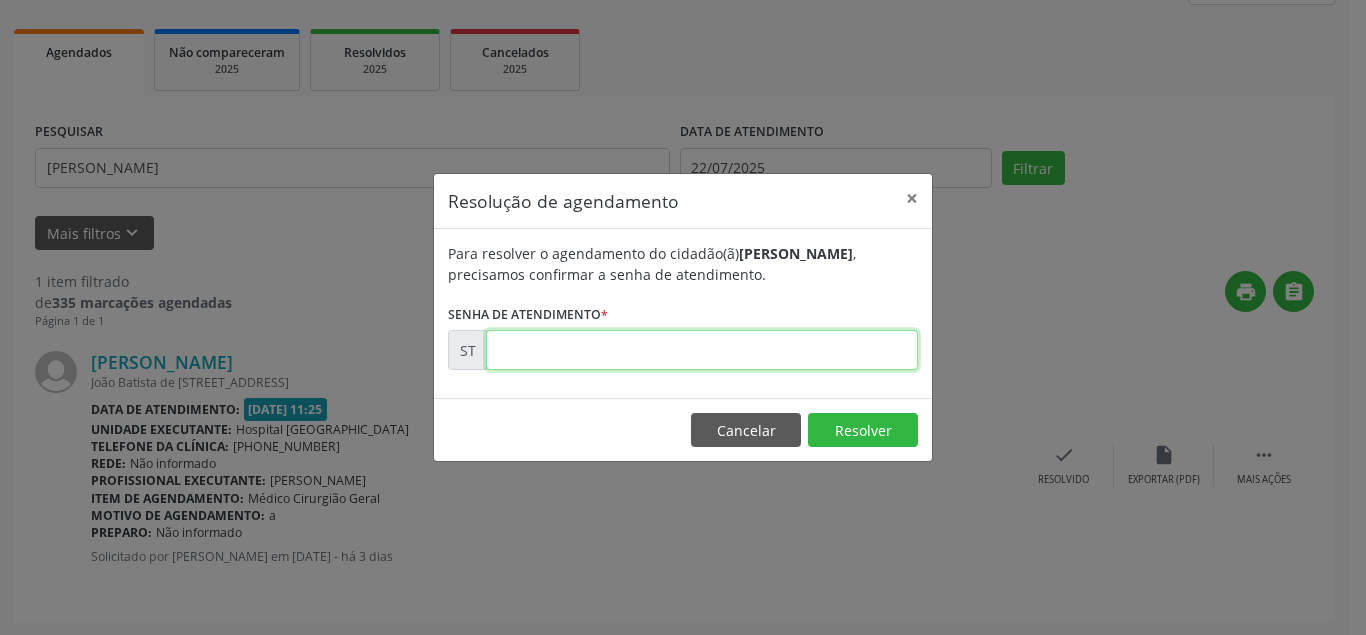 click at bounding box center (702, 350) 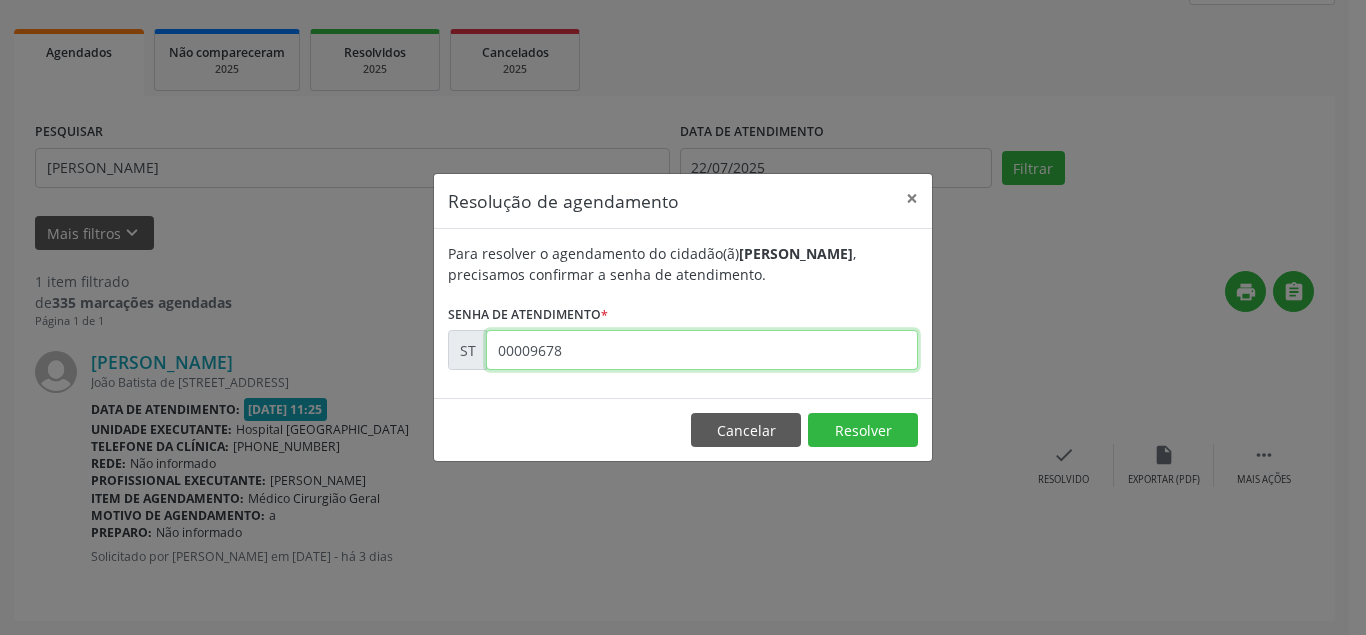 type on "00009678" 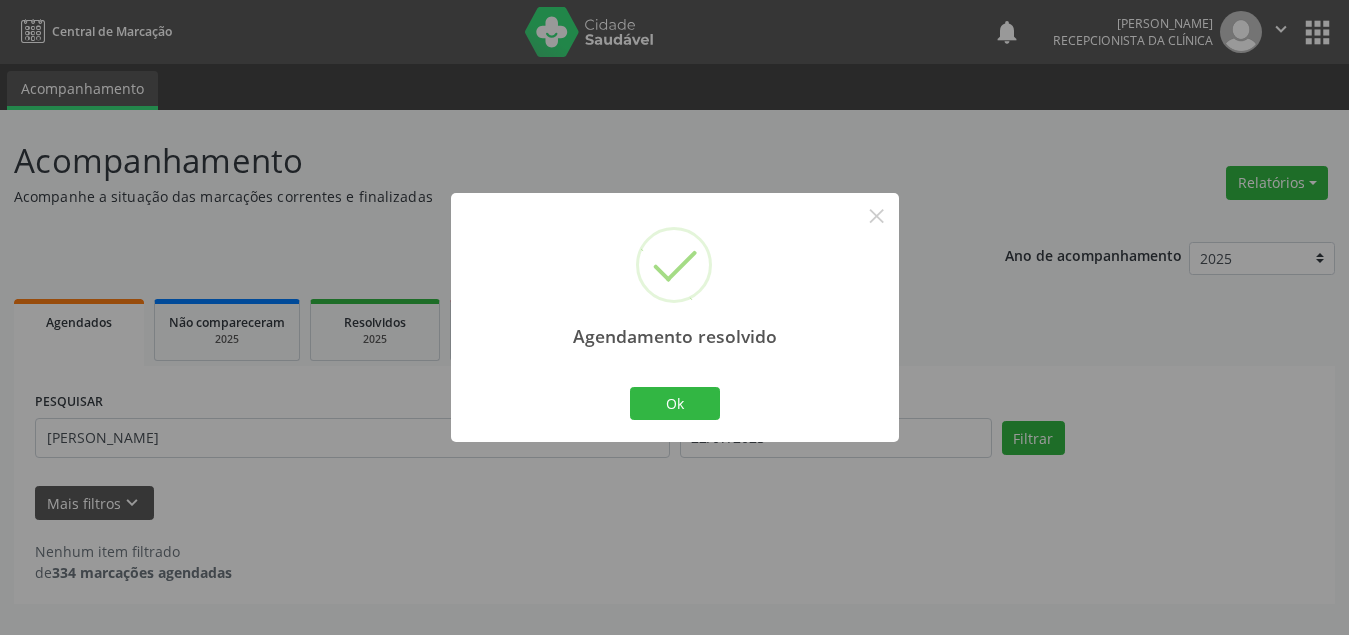 scroll, scrollTop: 0, scrollLeft: 0, axis: both 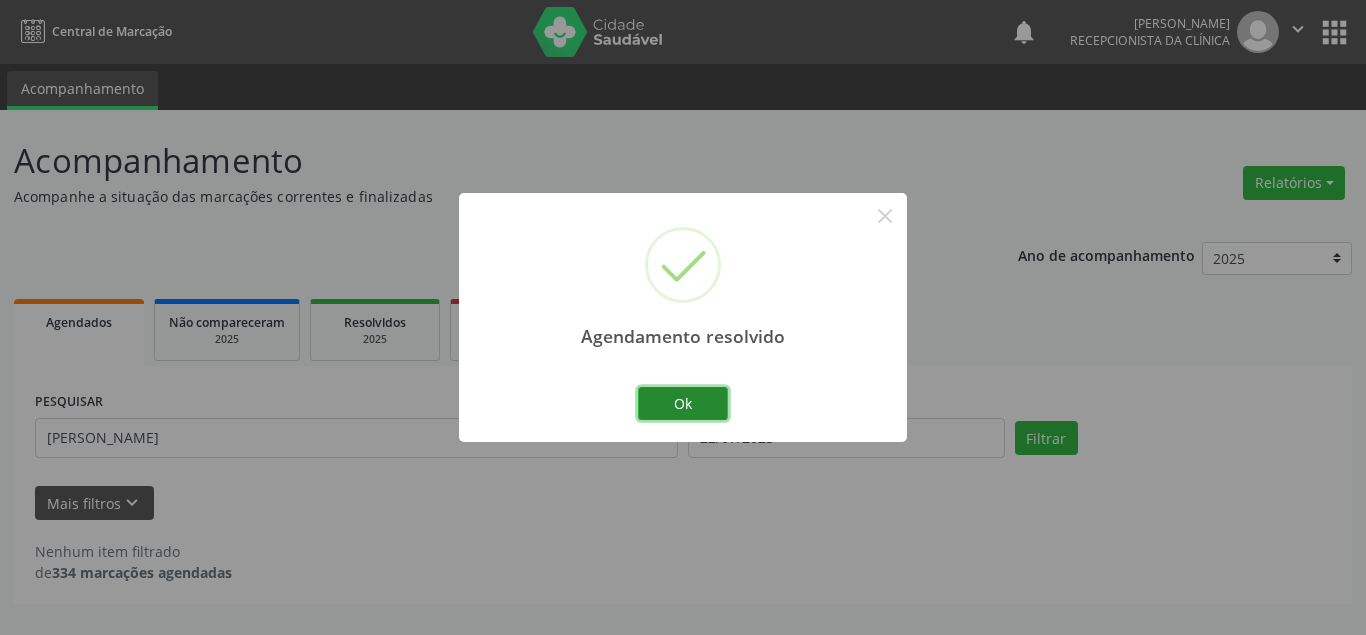 click on "Ok" at bounding box center (683, 404) 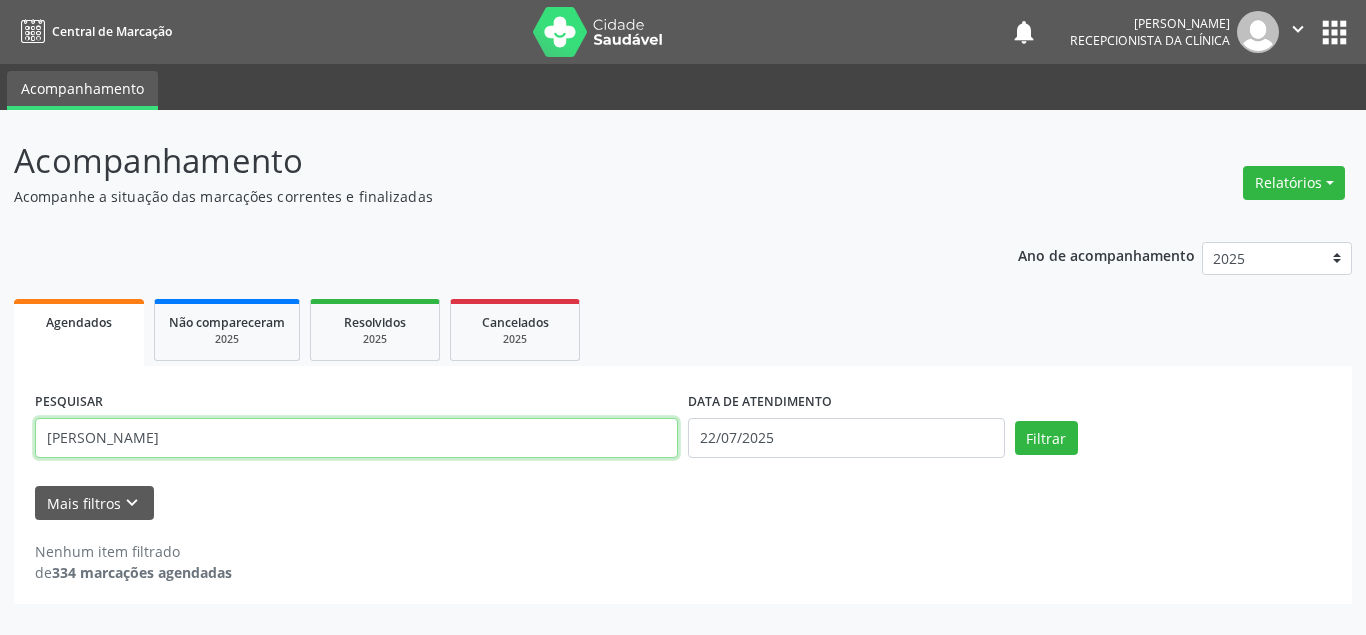 click on "[PERSON_NAME]" at bounding box center (356, 438) 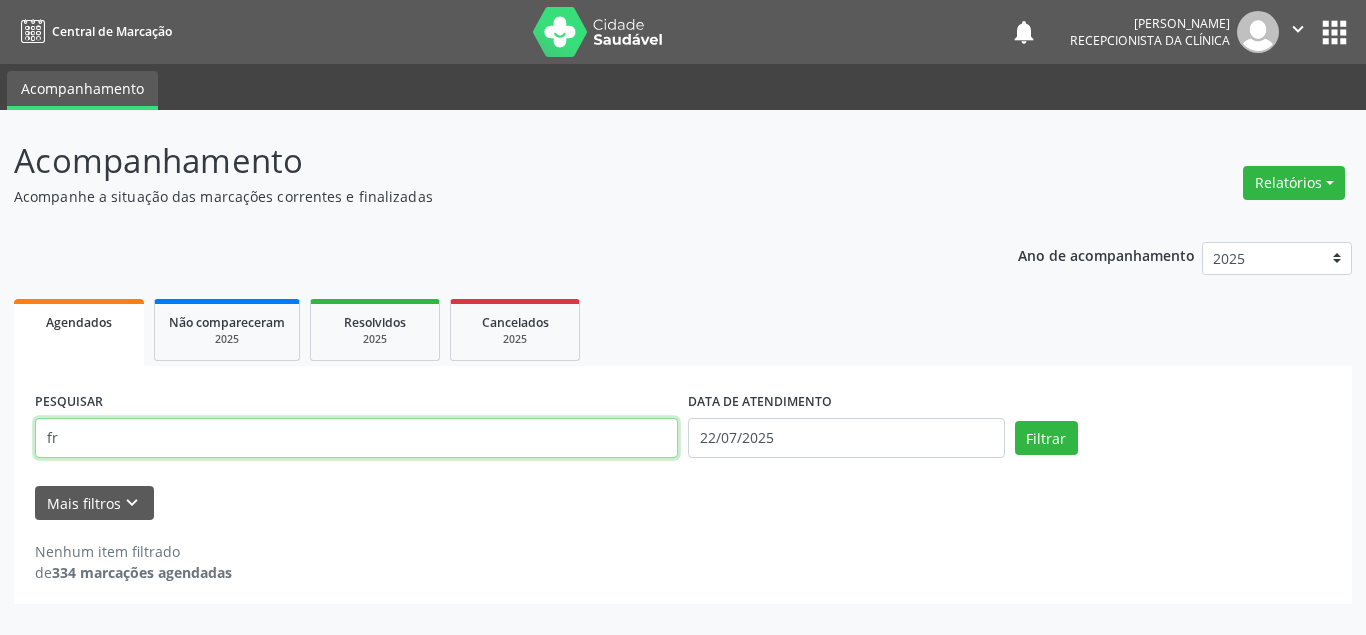 type on "f" 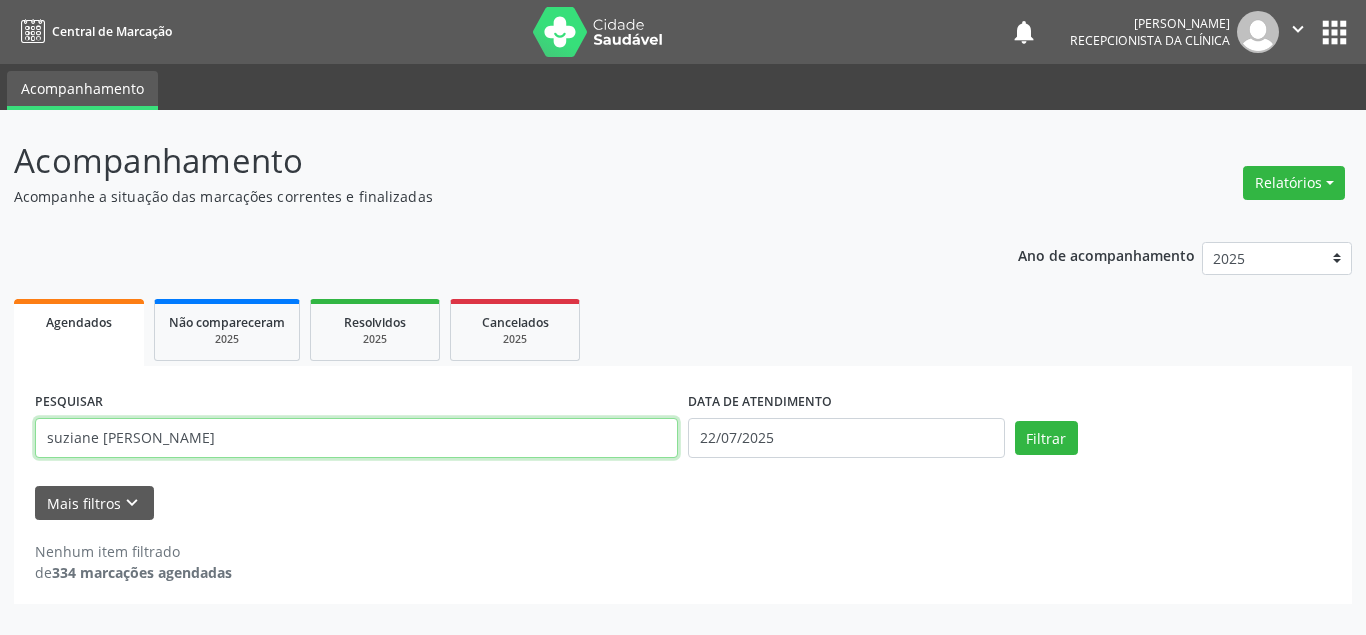 type on "suziane [PERSON_NAME]" 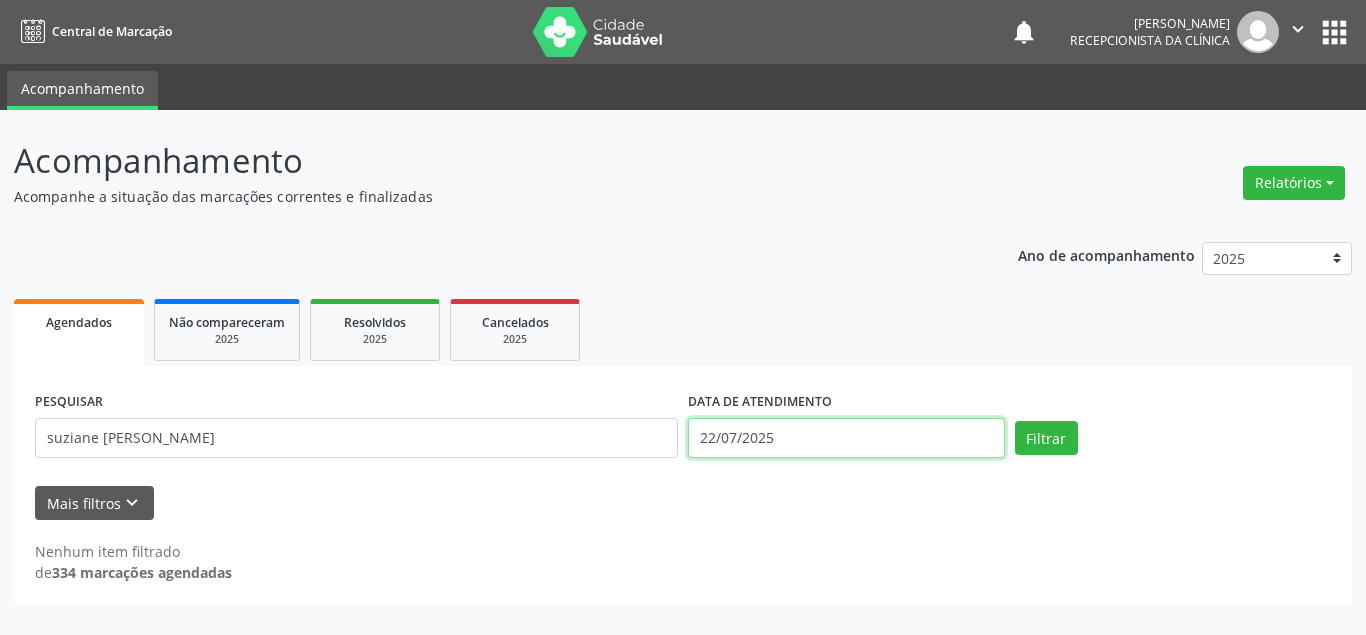 click on "22/07/2025" at bounding box center (846, 438) 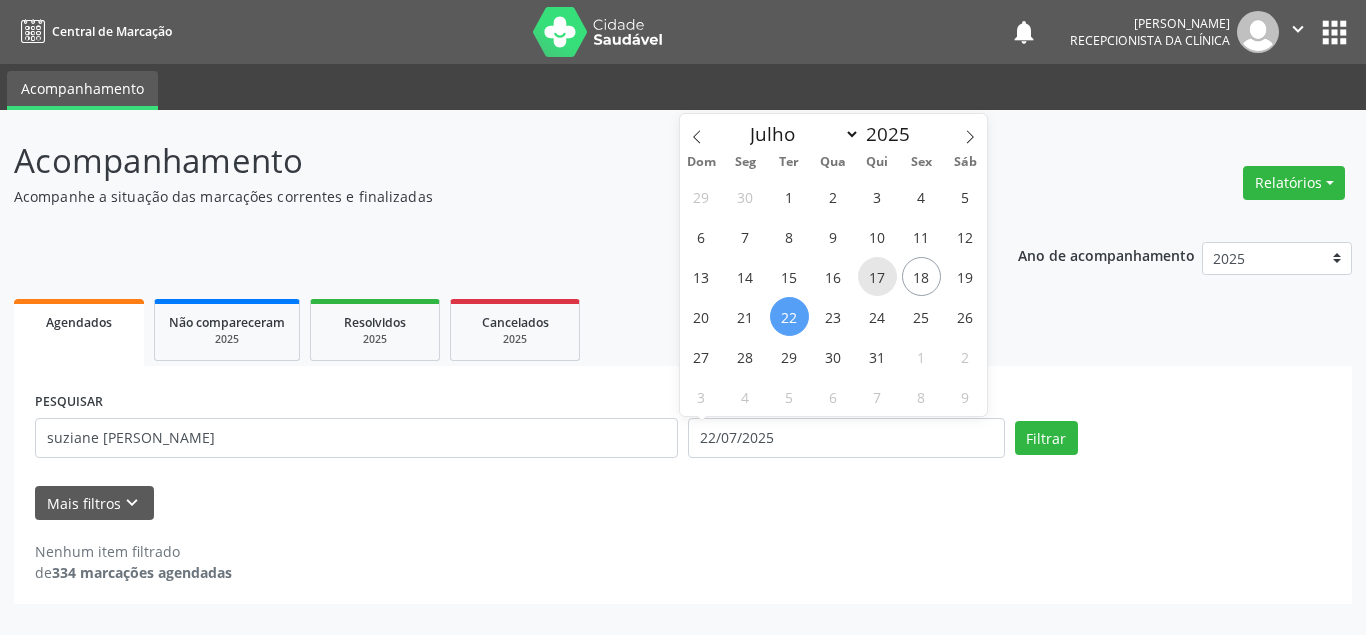 click on "17" at bounding box center [877, 276] 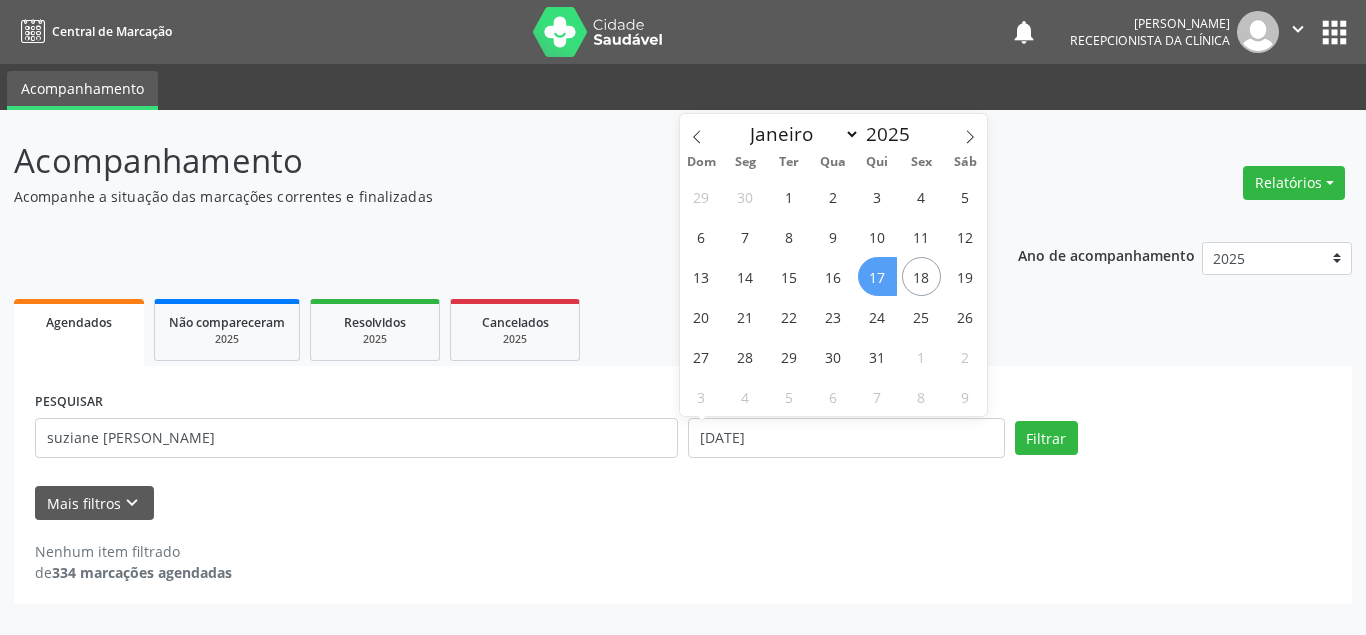 click on "17" at bounding box center [877, 276] 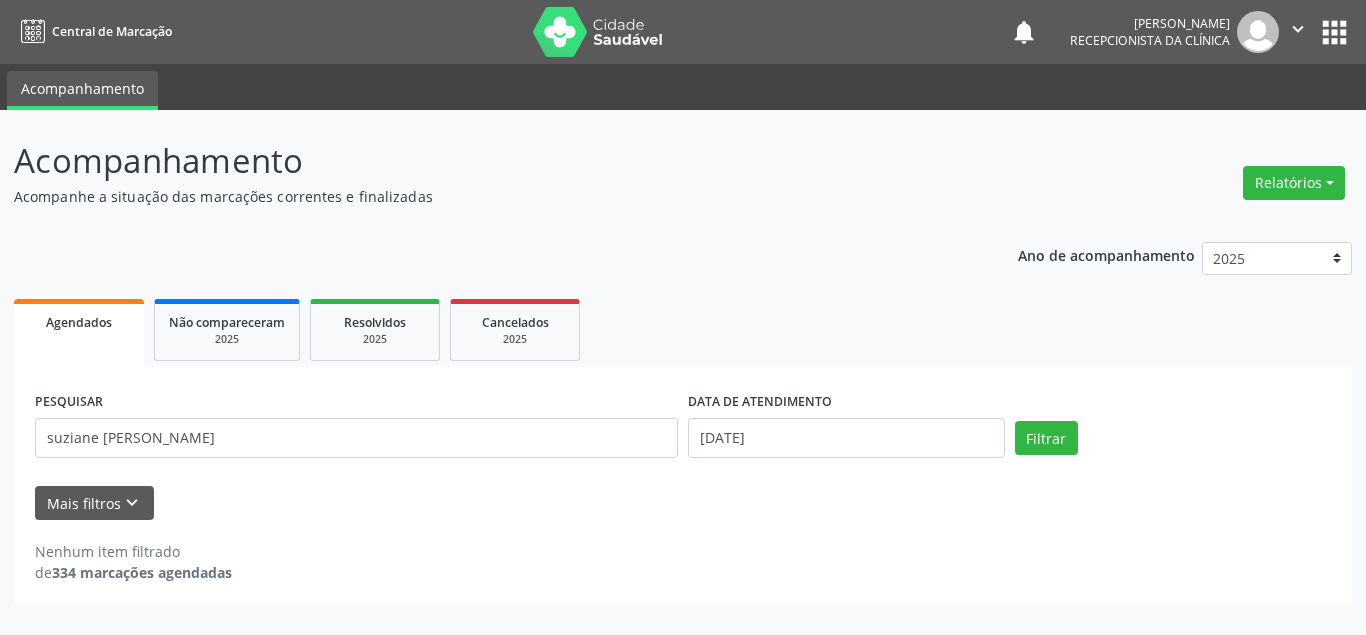 click on "Ano de acompanhamento
2025 2024   Agendados   Não compareceram
2025
Resolvidos
2025
Cancelados
2025
PESQUISAR
[PERSON_NAME]
DATA DE ATENDIMENTO
[DATE]
Filtrar
UNIDADE DE REFERÊNCIA
Selecione uma UBS
Todas as UBS   Usf do Mutirao   Usf Cohab   Usf Caicarinha da Penha Tauapiranga   Posto de Saude [PERSON_NAME]   Usf Borborema   Usf Bom Jesus I   Usf Ipsep   Usf Sao Cristovao   Usf Santa [PERSON_NAME]   Usf Cagep   Usf Caxixola   Usf Bom Jesus II   Usf Malhada Cortada   Usf [GEOGRAPHIC_DATA]   Usf Varzea Aabb   Usf Ipsep II   Usf Cohab II   Usf Varzinha   Usf Ipa Faz [GEOGRAPHIC_DATA] I   Usf [GEOGRAPHIC_DATA]   Usf [GEOGRAPHIC_DATA] [GEOGRAPHIC_DATA]   Posto de Saude Logradouro   Posto de Saude [GEOGRAPHIC_DATA]   Posto de Saude de Juazeirinho   Central Regional de Rede de Frio [GEOGRAPHIC_DATA][PERSON_NAME]" at bounding box center (683, 416) 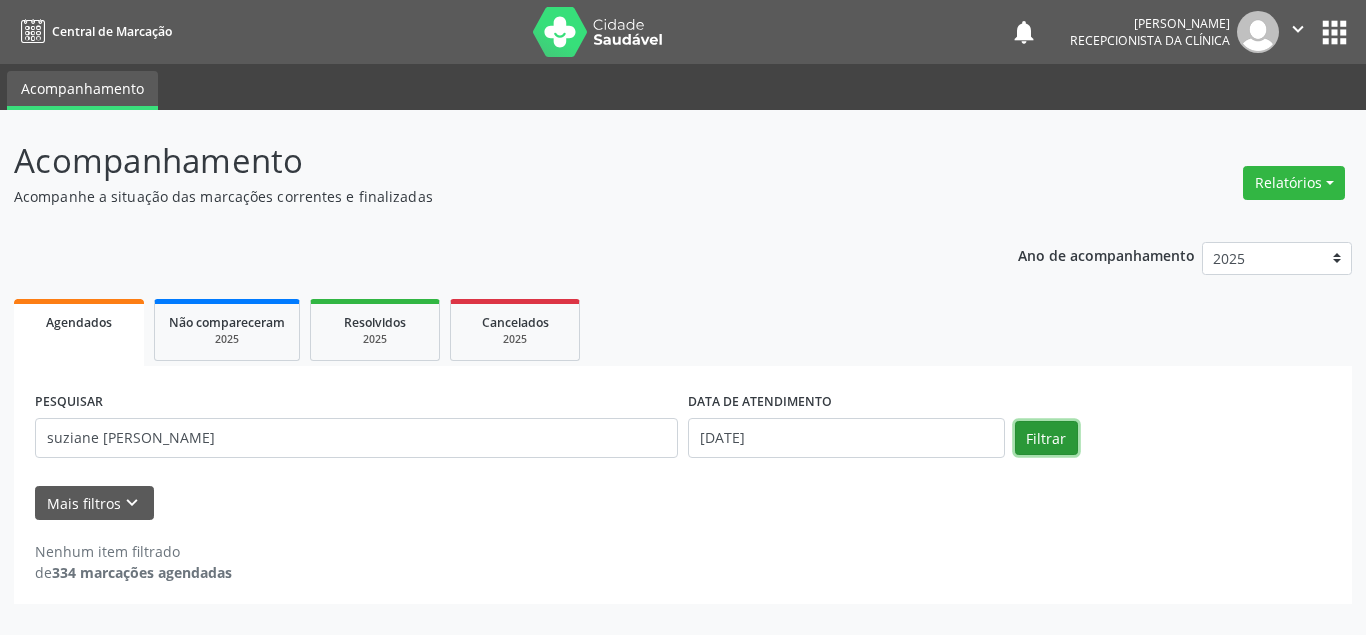 click on "Filtrar" at bounding box center (1046, 438) 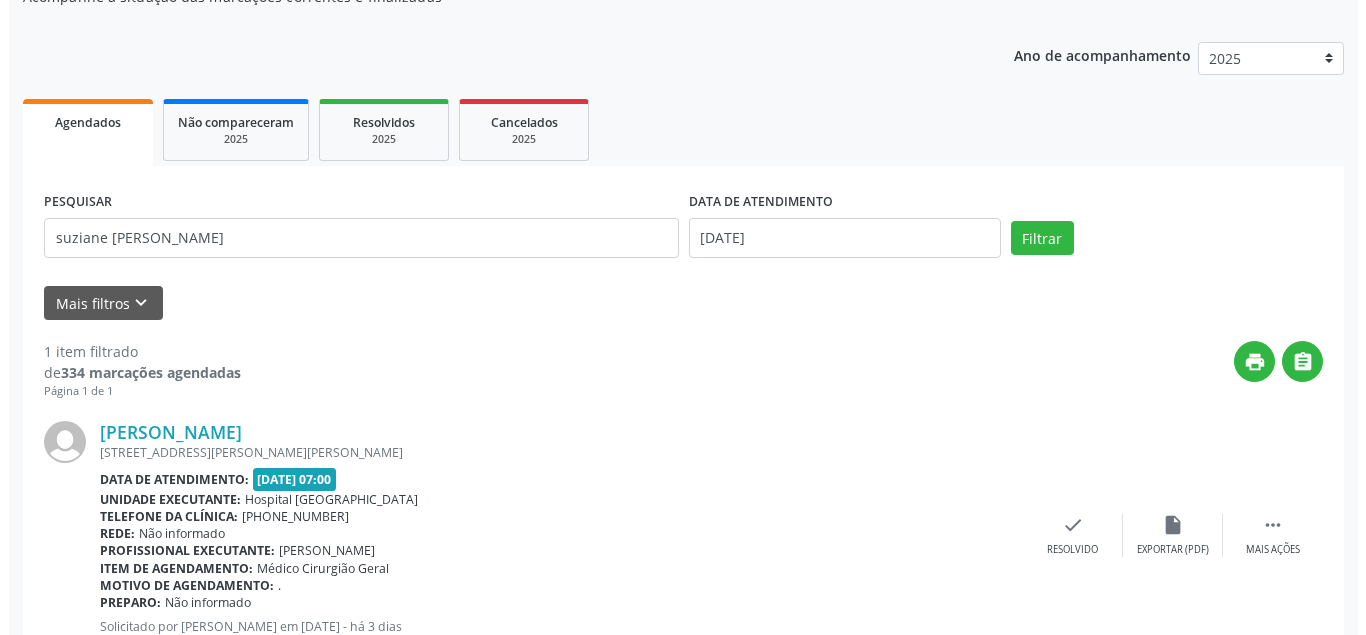 scroll, scrollTop: 270, scrollLeft: 0, axis: vertical 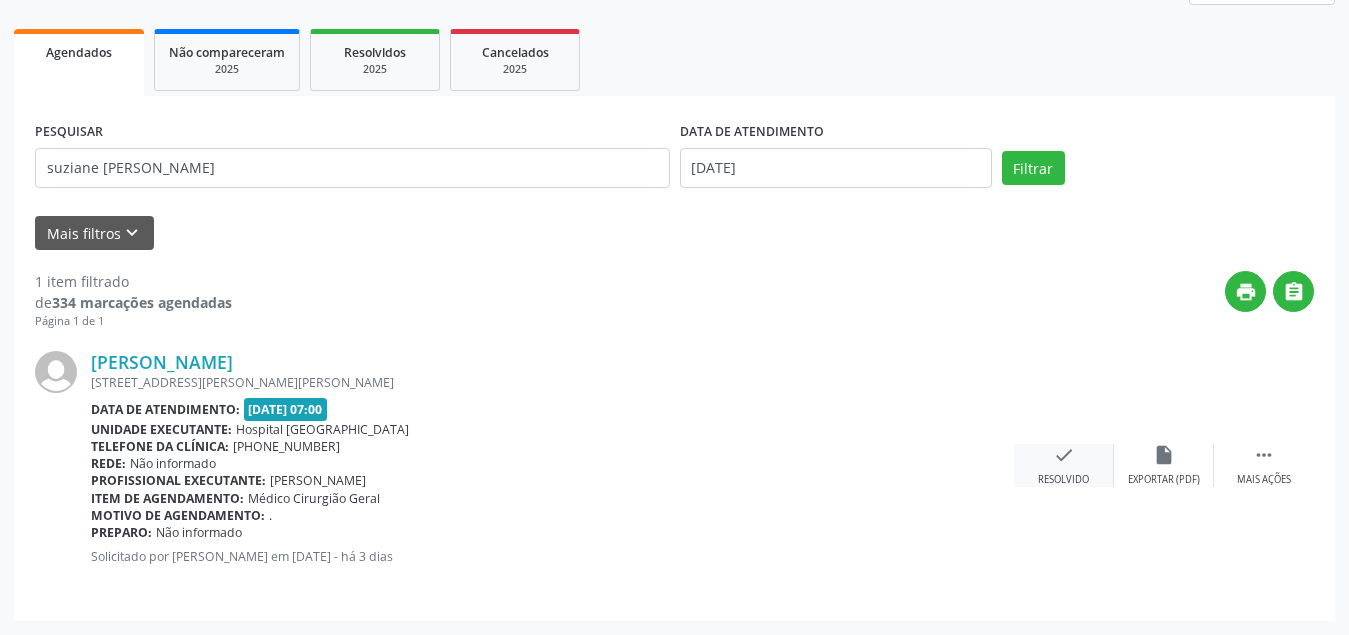 click on "check" at bounding box center (1064, 455) 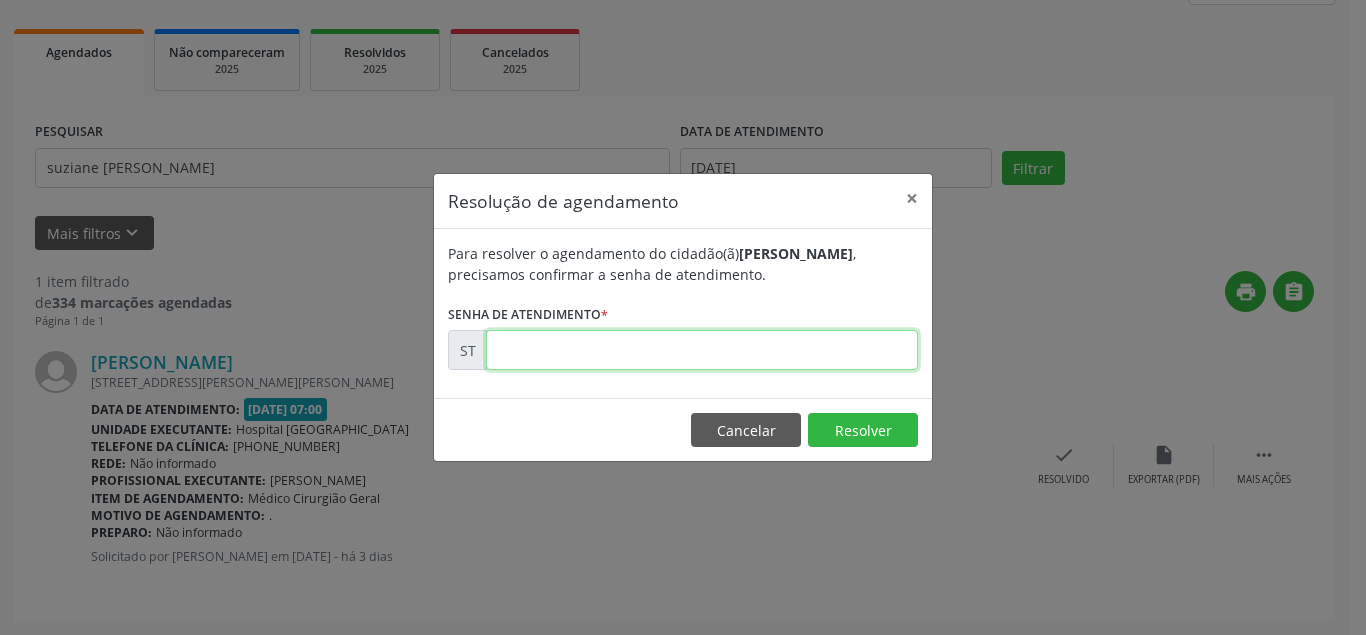 click at bounding box center (702, 350) 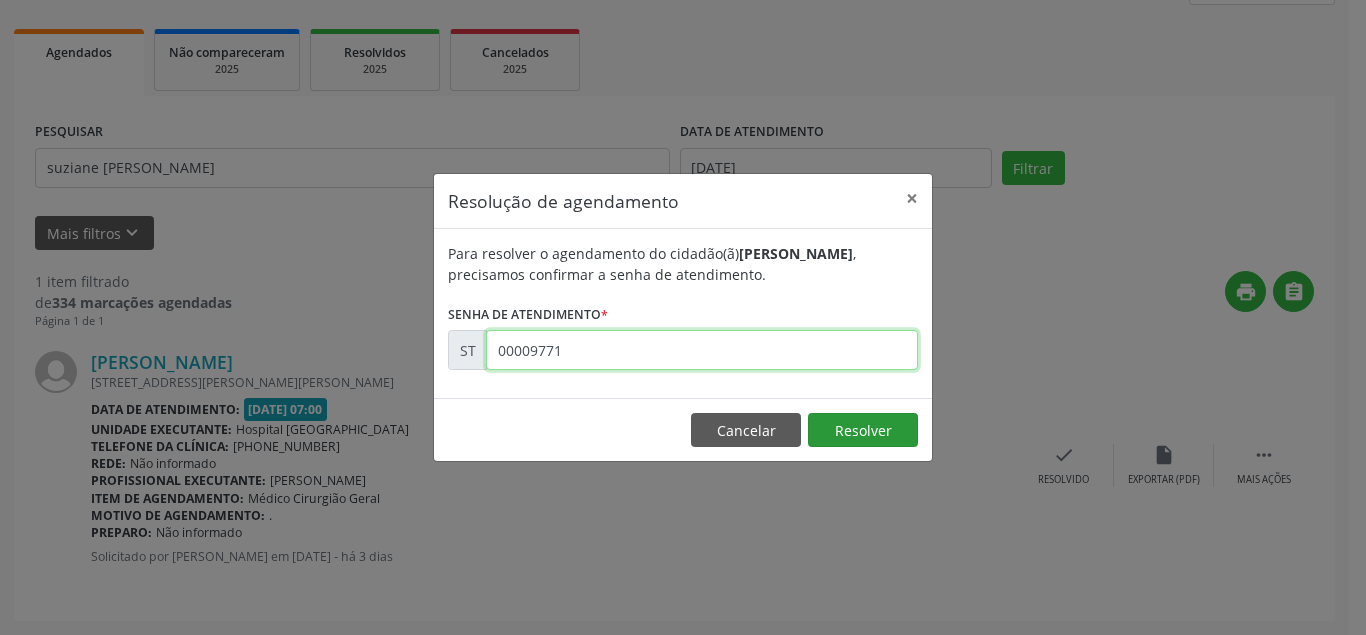 type on "00009771" 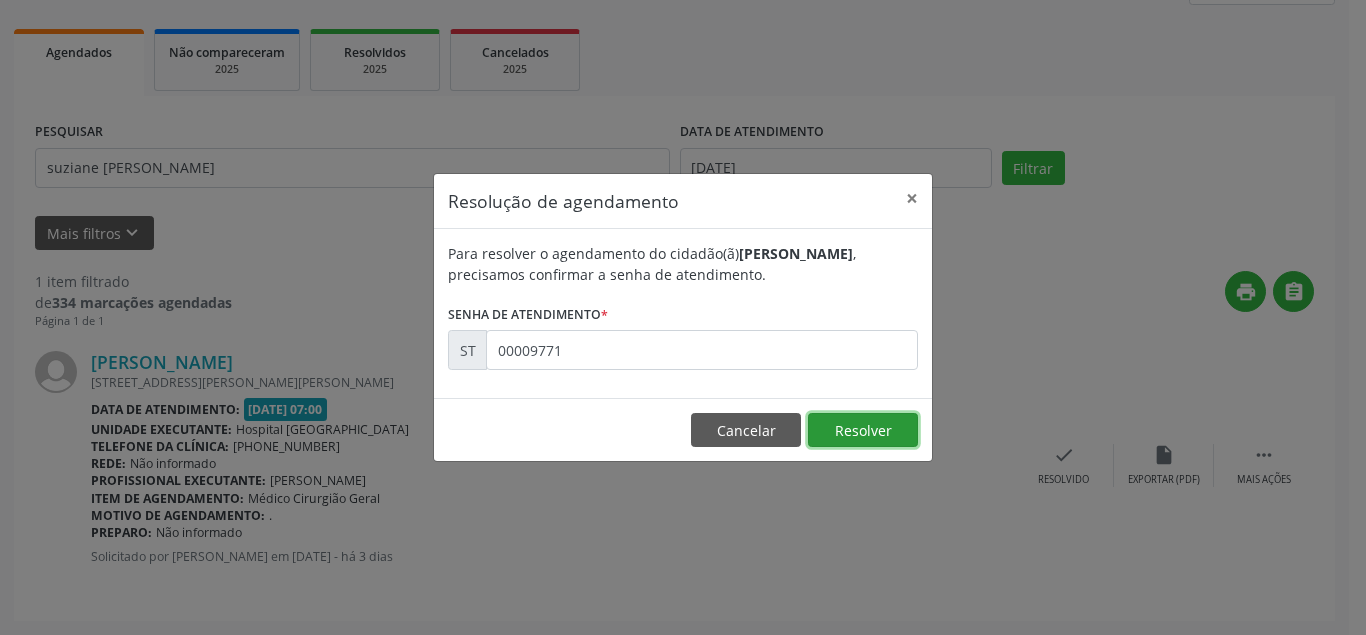 click on "Resolver" at bounding box center (863, 430) 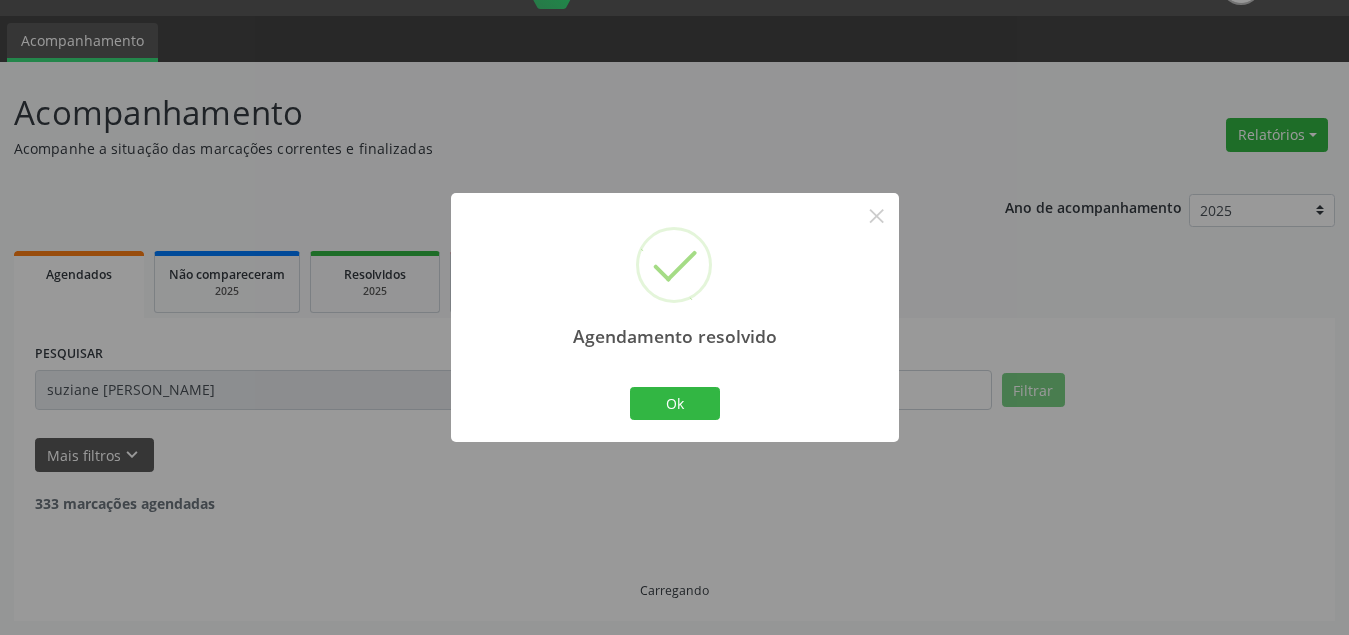 scroll, scrollTop: 0, scrollLeft: 0, axis: both 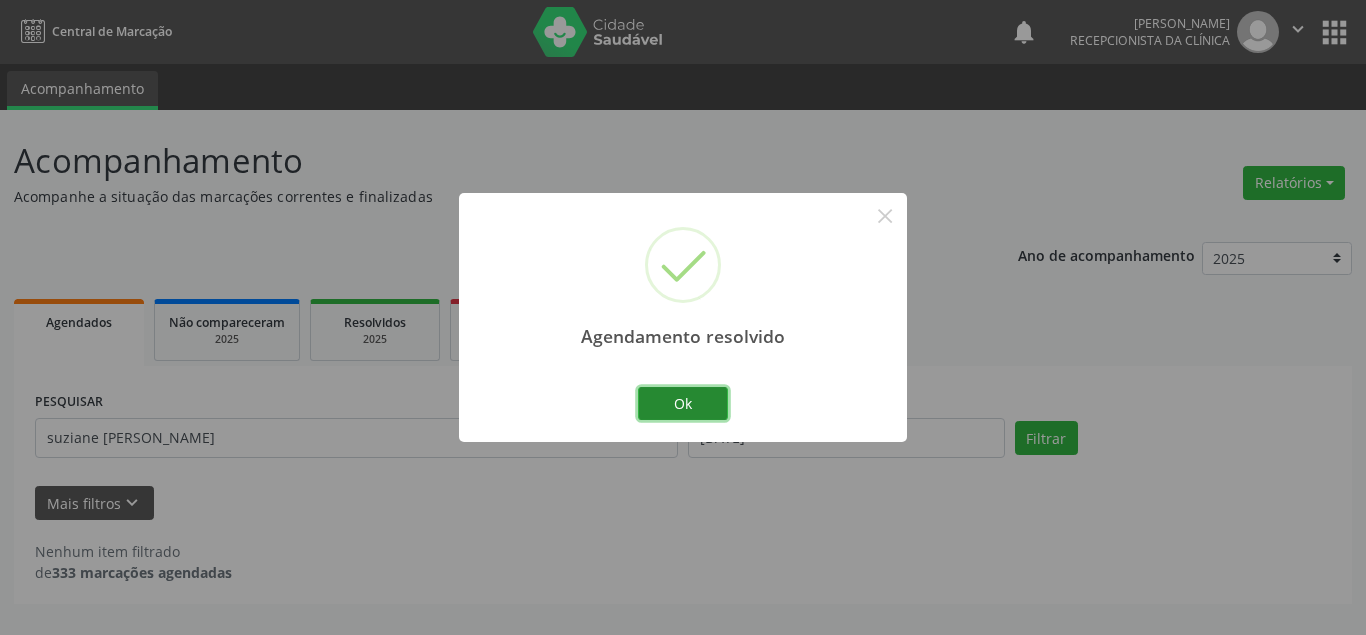 click on "Ok" at bounding box center (683, 404) 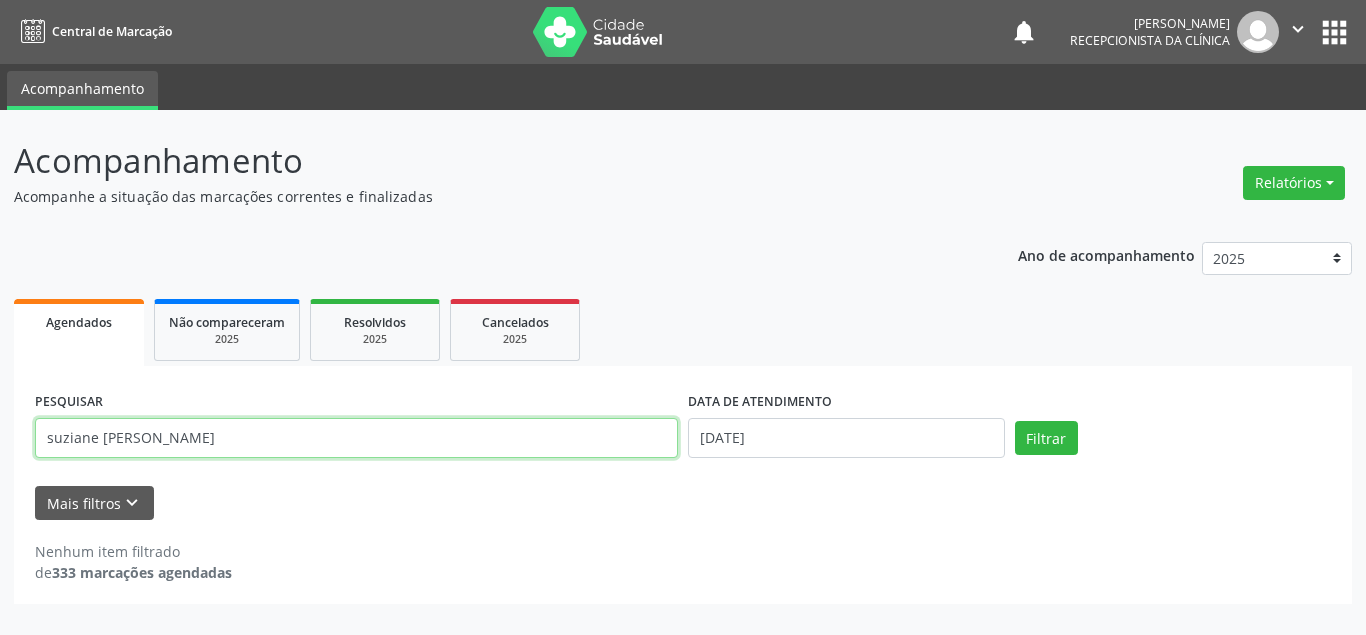 click on "suziane [PERSON_NAME]" at bounding box center [356, 438] 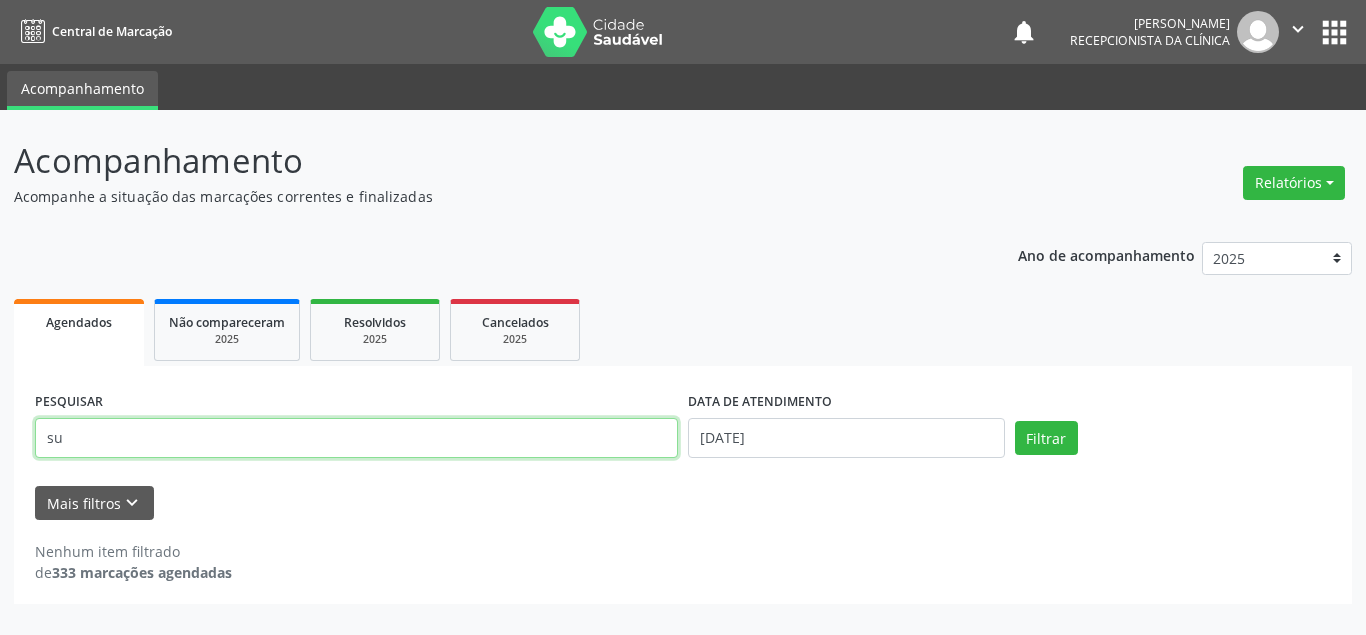 type on "s" 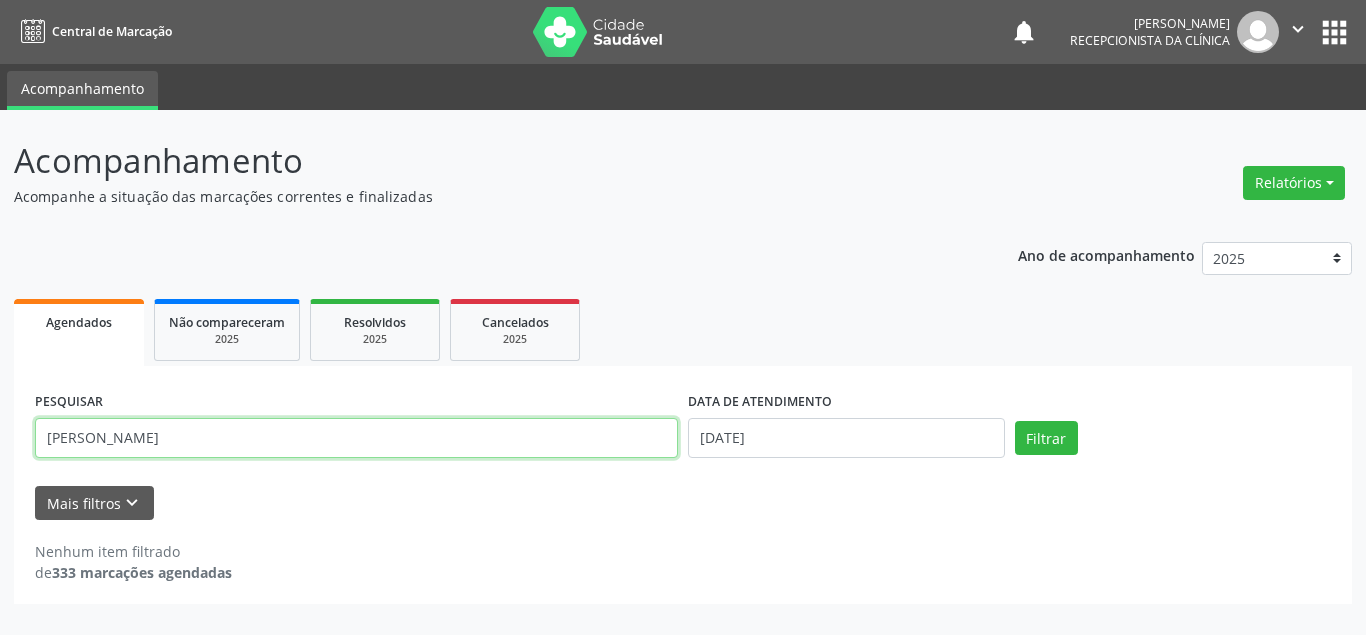 type on "[PERSON_NAME]" 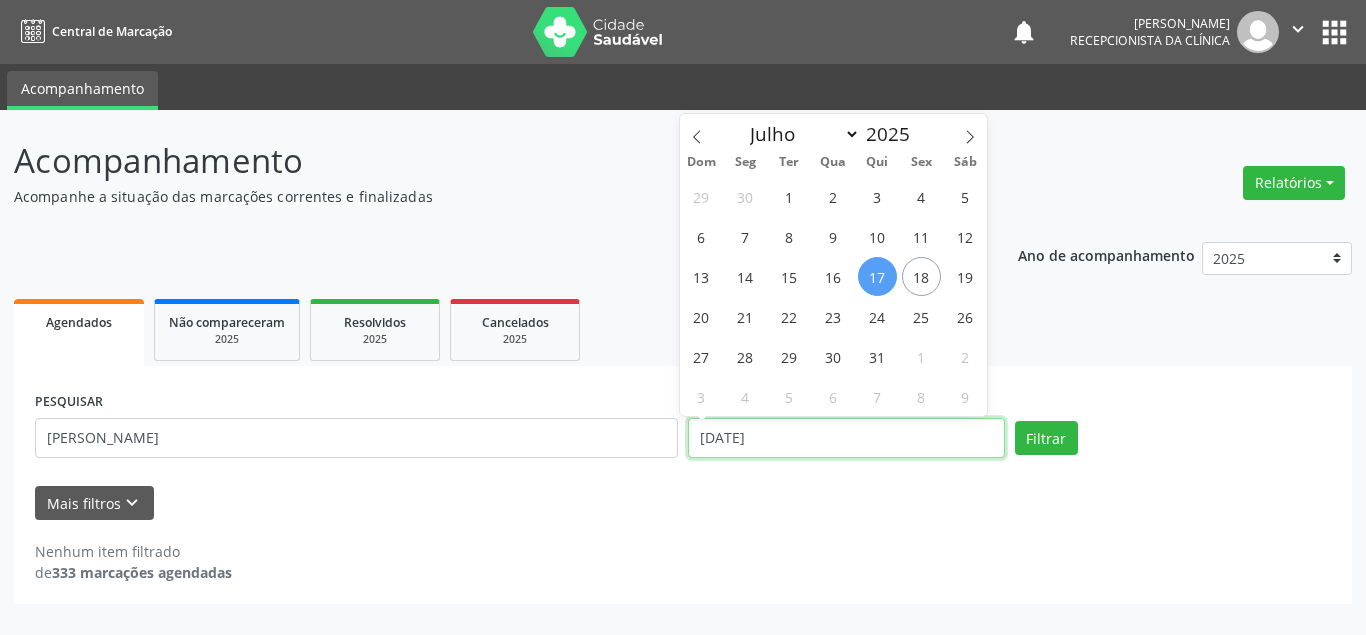 click on "[DATE]" at bounding box center (846, 438) 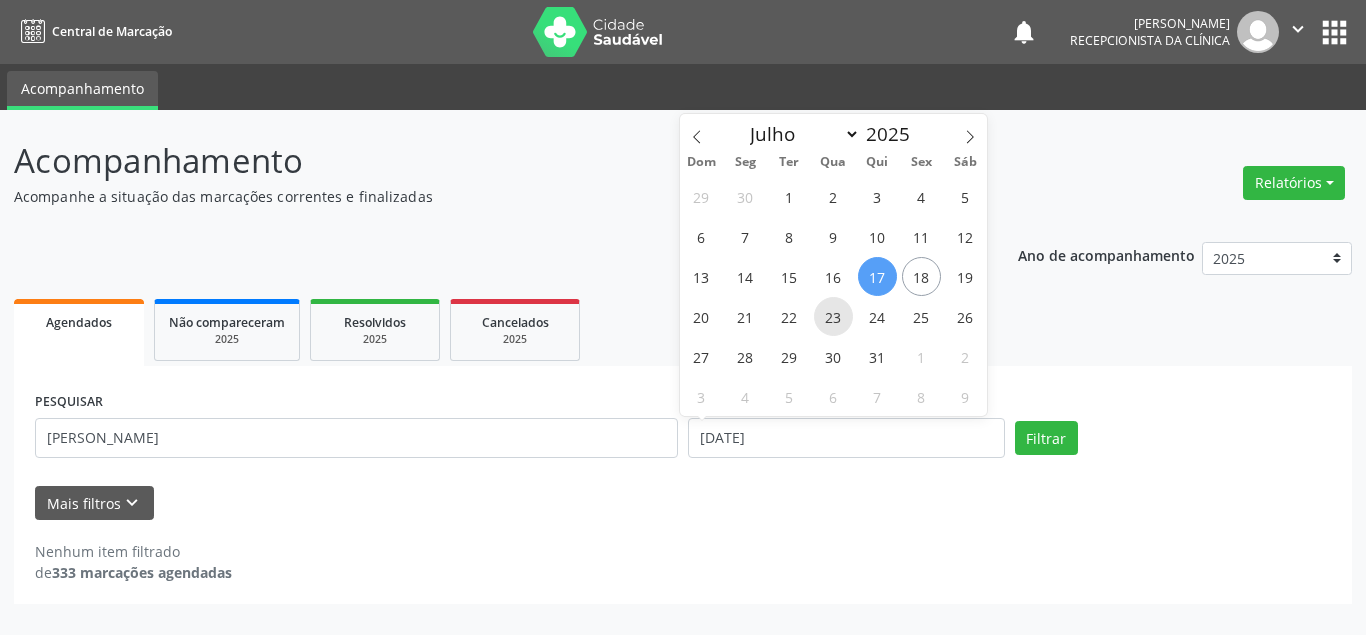 click on "23" at bounding box center [833, 316] 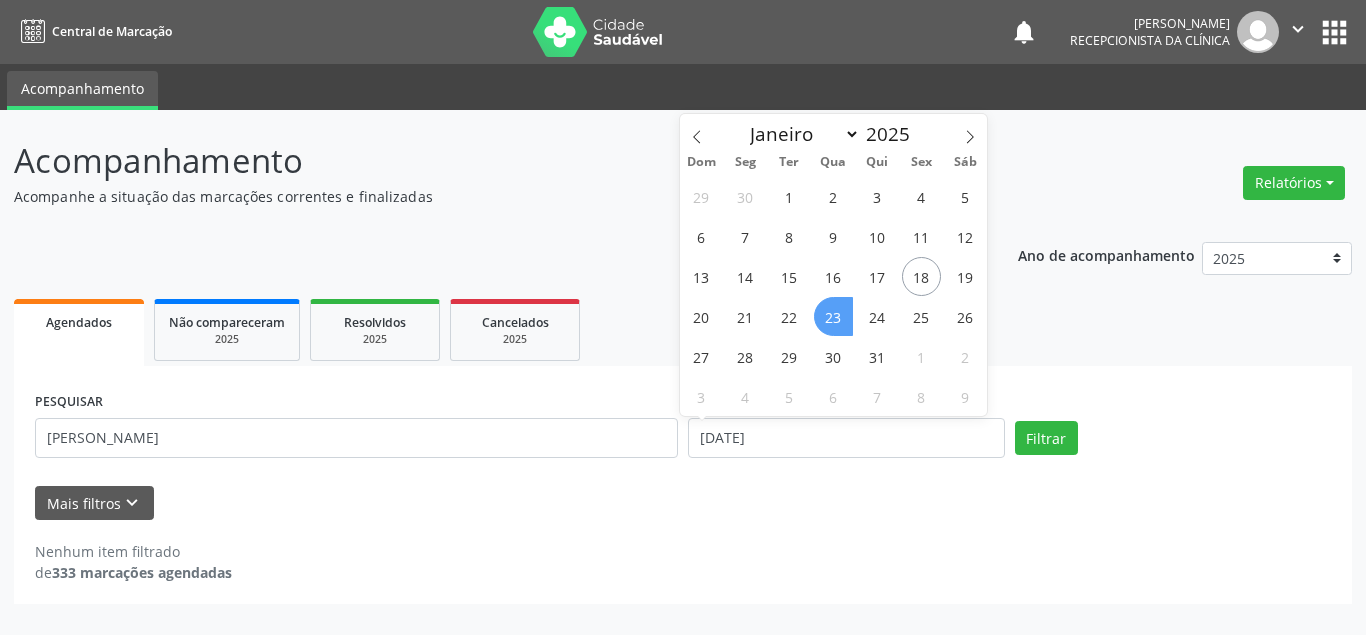 click on "23" at bounding box center (833, 316) 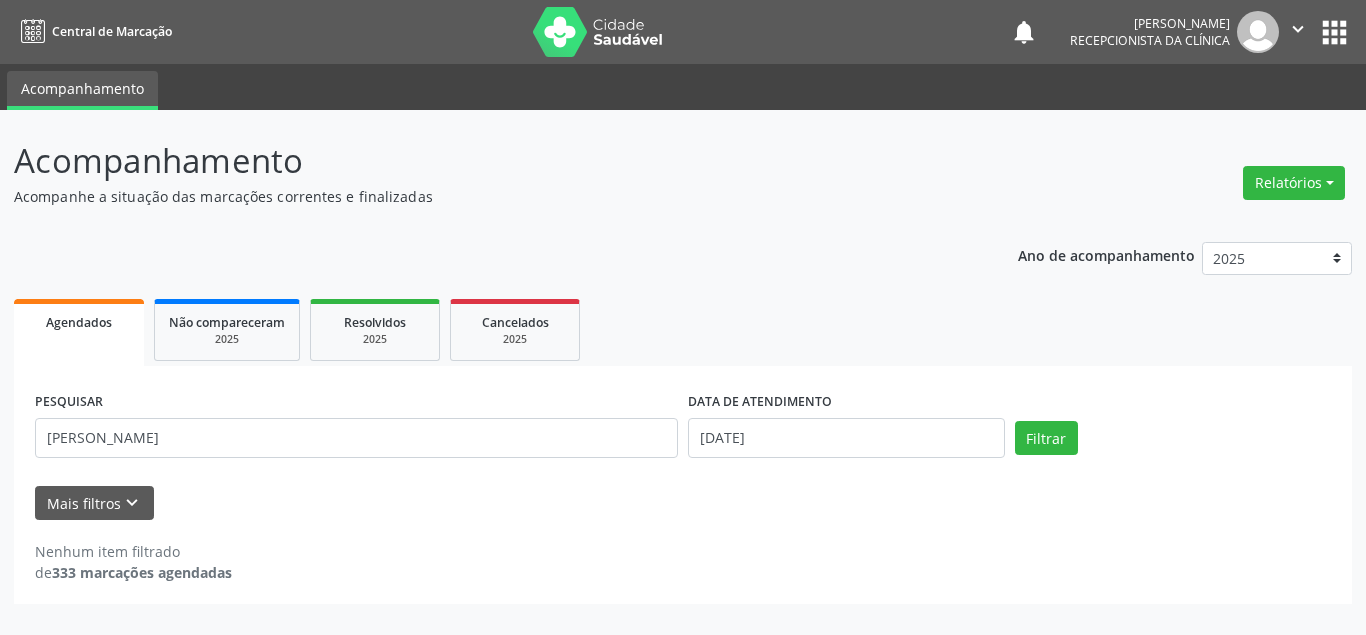 click on "Agendados   Não compareceram
2025
Resolvidos
2025
Cancelados
2025" at bounding box center (683, 330) 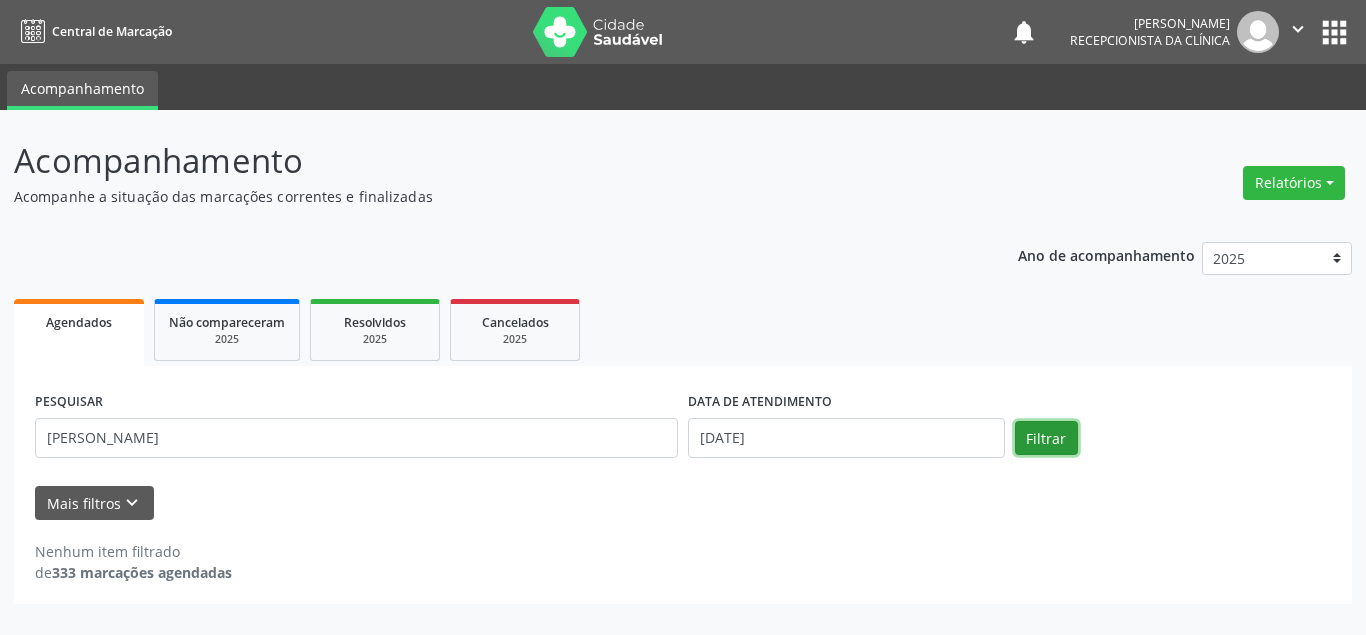 click on "Filtrar" at bounding box center (1046, 438) 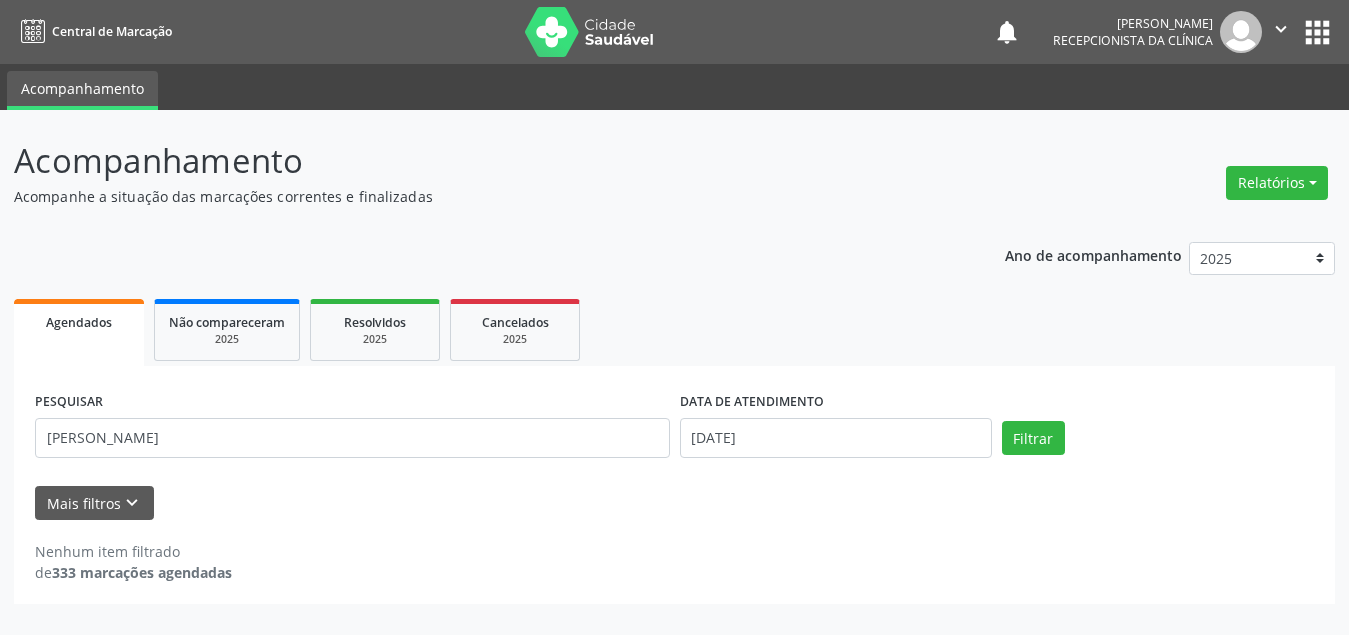 scroll, scrollTop: 0, scrollLeft: 0, axis: both 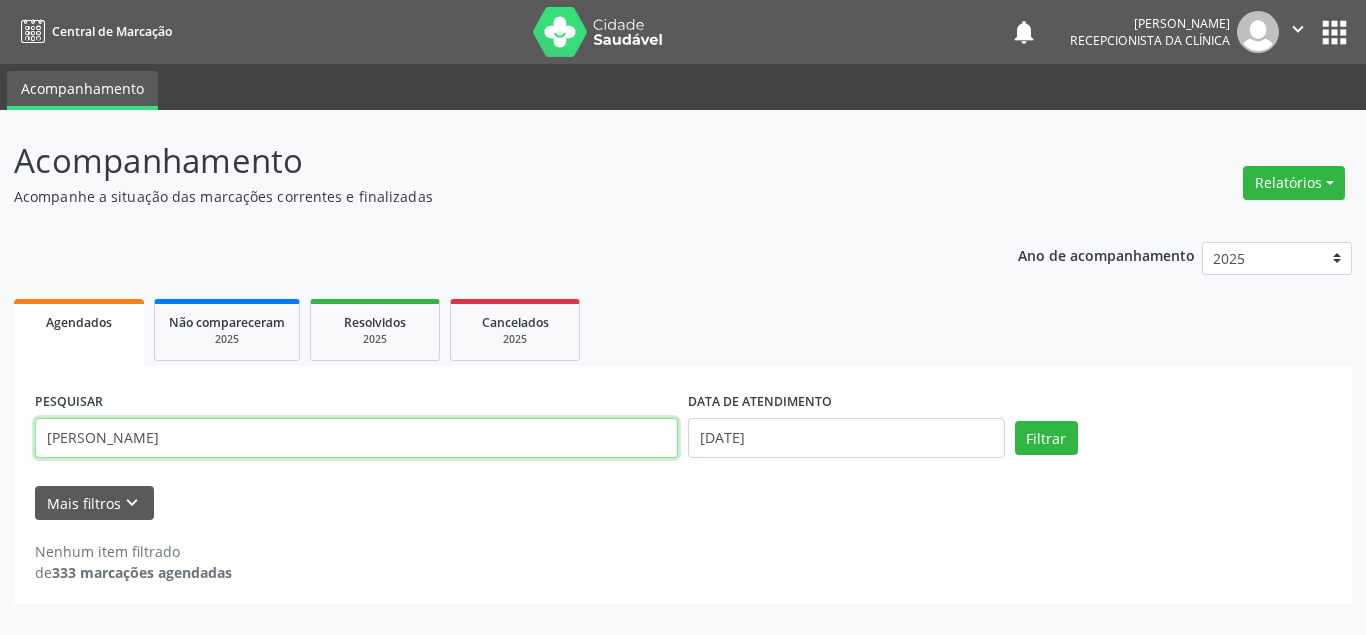 click on "[PERSON_NAME]" at bounding box center (356, 438) 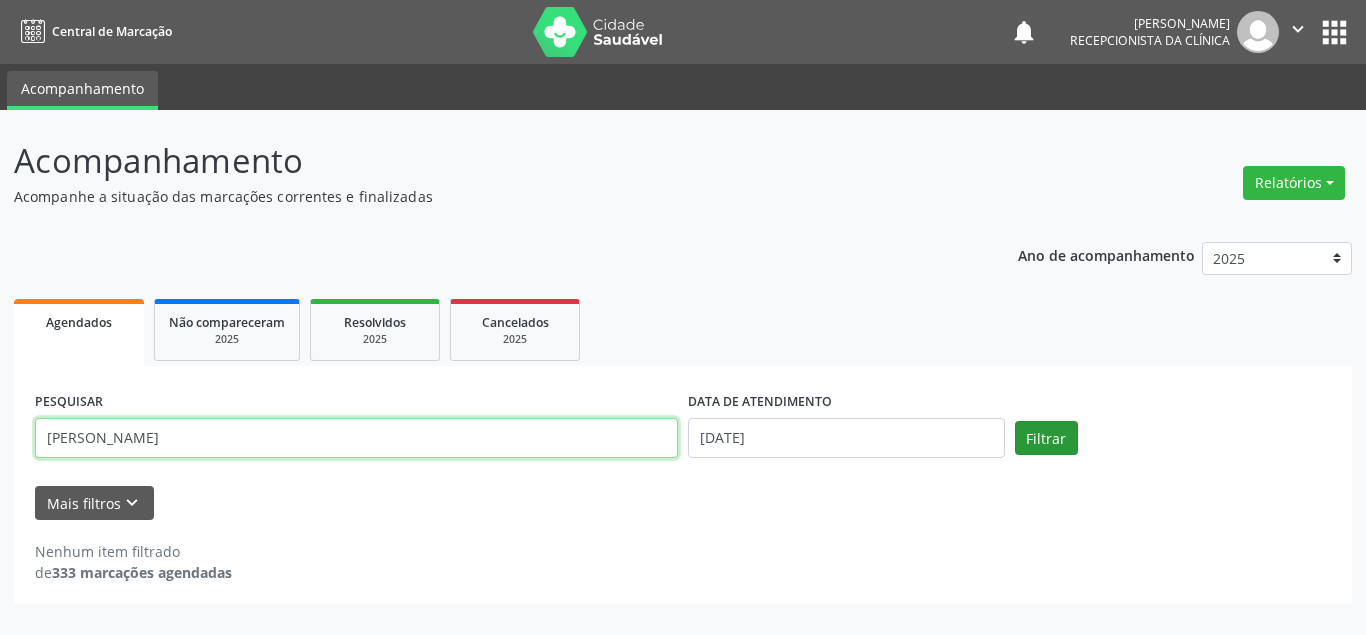 type on "[PERSON_NAME]" 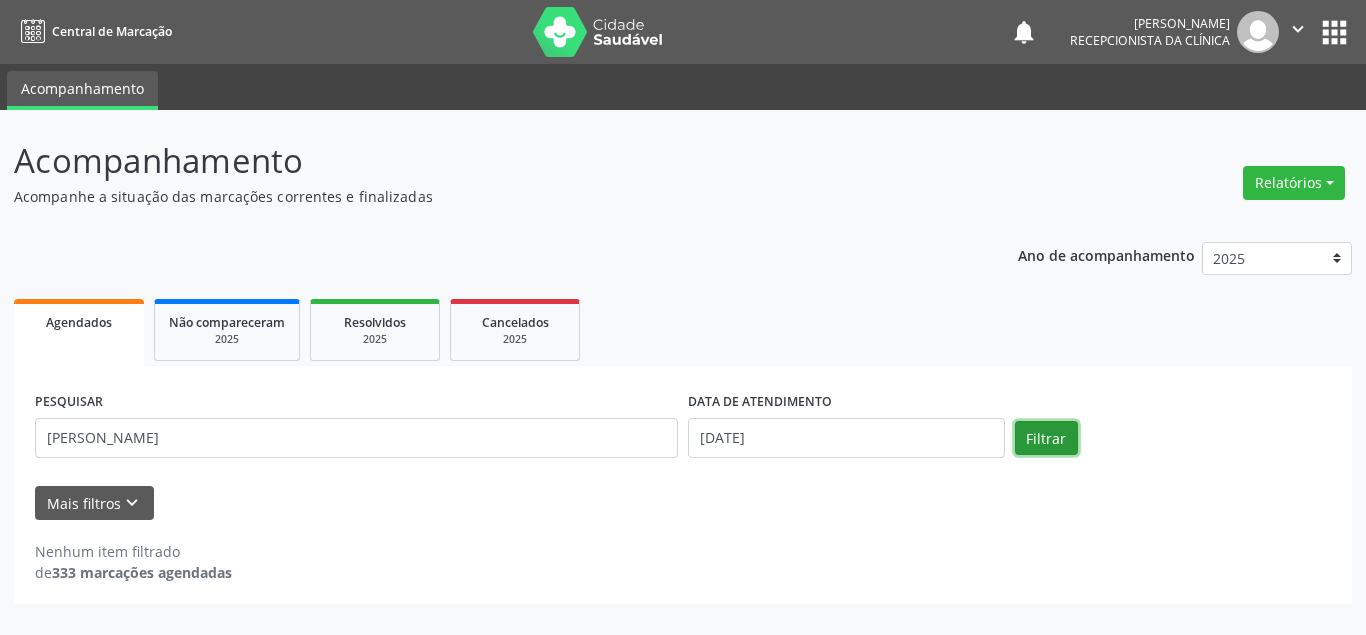 click on "Filtrar" at bounding box center [1046, 438] 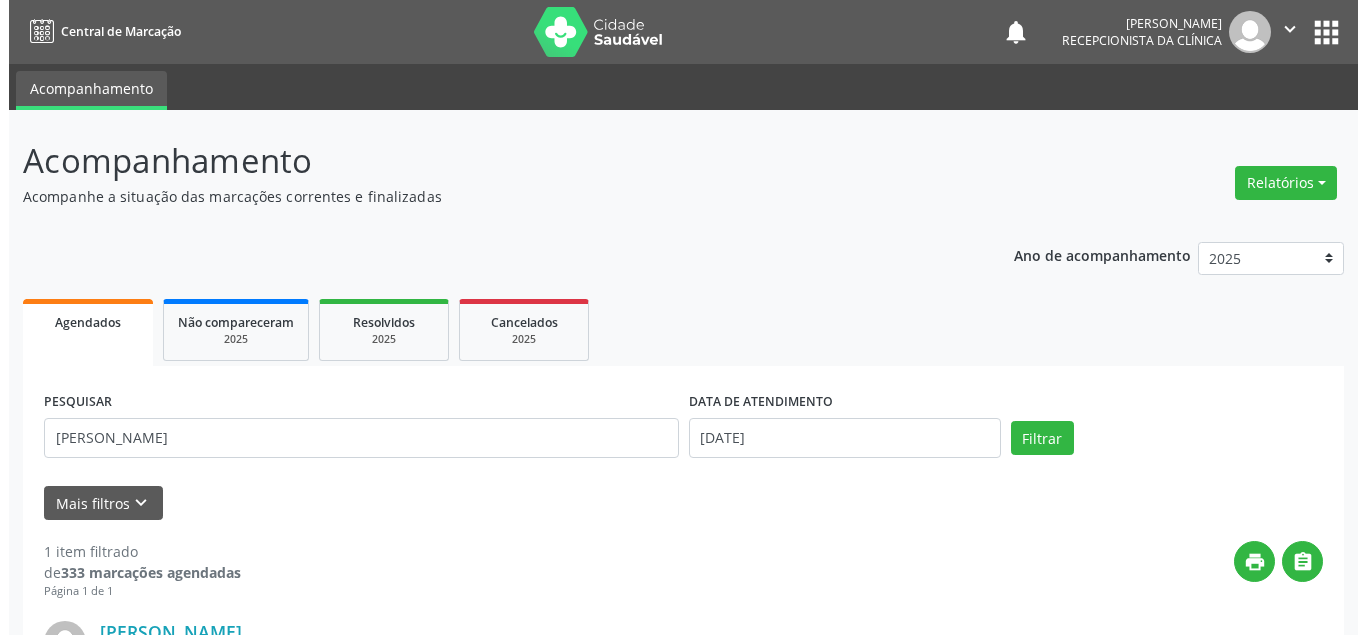 scroll, scrollTop: 200, scrollLeft: 0, axis: vertical 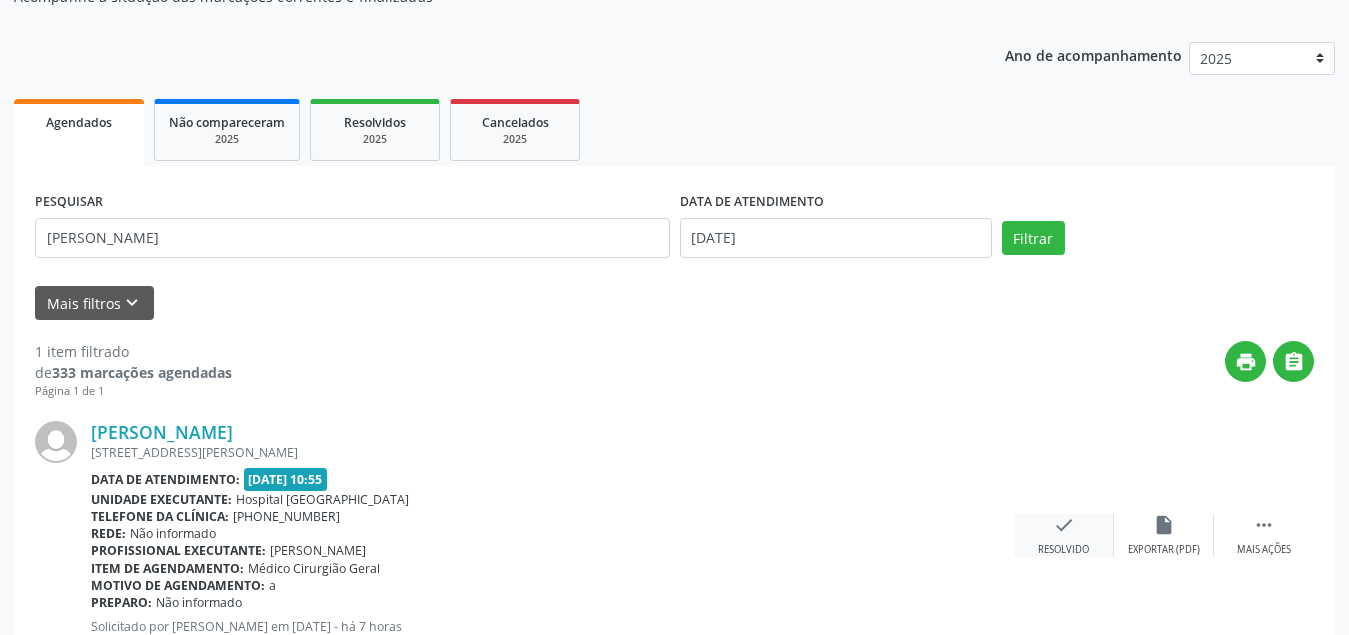 click on "check
Resolvido" at bounding box center (1064, 535) 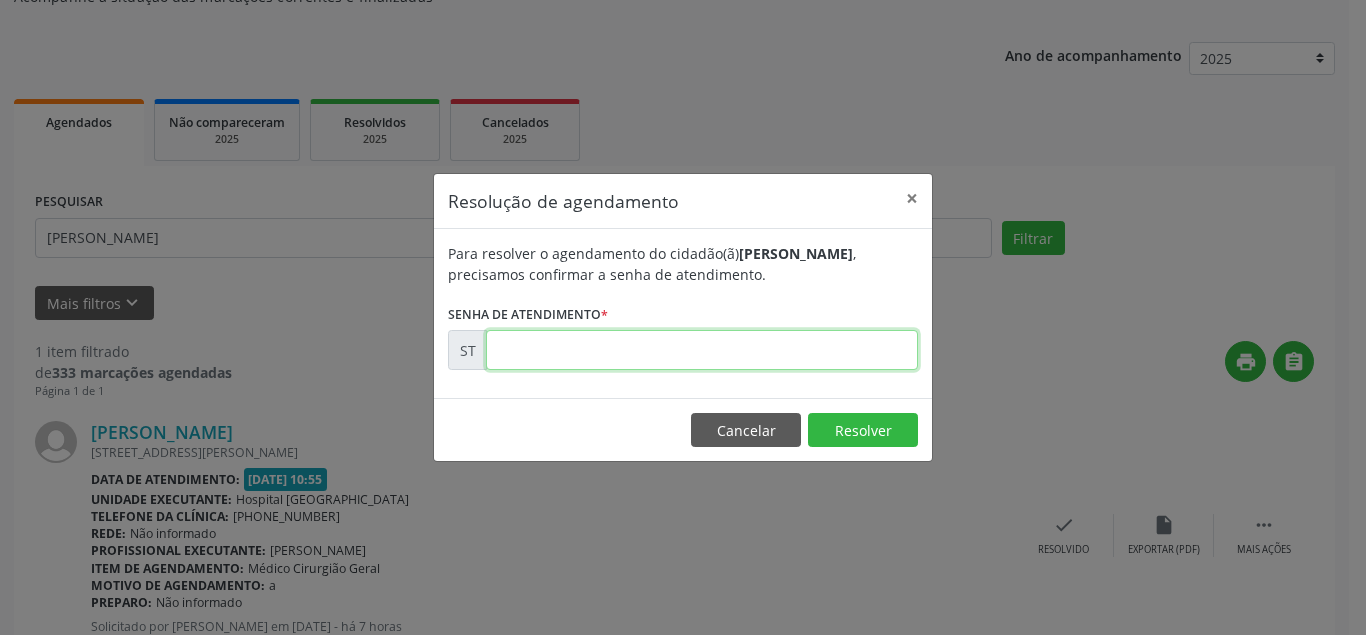 click at bounding box center (702, 350) 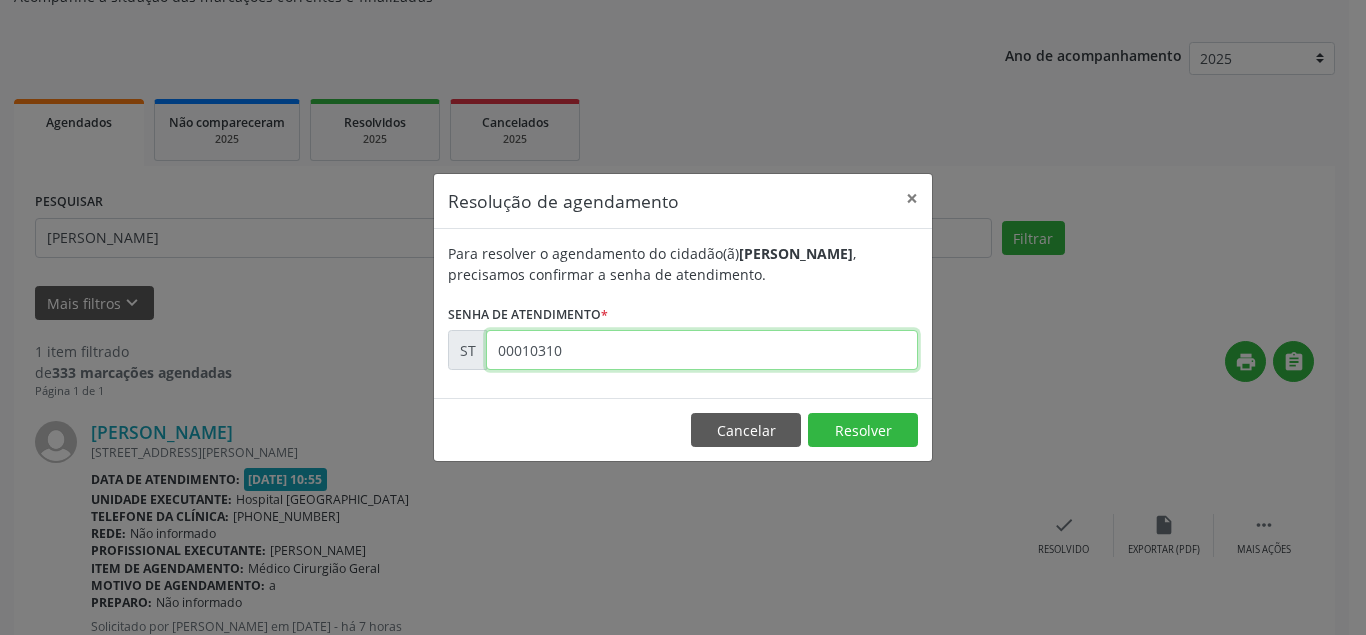 type on "00010310" 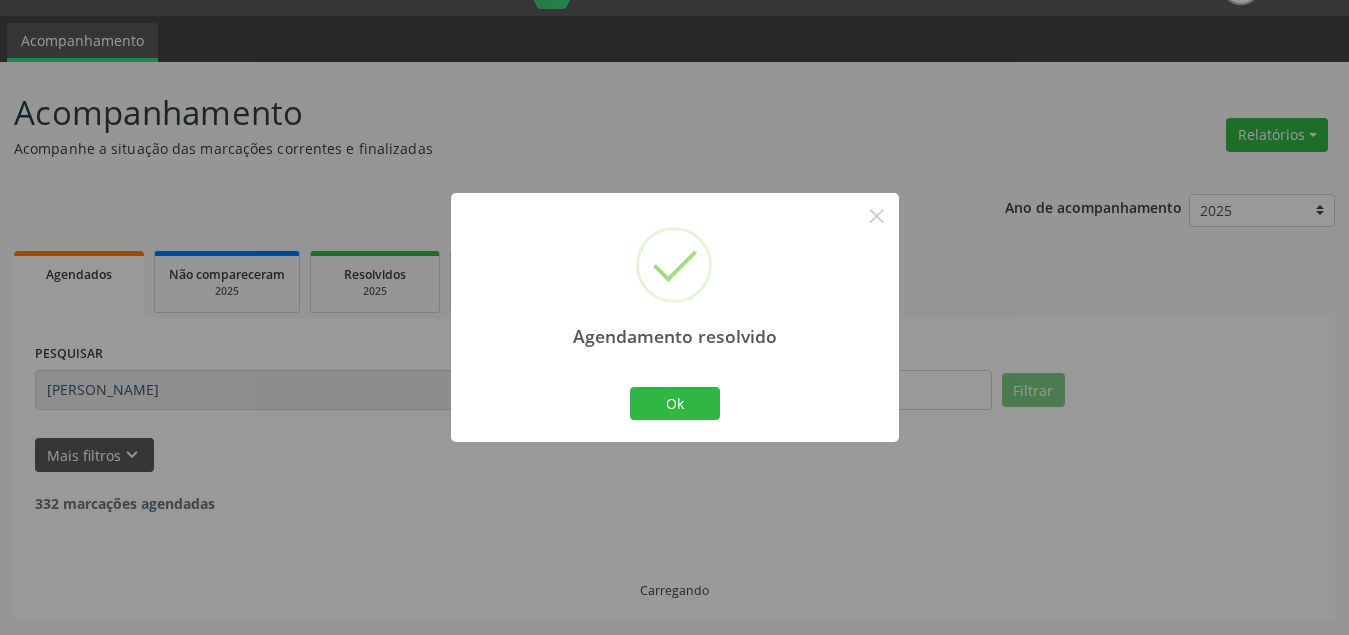 scroll, scrollTop: 0, scrollLeft: 0, axis: both 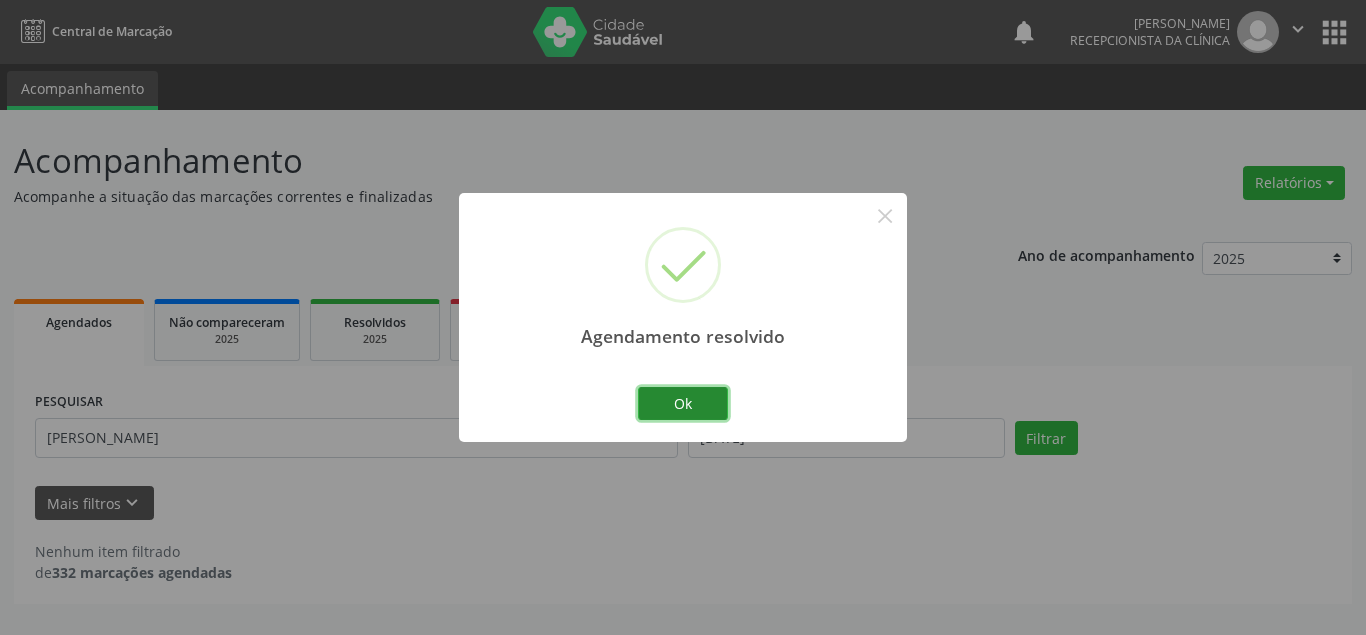 click on "Ok" at bounding box center [683, 404] 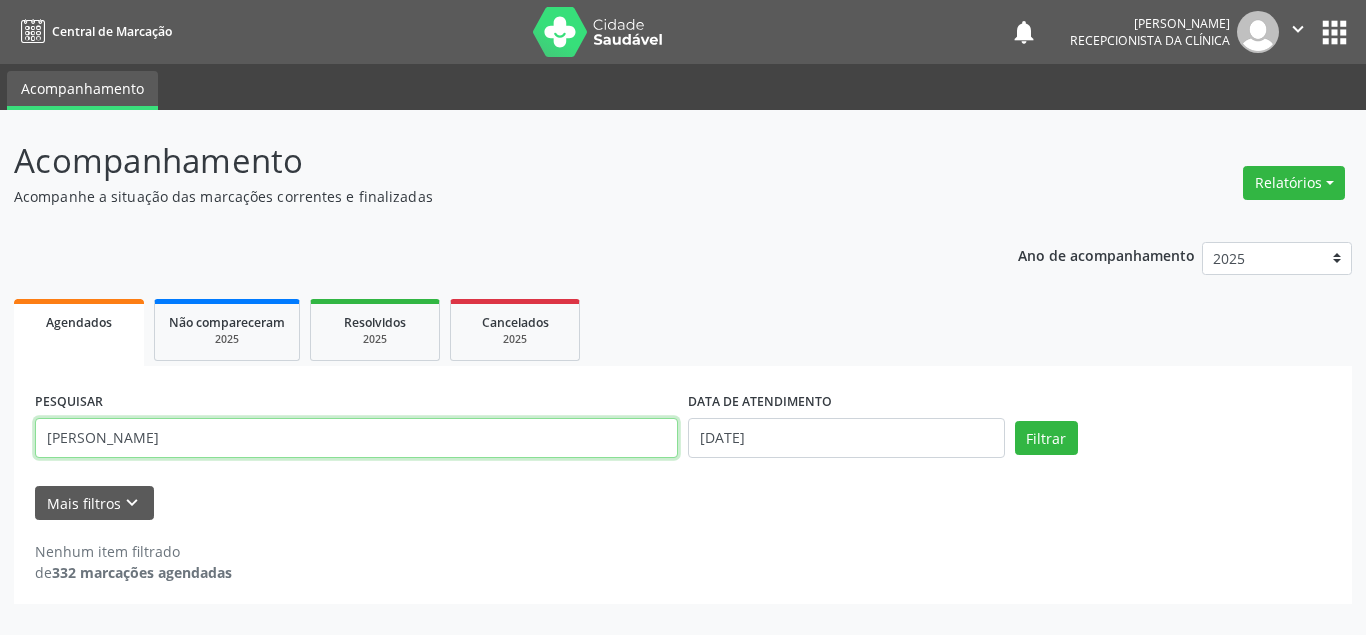 click on "[PERSON_NAME]" at bounding box center (356, 438) 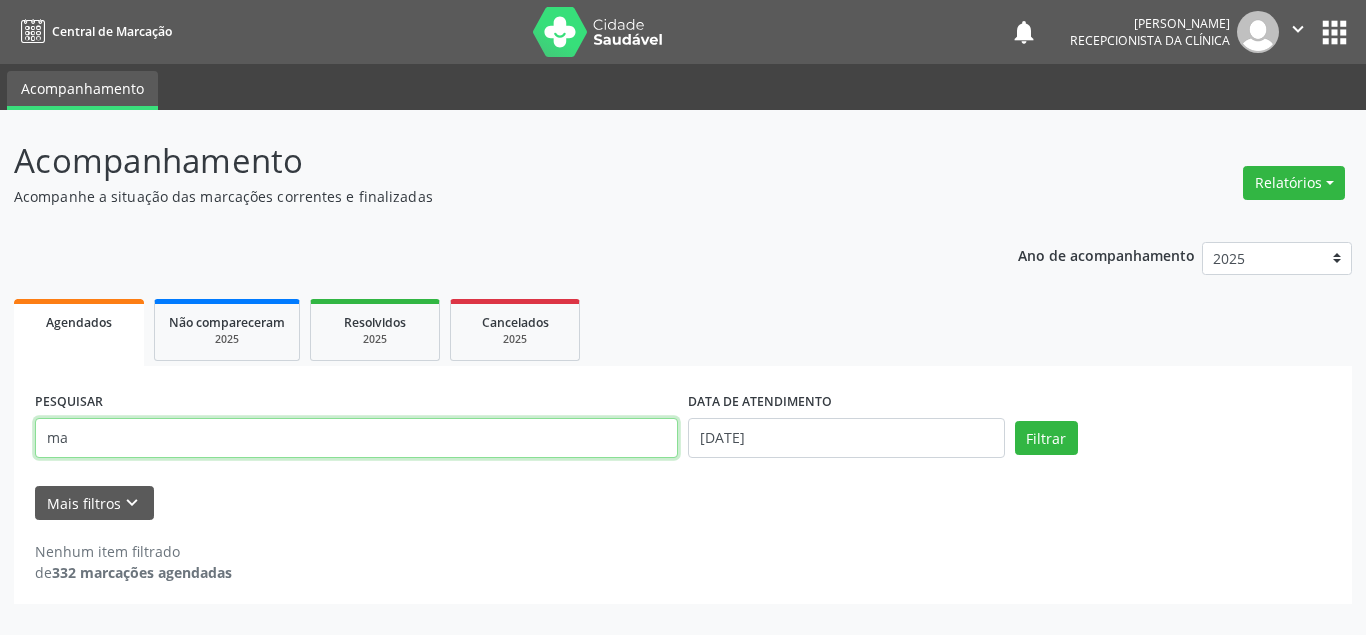 type on "m" 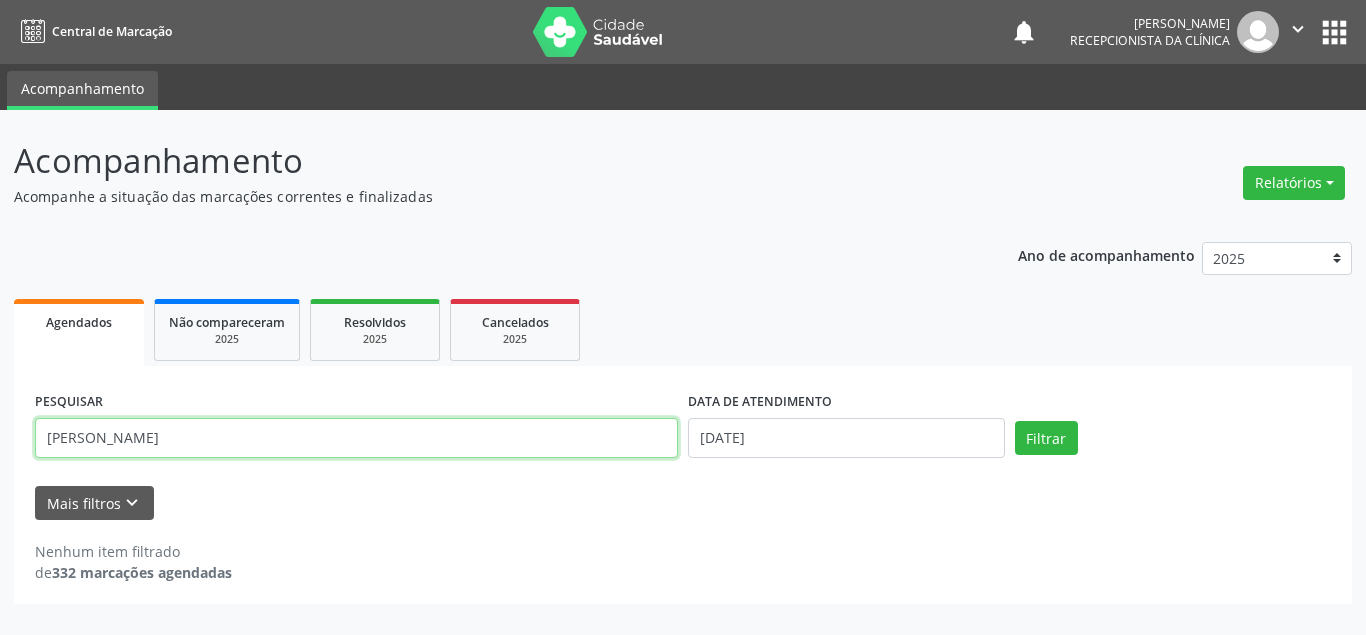 type on "[PERSON_NAME]" 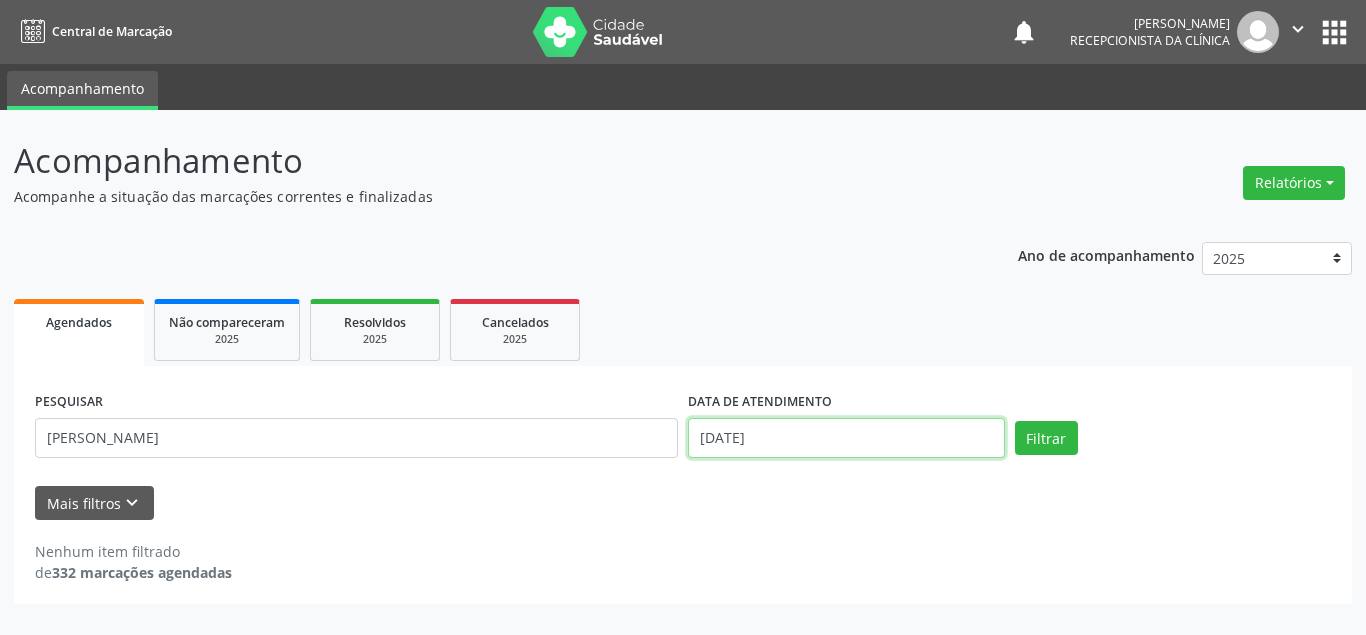 click on "[DATE]" at bounding box center (846, 438) 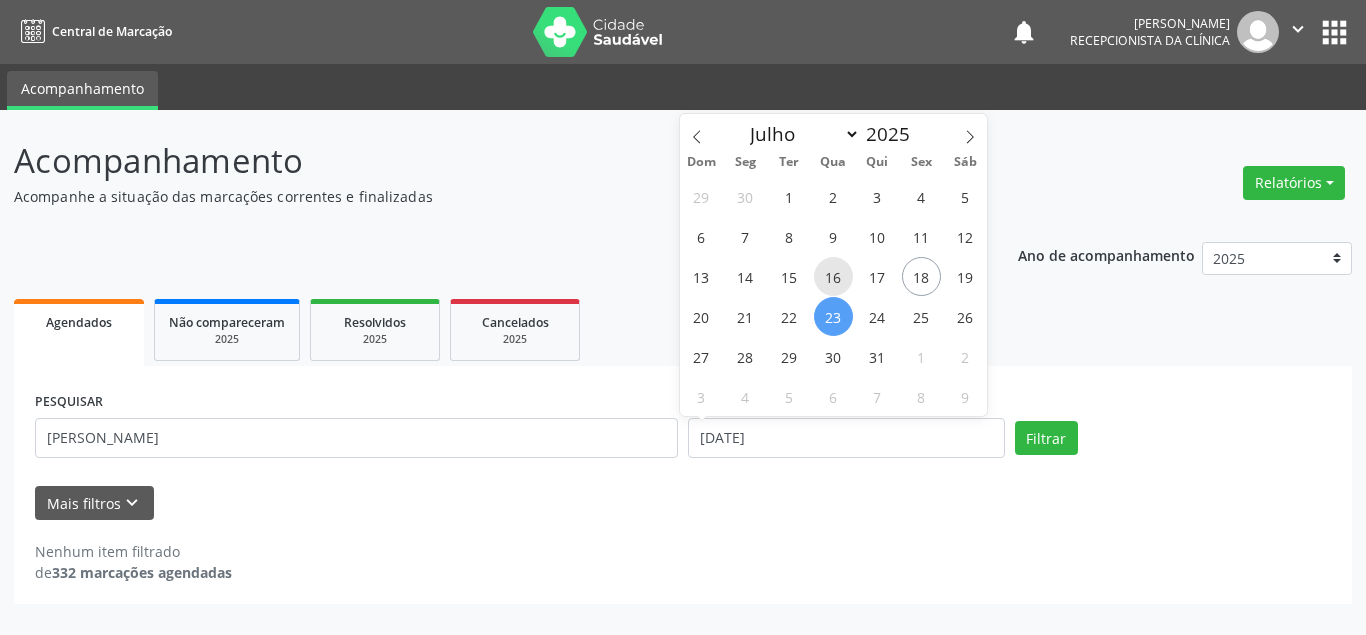 click on "16" at bounding box center [833, 276] 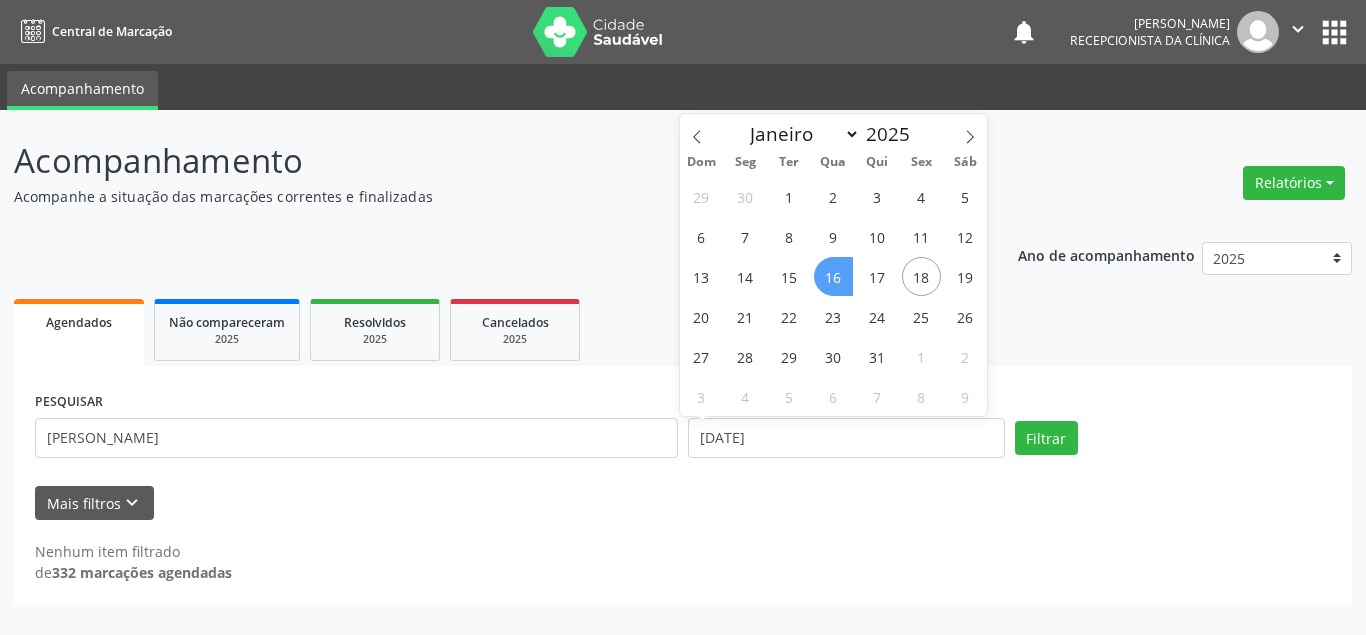 click on "16" at bounding box center [833, 276] 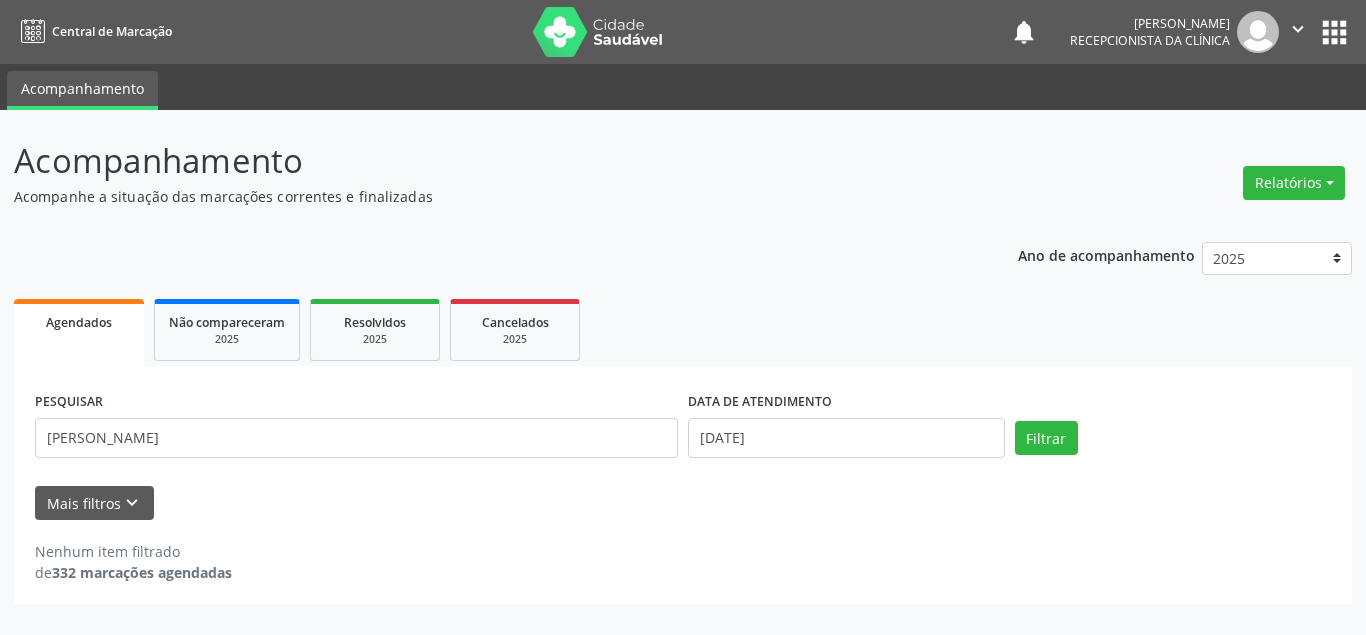 click on "Ano de acompanhamento
2025 2024   Agendados   Não compareceram
2025
Resolvidos
2025
Cancelados
2025
PESQUISAR
[PERSON_NAME]
DATA DE ATENDIMENTO
[DATE]
Filtrar
UNIDADE DE REFERÊNCIA
Selecione uma UBS
Todas as UBS   Usf do Mutirao   Usf Cohab   Usf Caicarinha da Penha Tauapiranga   Posto de Saude [PERSON_NAME]   Usf Borborema   Usf Bom Jesus I   Usf Ipsep   Usf Sao Cristovao   Usf Santa [PERSON_NAME]   Usf Cagep   Usf Caxixola   Usf Bom Jesus II   Usf Malhada Cortada   Usf [GEOGRAPHIC_DATA]   Usf Varzea Aabb   Usf Ipsep II   Usf Cohab II   Usf Varzinha   Usf Ipa Faz [GEOGRAPHIC_DATA] I   Usf [GEOGRAPHIC_DATA]   Usf [GEOGRAPHIC_DATA] [GEOGRAPHIC_DATA]   Posto de Saude Logradouro   Posto de Saude [GEOGRAPHIC_DATA]   Posto de Saude de Juazeirinho   Central Regional de Rede de Frio [GEOGRAPHIC_DATA][PERSON_NAME]" at bounding box center [683, 416] 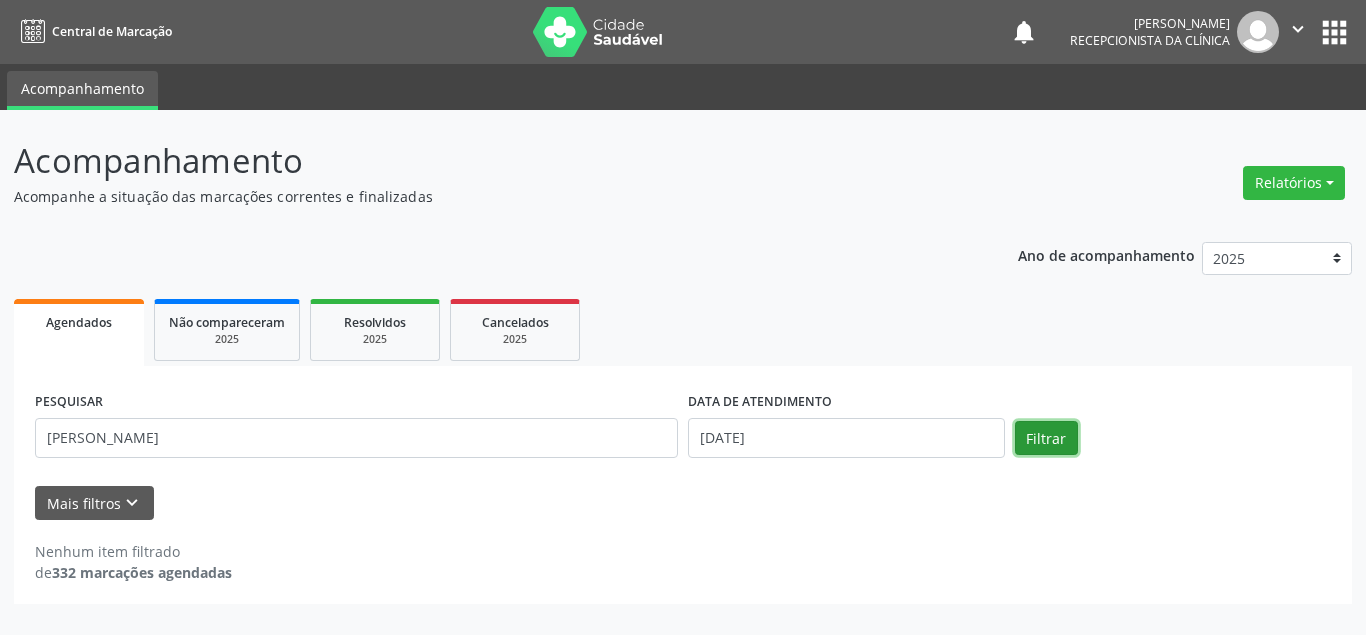 click on "Filtrar" at bounding box center (1046, 438) 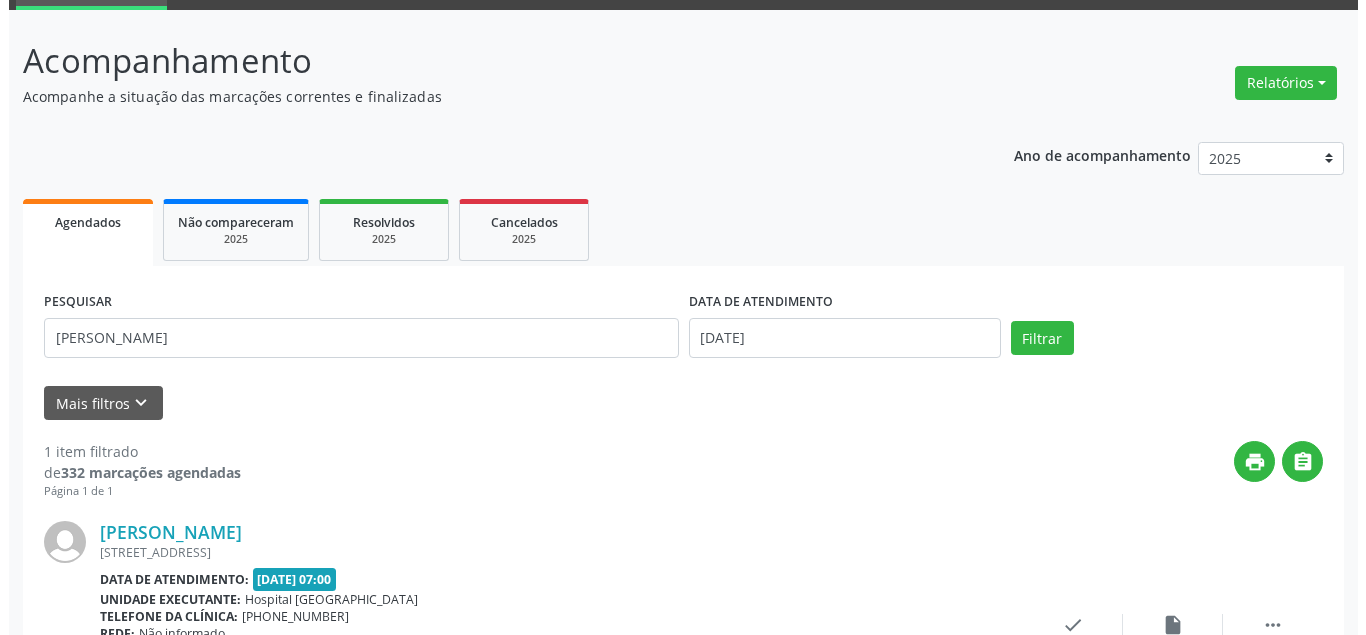 scroll, scrollTop: 200, scrollLeft: 0, axis: vertical 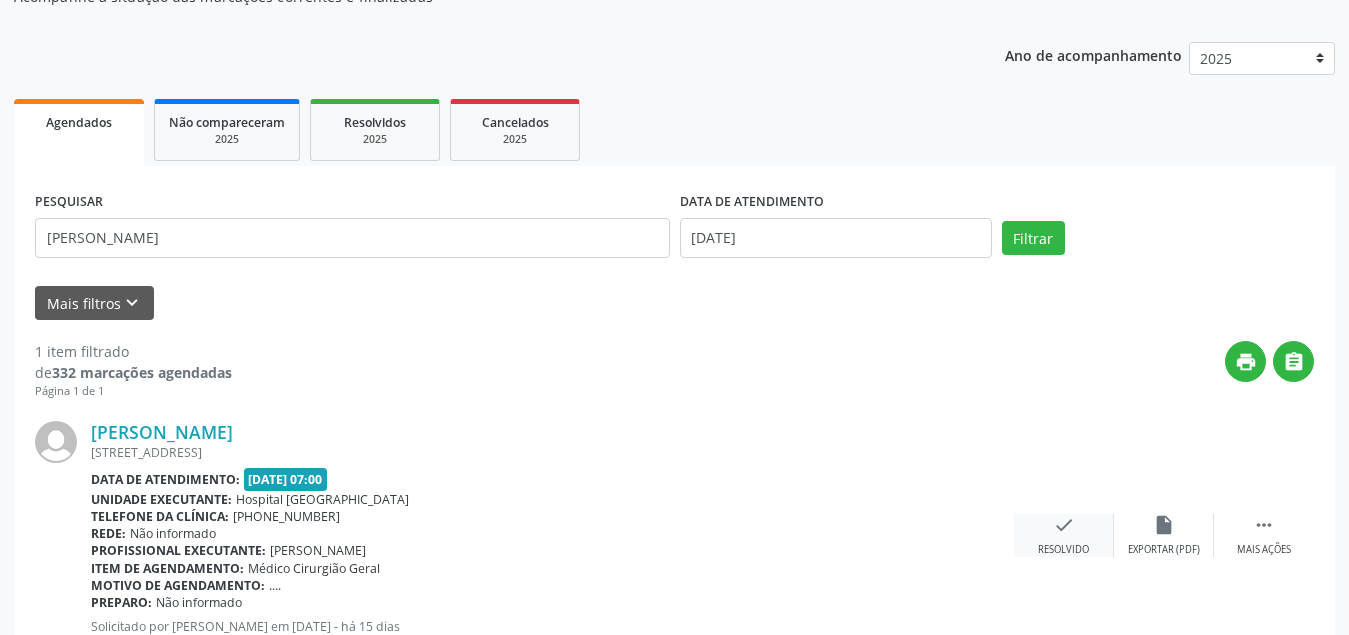 click on "check" at bounding box center [1064, 525] 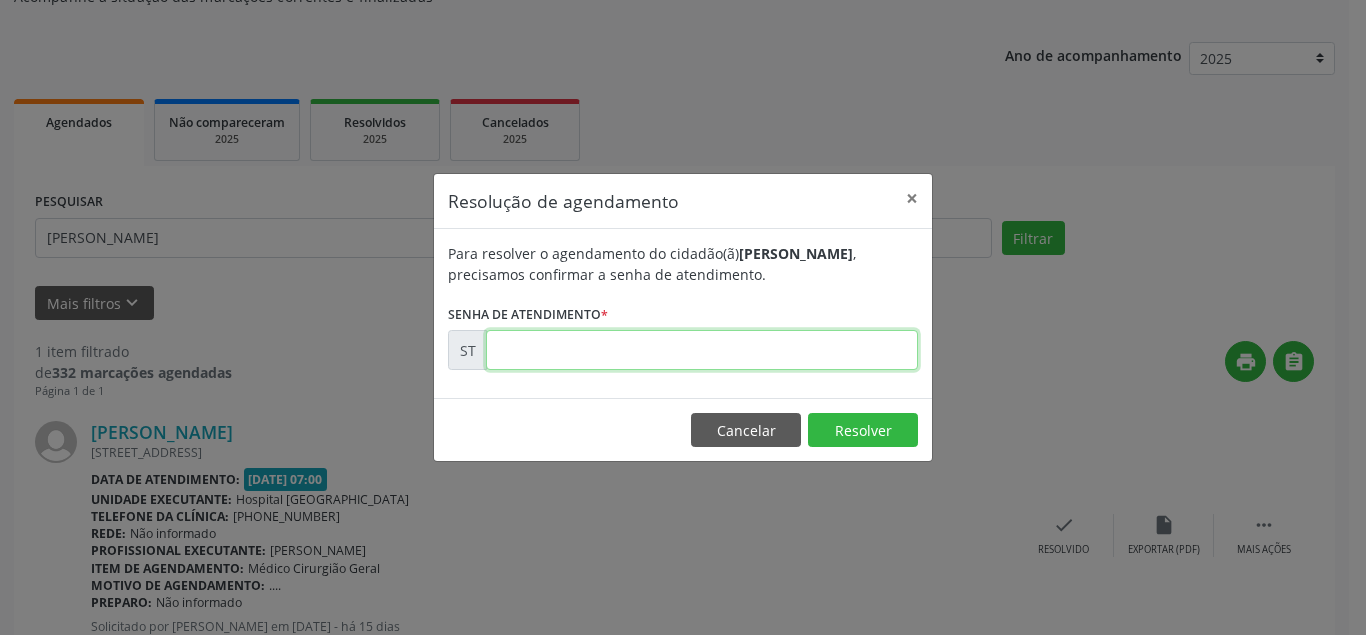 click at bounding box center (702, 350) 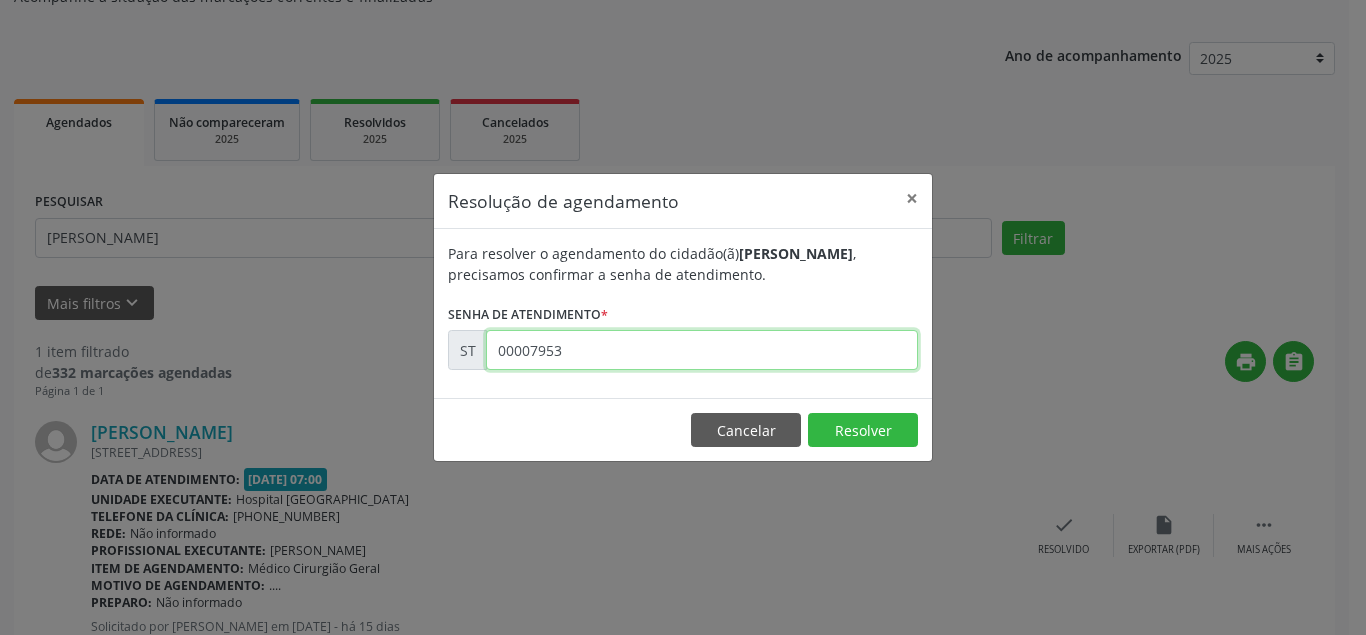 type on "00007953" 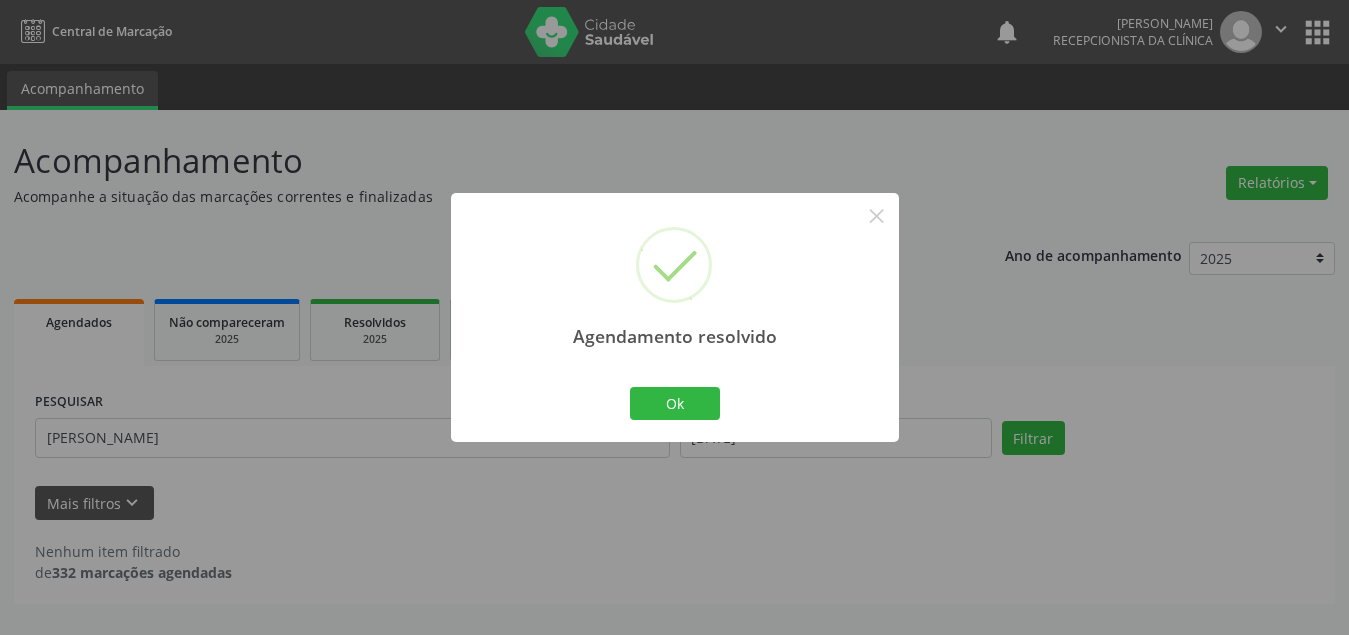 scroll, scrollTop: 0, scrollLeft: 0, axis: both 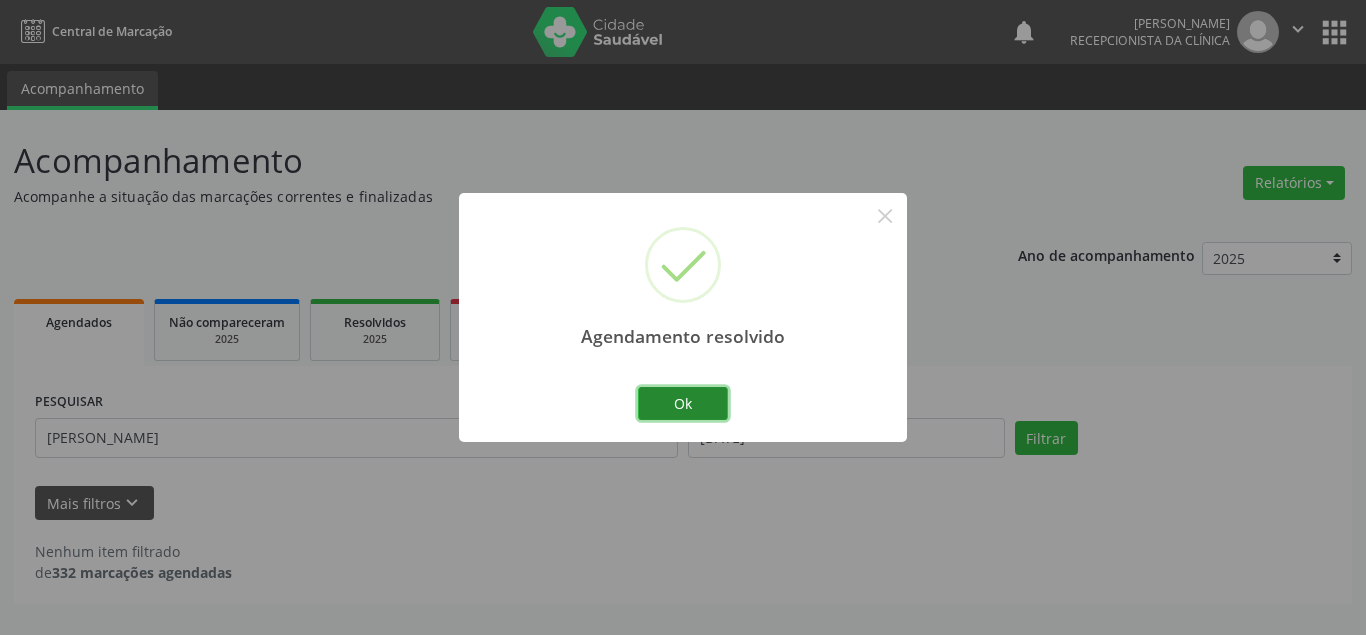 click on "Ok" at bounding box center (683, 404) 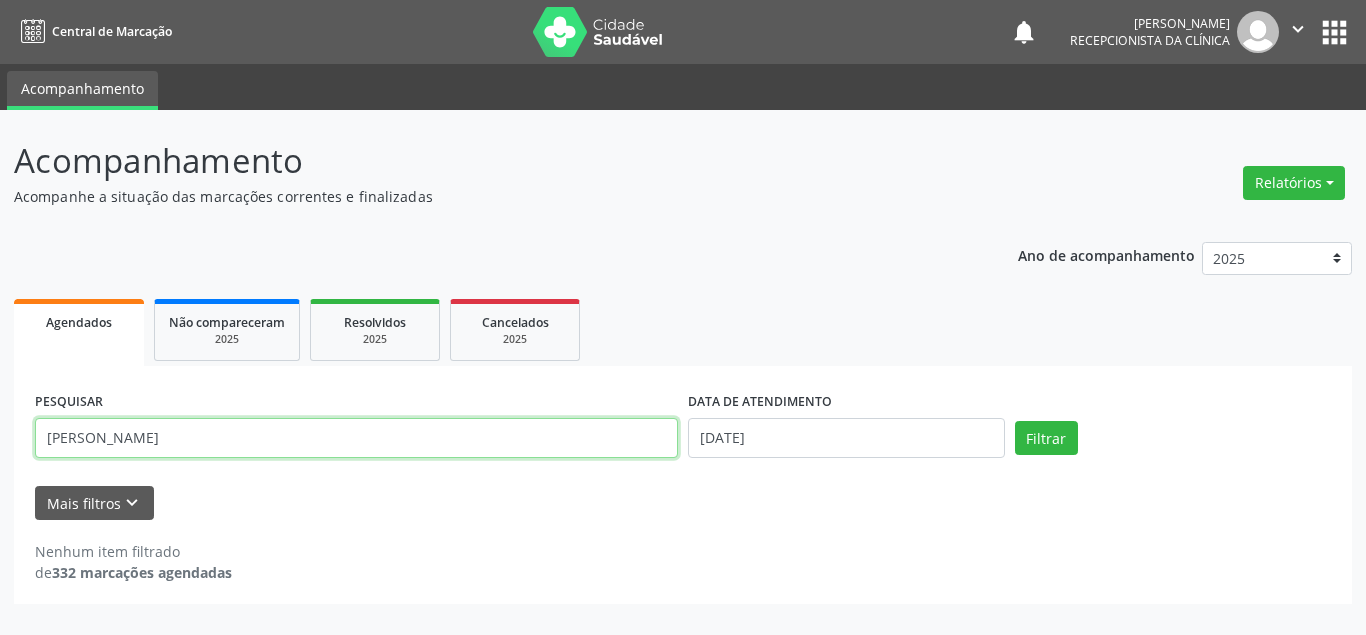 click on "[PERSON_NAME]" at bounding box center [356, 438] 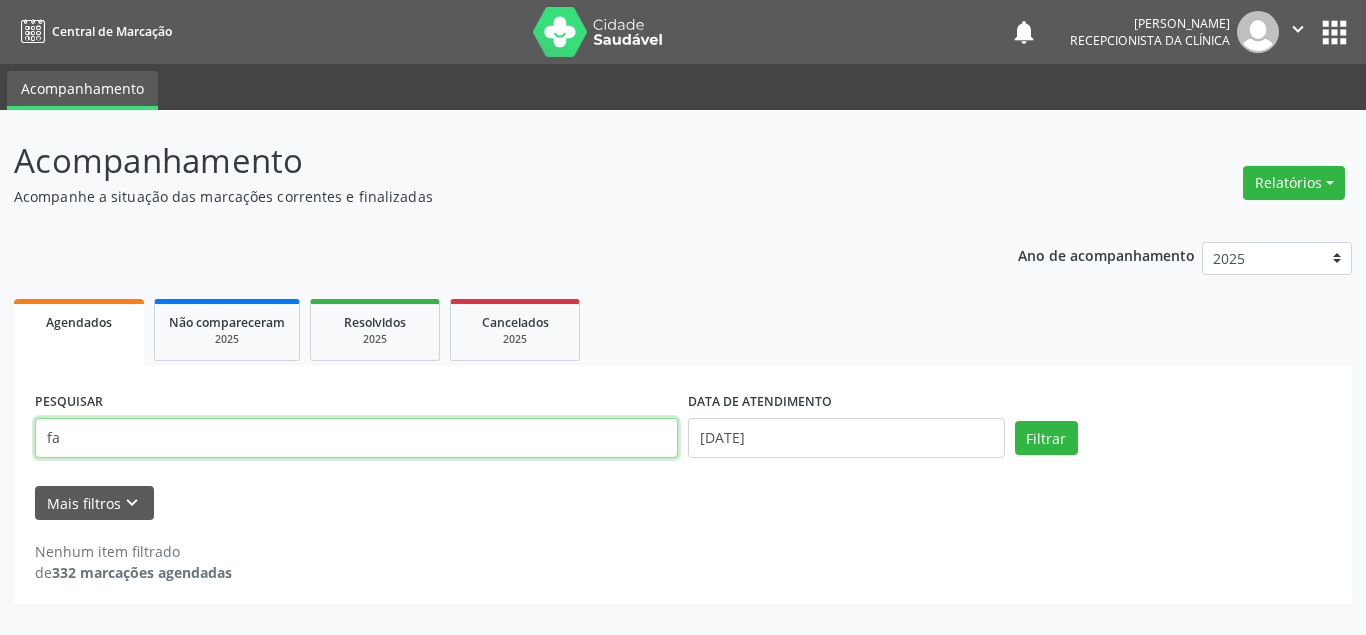type on "f" 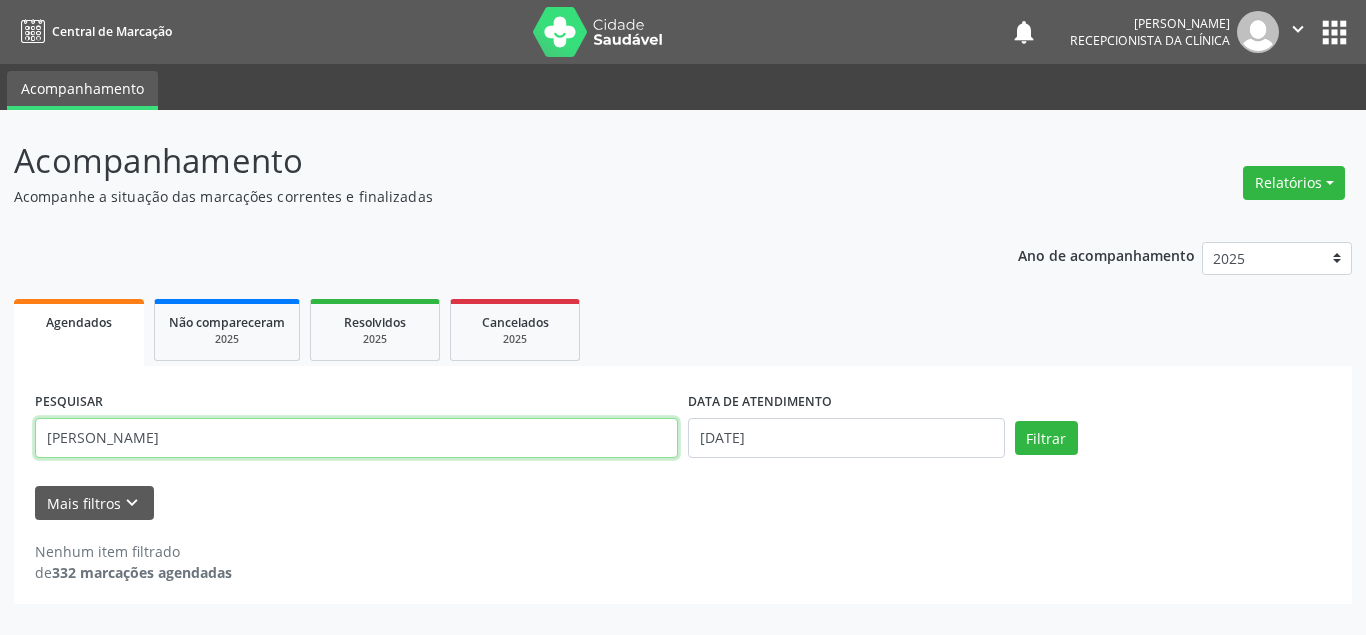 type on "[PERSON_NAME]" 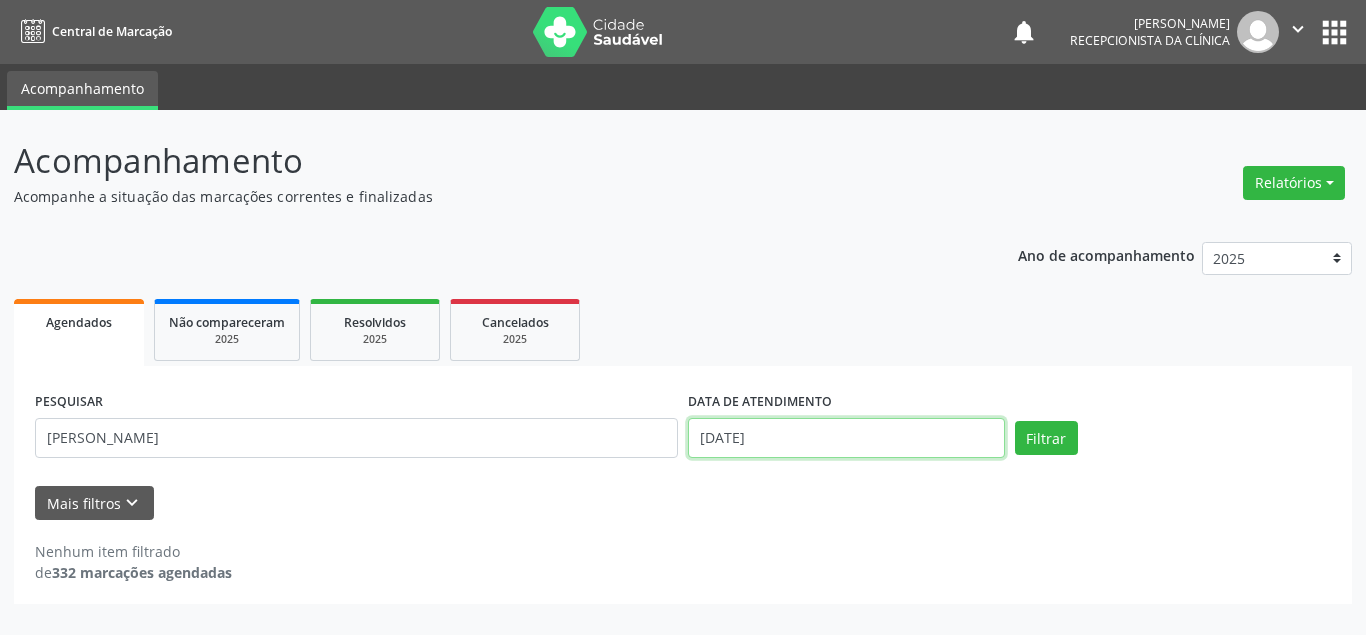 click on "[DATE]" at bounding box center (846, 438) 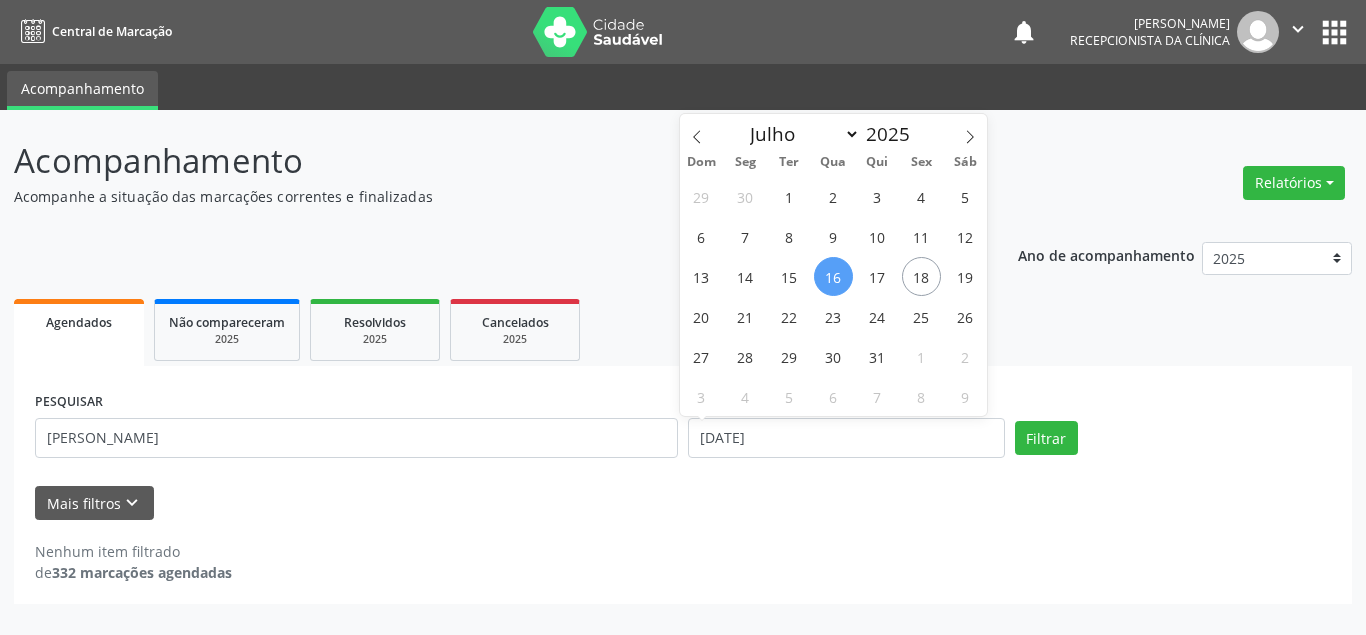 click on "16" at bounding box center (833, 276) 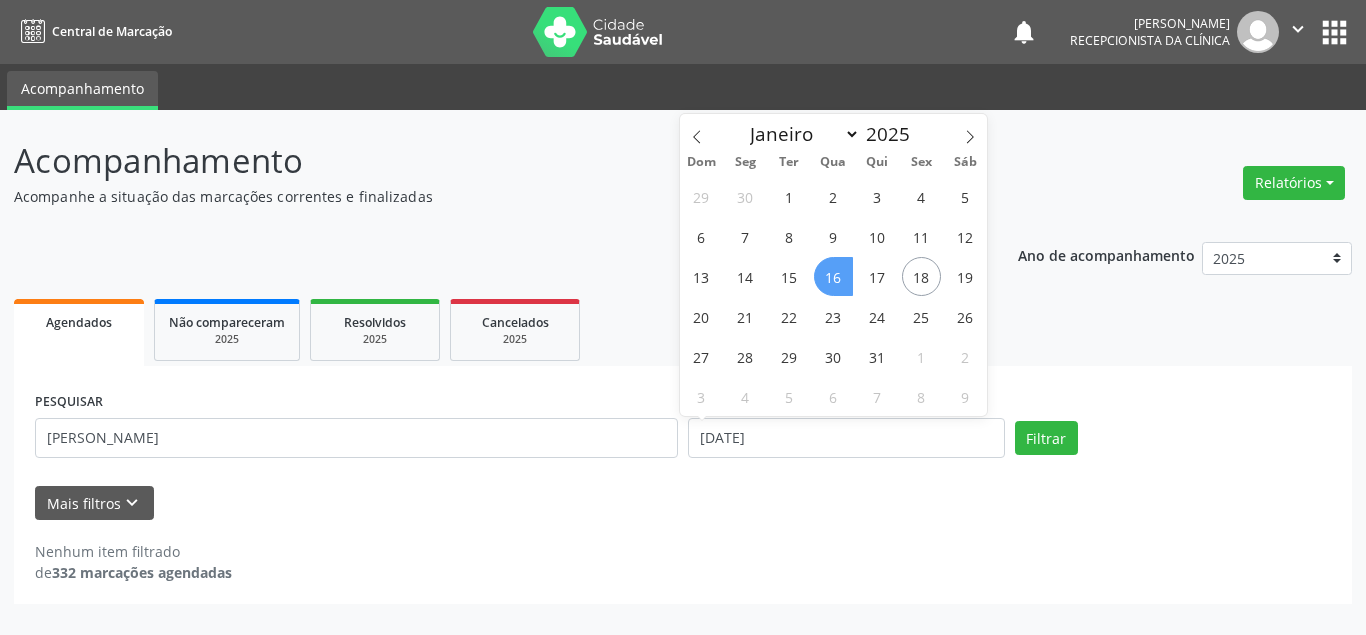 click on "16" at bounding box center (833, 276) 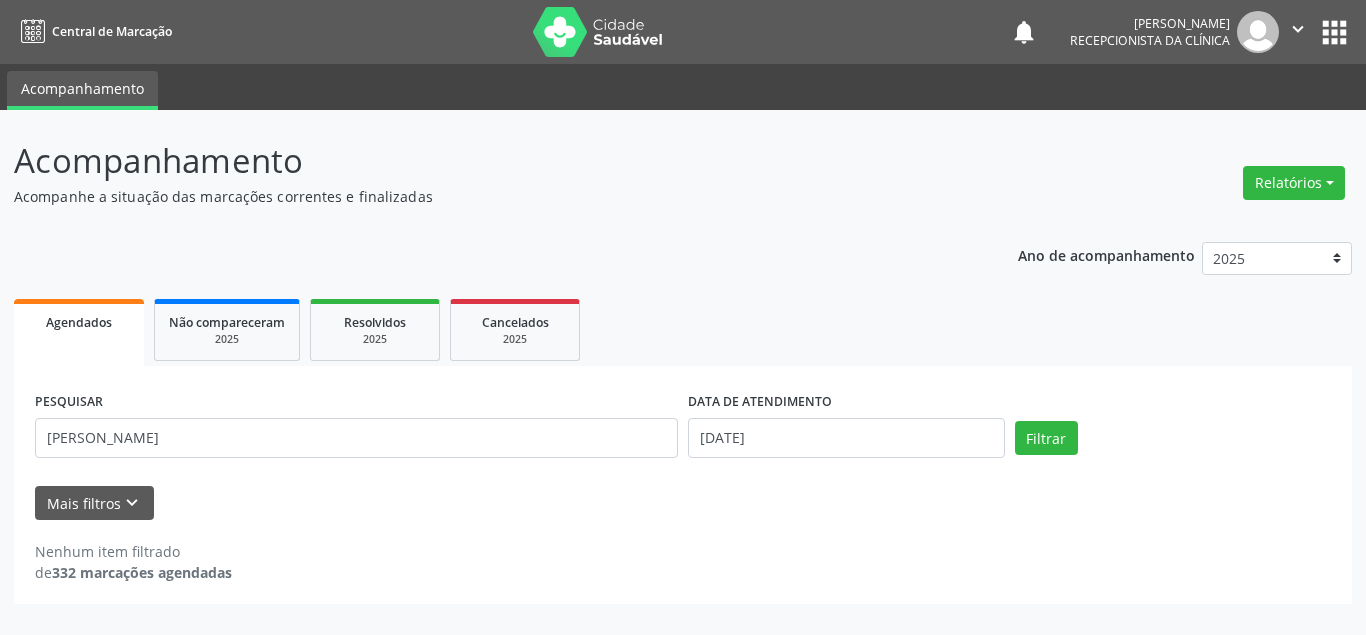 click on "Ano de acompanhamento
2025 2024   Agendados   Não compareceram
2025
Resolvidos
2025
Cancelados
2025
PESQUISAR
[PERSON_NAME]
DATA DE ATENDIMENTO
[DATE]
Filtrar
UNIDADE DE REFERÊNCIA
Selecione uma UBS
Todas as UBS   Usf do Mutirao   Usf Cohab   Usf Caicarinha da Penha Tauapiranga   Posto de Saude [PERSON_NAME]   Usf Borborema   Usf Bom Jesus I   Usf Ipsep   Usf Sao Cristovao   Usf Santa [PERSON_NAME]   Usf Cagep   Usf Caxixola   Usf Bom Jesus II   Usf Malhada Cortada   Usf [GEOGRAPHIC_DATA]   Usf Varzea Aabb   Usf Ipsep II   Usf Cohab II   Usf Varzinha   Usf Ipa Faz [GEOGRAPHIC_DATA] I   Usf [GEOGRAPHIC_DATA]   Usf [GEOGRAPHIC_DATA] [GEOGRAPHIC_DATA]   Posto de Saude Logradouro   Posto de Saude [GEOGRAPHIC_DATA]   Posto de Saude de Juazeirinho   Central Regional de Rede de Frio [GEOGRAPHIC_DATA][PERSON_NAME]" at bounding box center (683, 416) 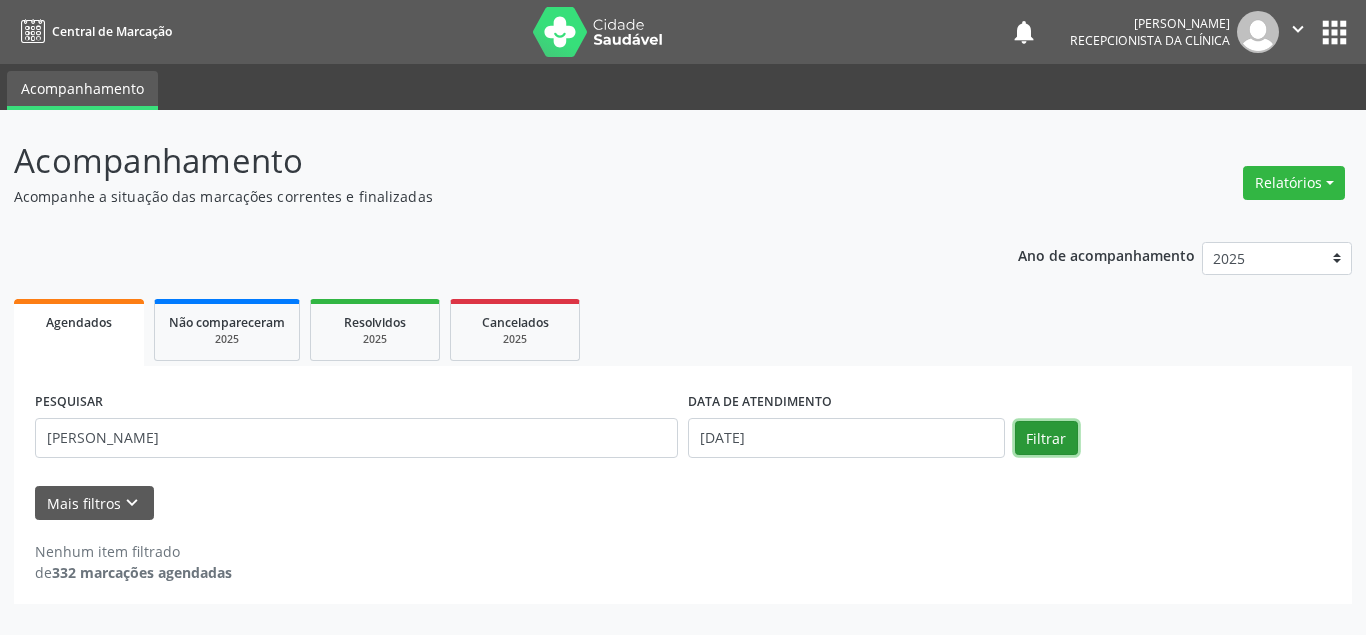 click on "Filtrar" at bounding box center [1046, 438] 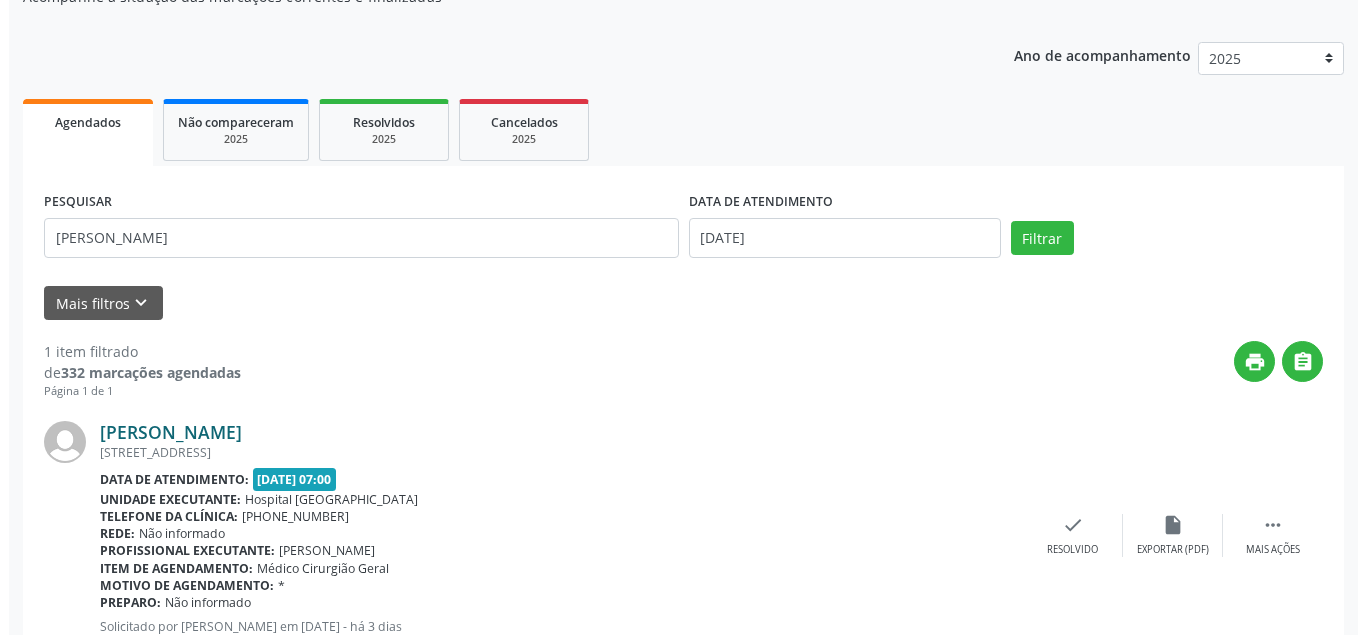 scroll, scrollTop: 270, scrollLeft: 0, axis: vertical 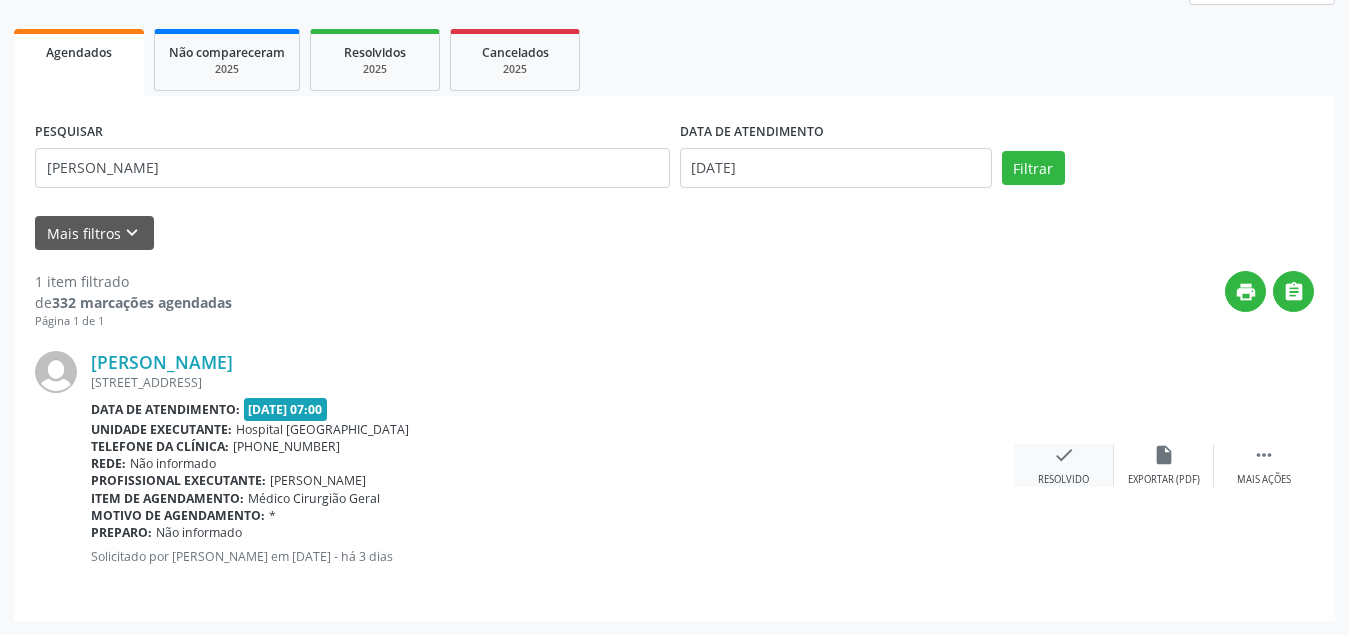 click on "check" at bounding box center [1064, 455] 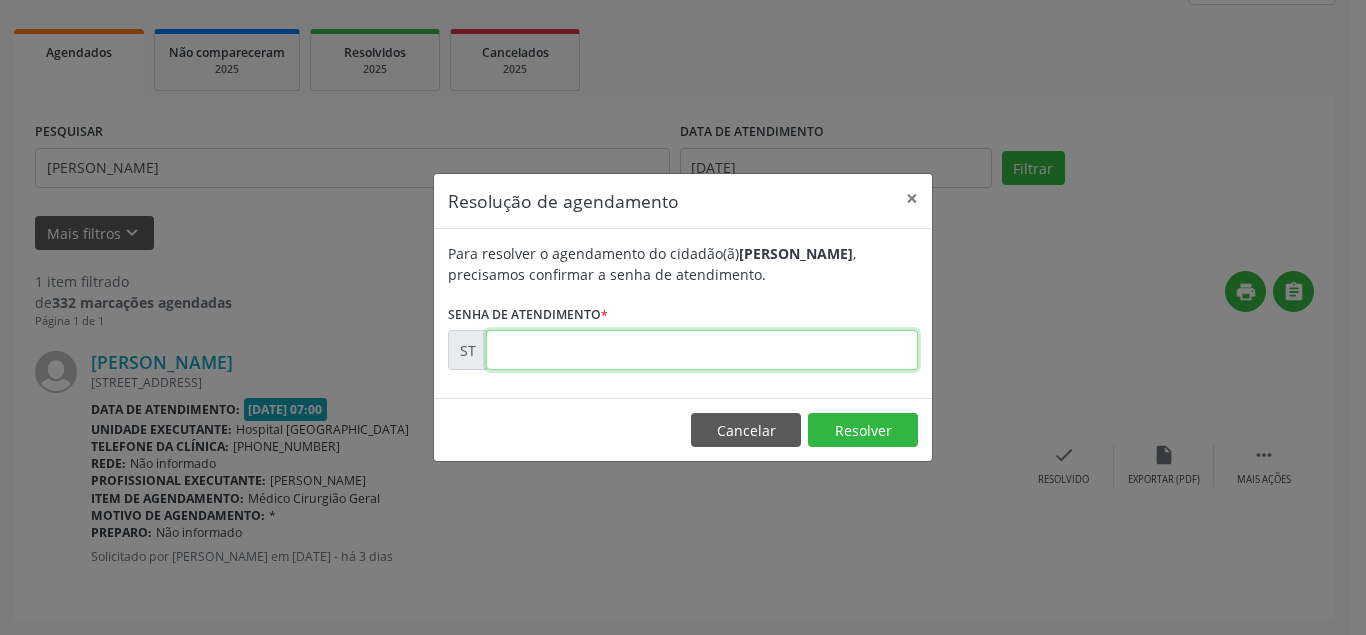 click at bounding box center [702, 350] 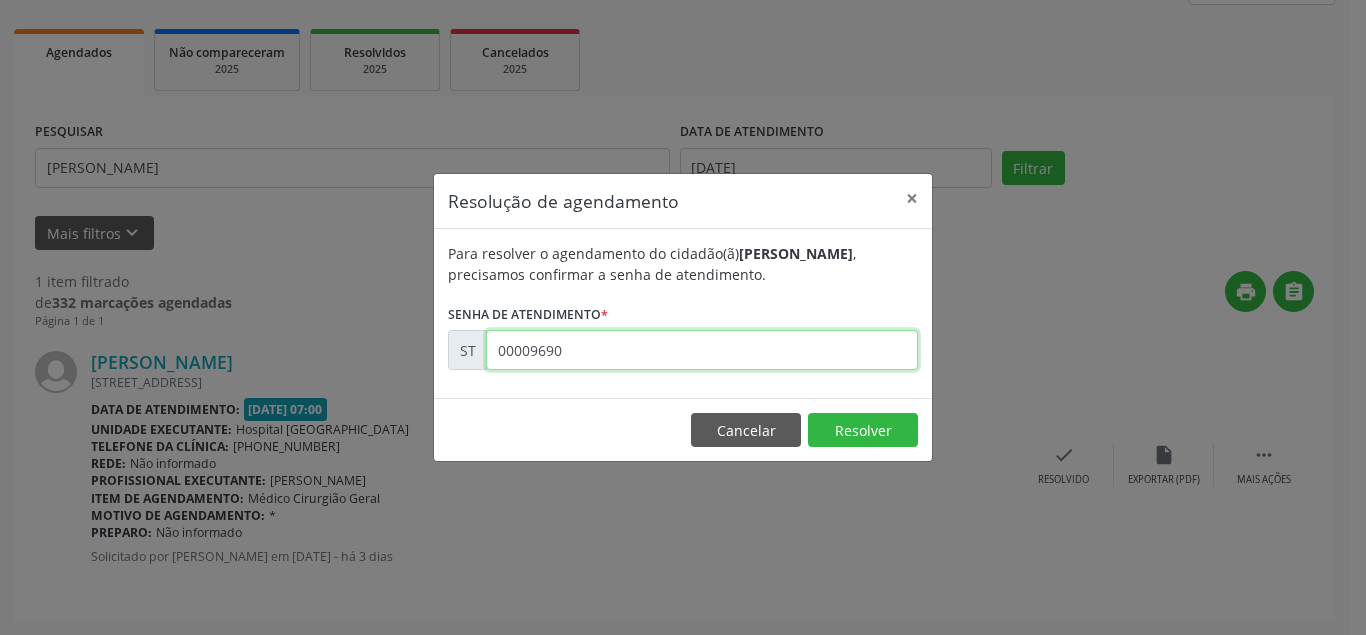 type on "00009690" 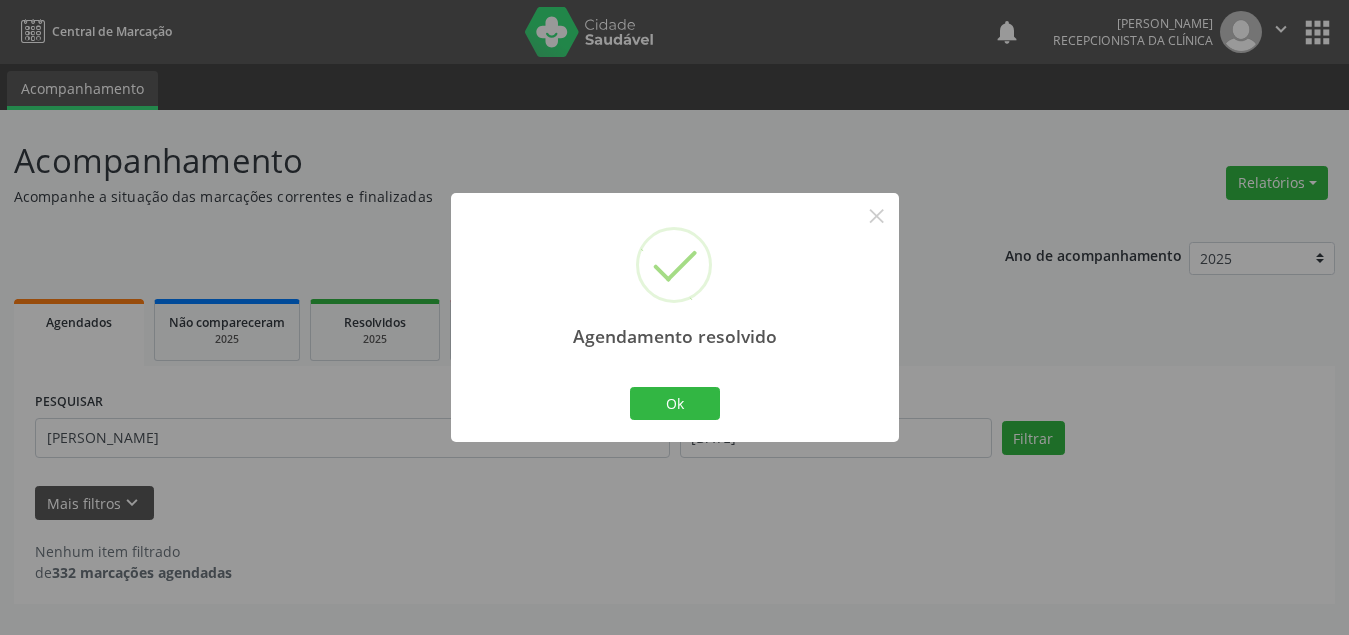 scroll, scrollTop: 0, scrollLeft: 0, axis: both 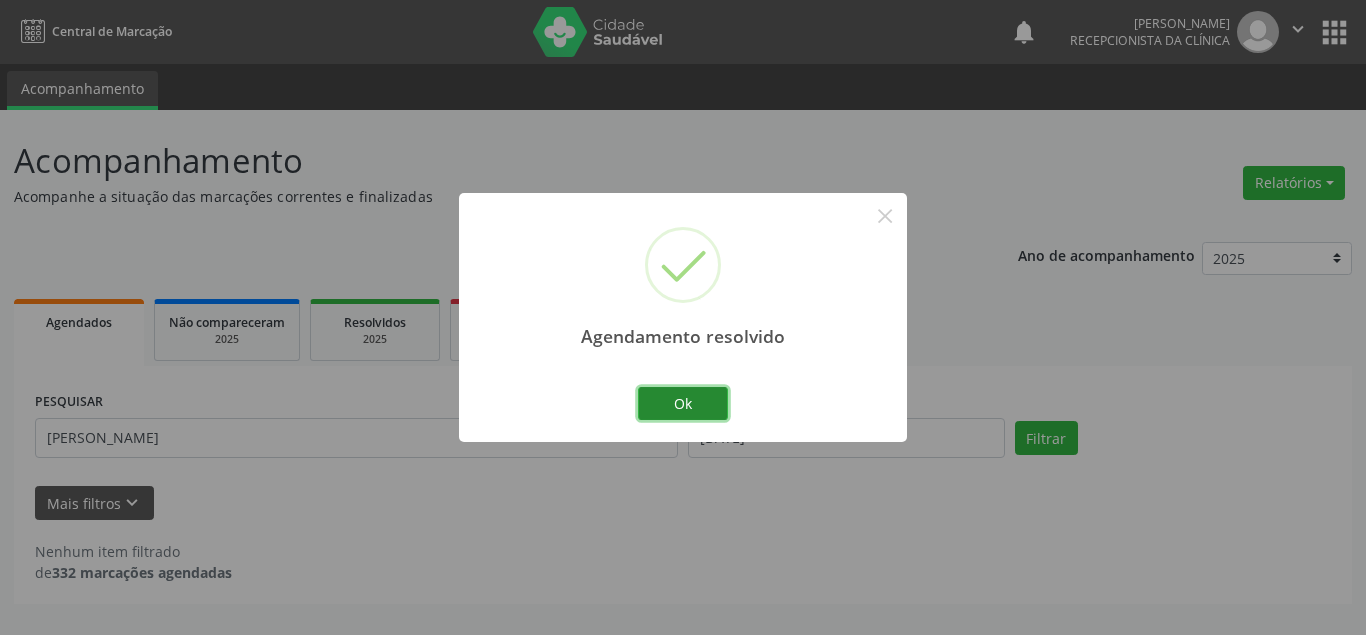 click on "Ok" at bounding box center [683, 404] 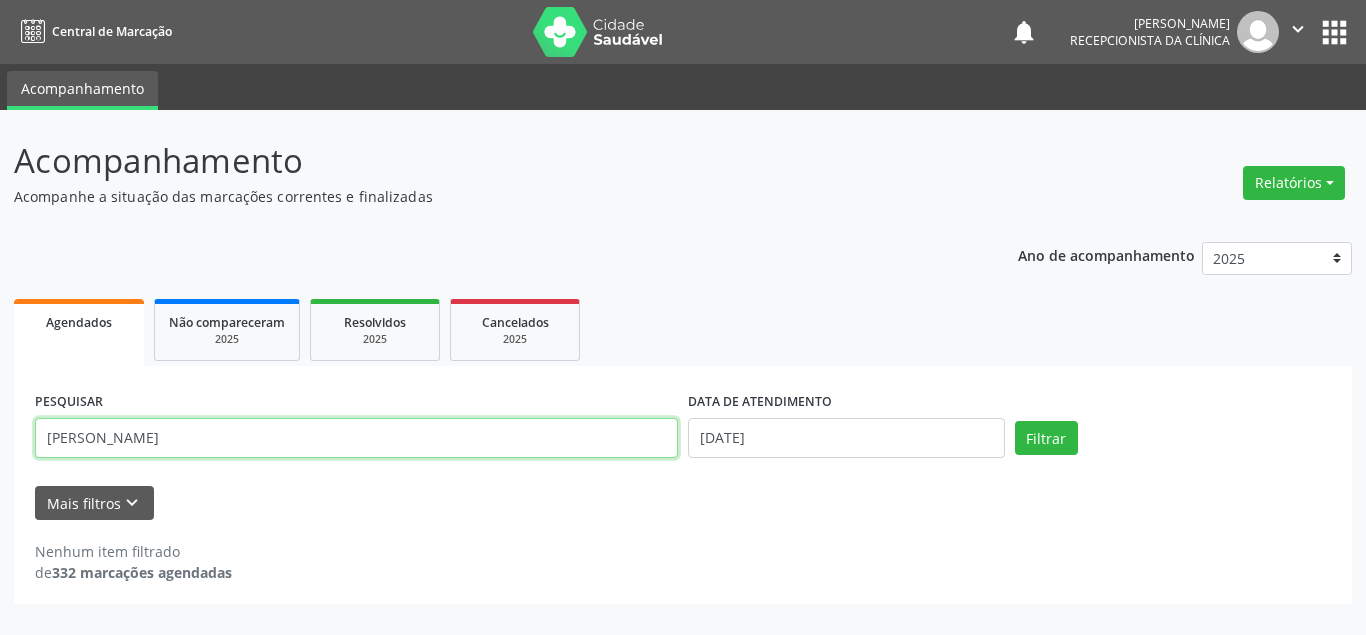 click on "[PERSON_NAME]" at bounding box center [356, 438] 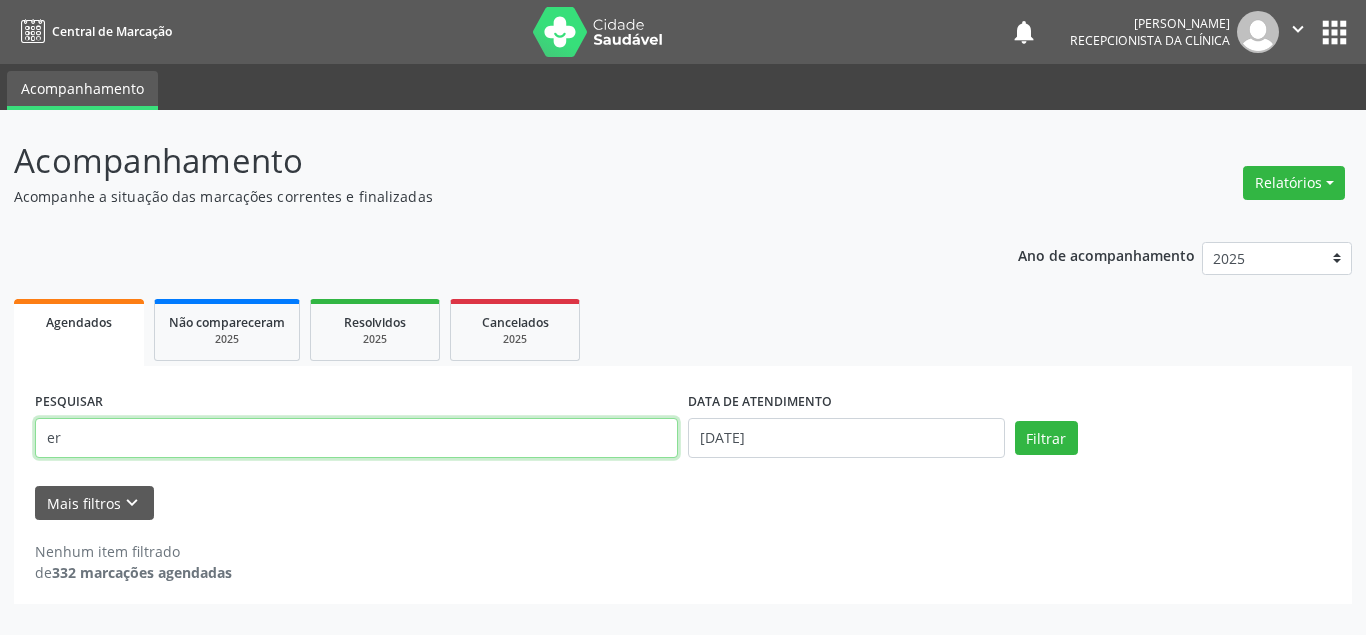 type on "e" 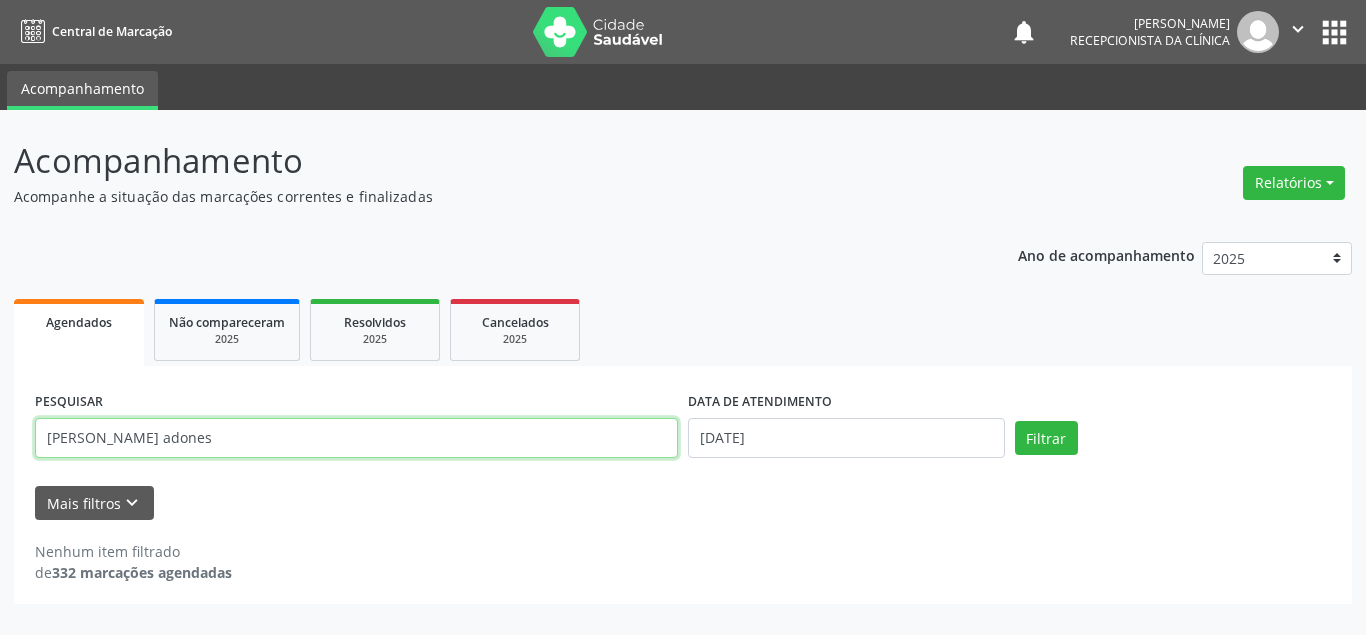type on "[PERSON_NAME] adones" 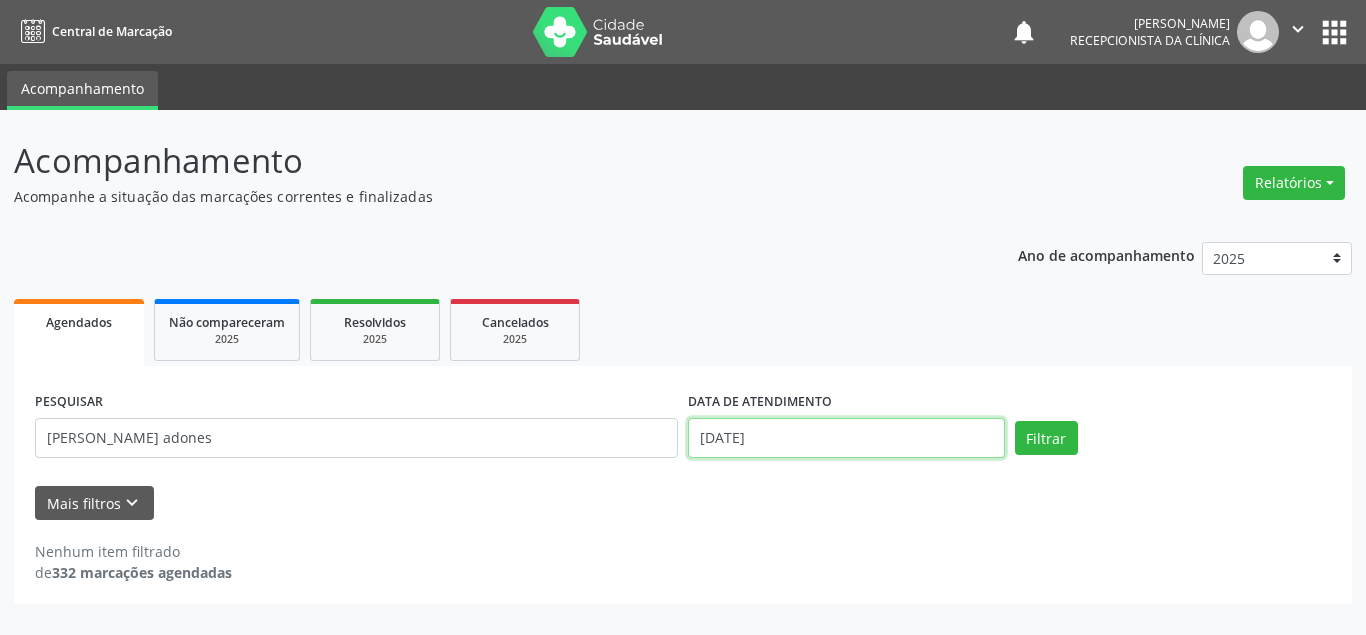 click on "[DATE]" at bounding box center (846, 438) 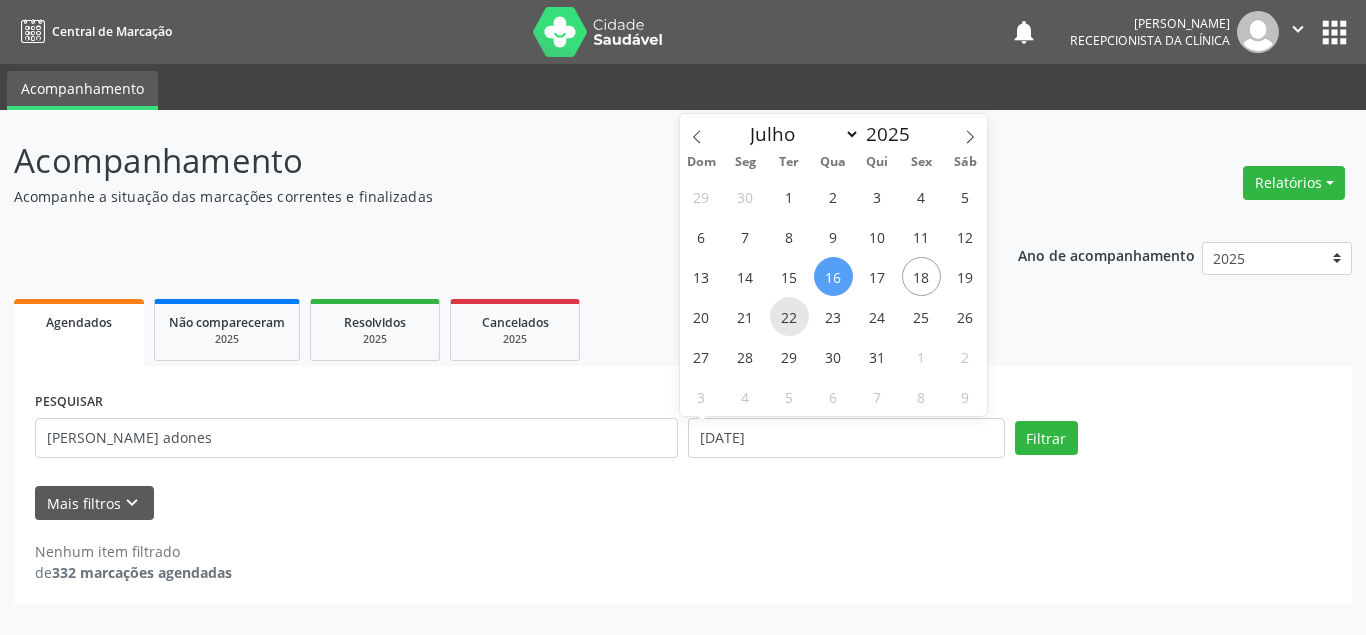 click on "22" at bounding box center [789, 316] 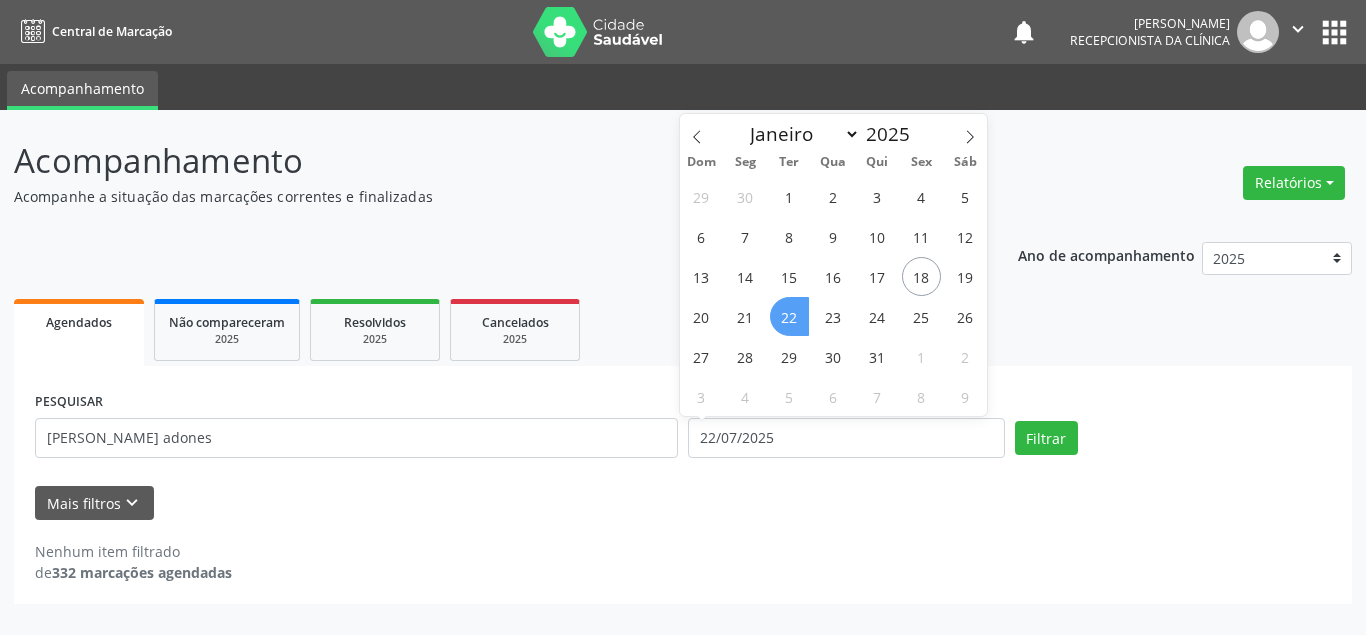click on "22" at bounding box center [789, 316] 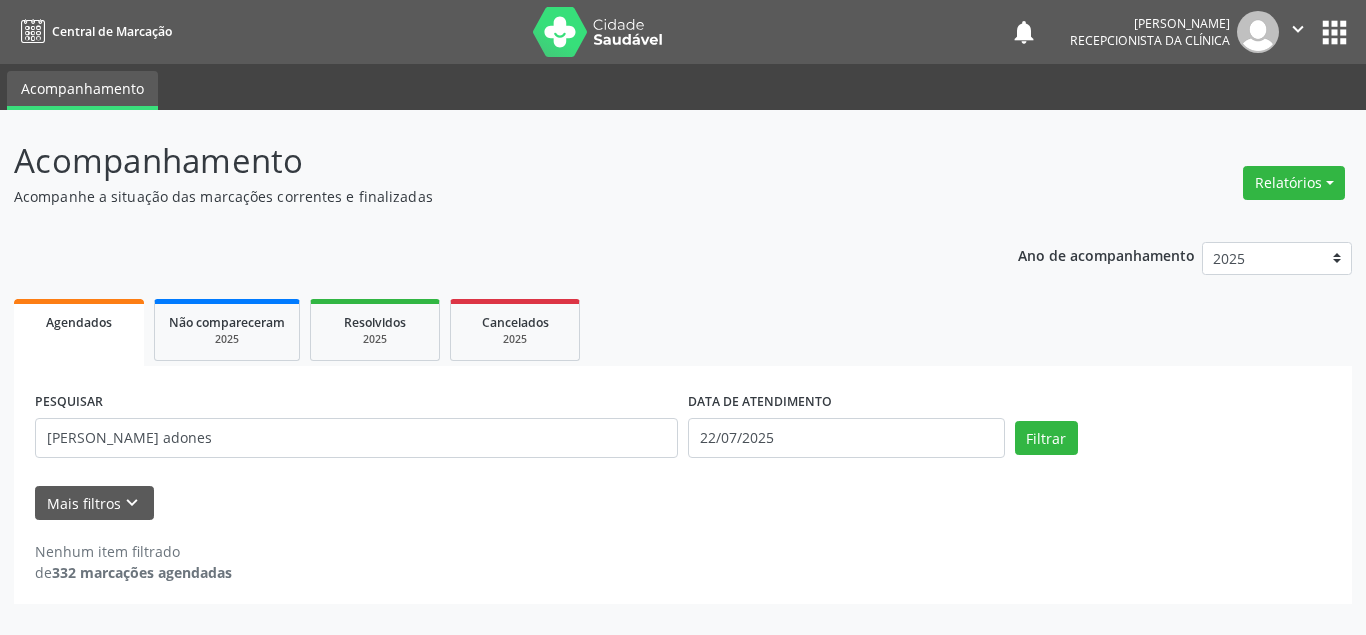 click on "PESQUISAR
[PERSON_NAME] adones
DATA DE ATENDIMENTO
[DATE]
Filtrar" at bounding box center [683, 429] 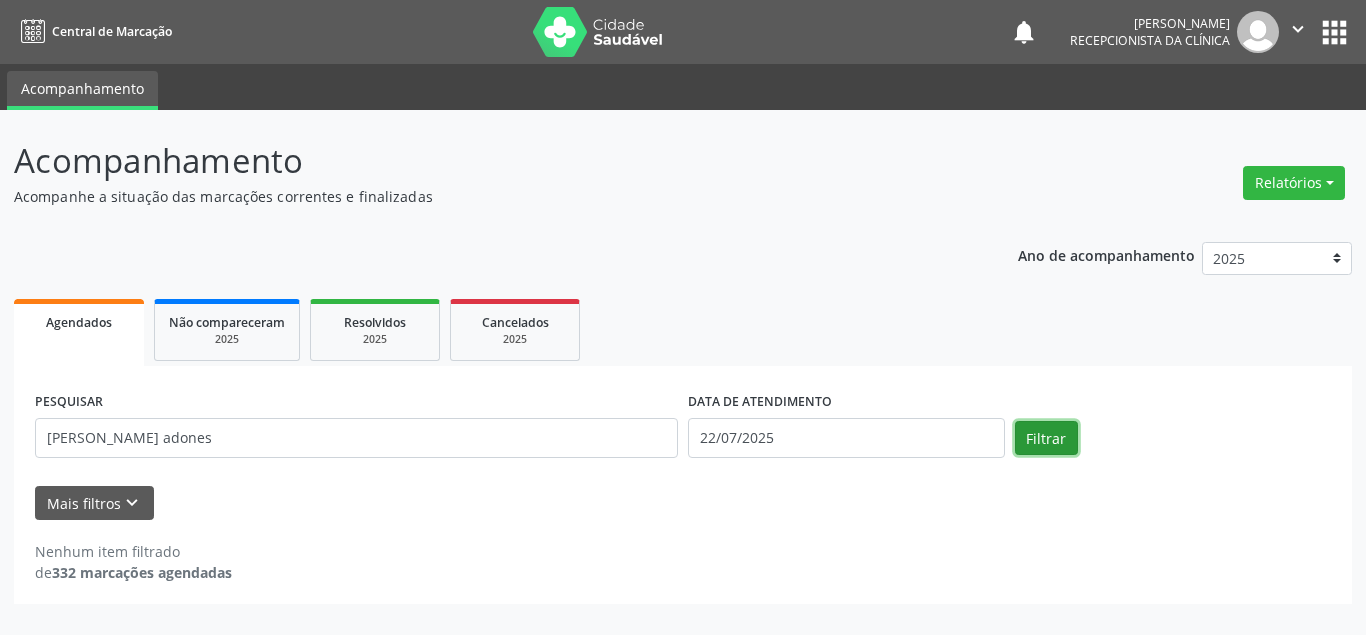 click on "Filtrar" at bounding box center (1046, 438) 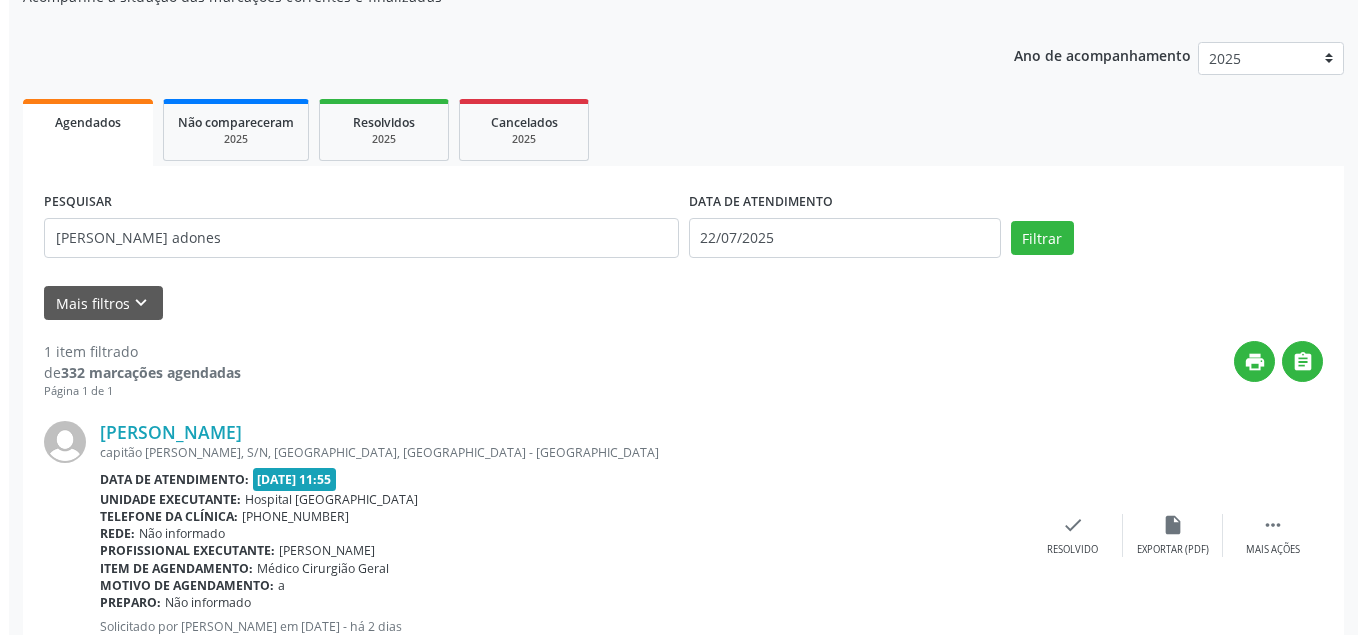 scroll, scrollTop: 270, scrollLeft: 0, axis: vertical 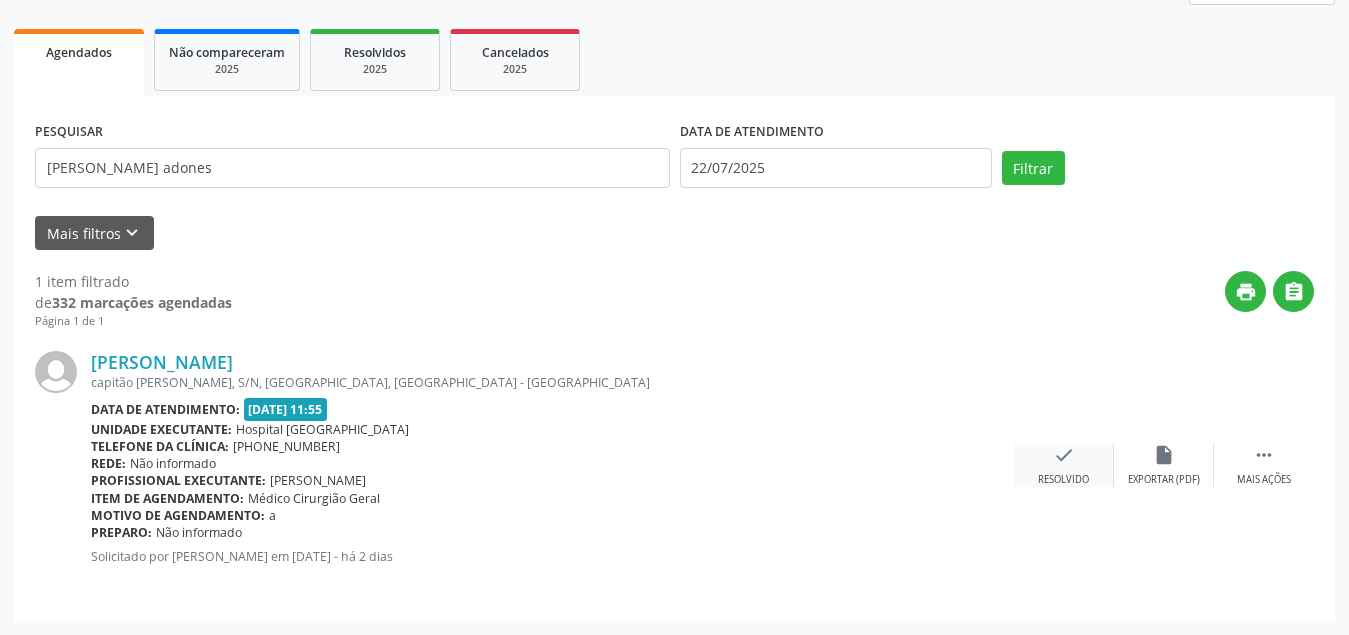 click on "check" at bounding box center [1064, 455] 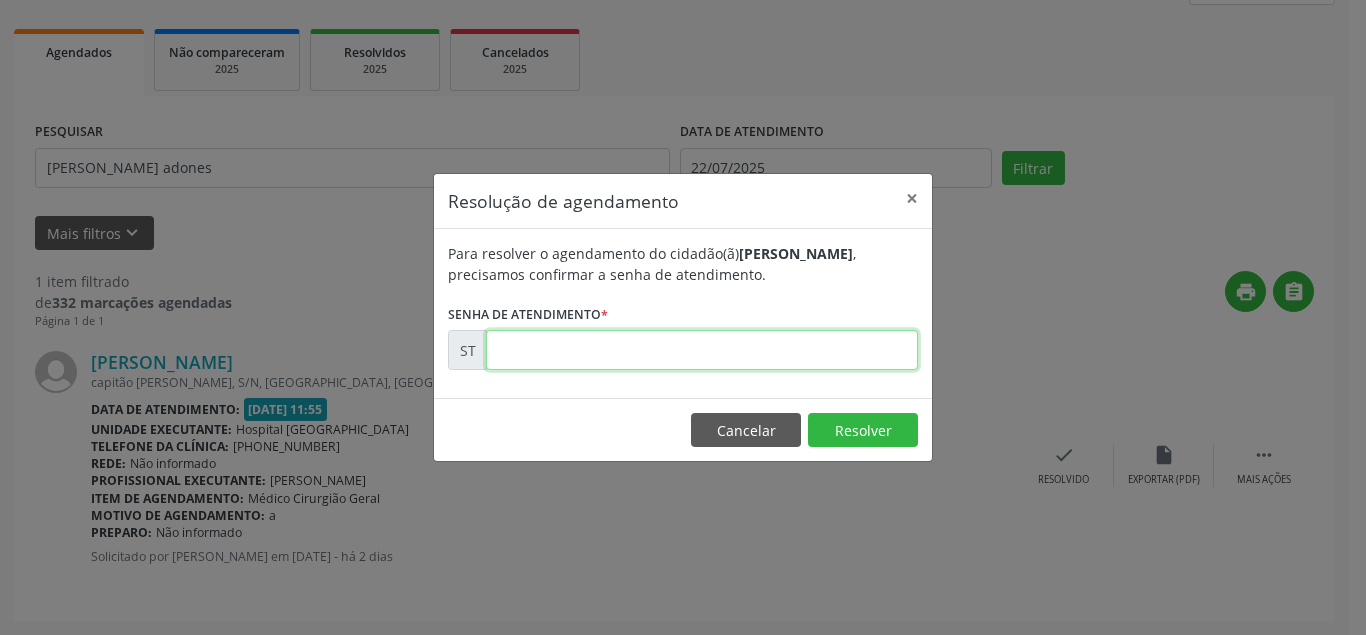 click at bounding box center [702, 350] 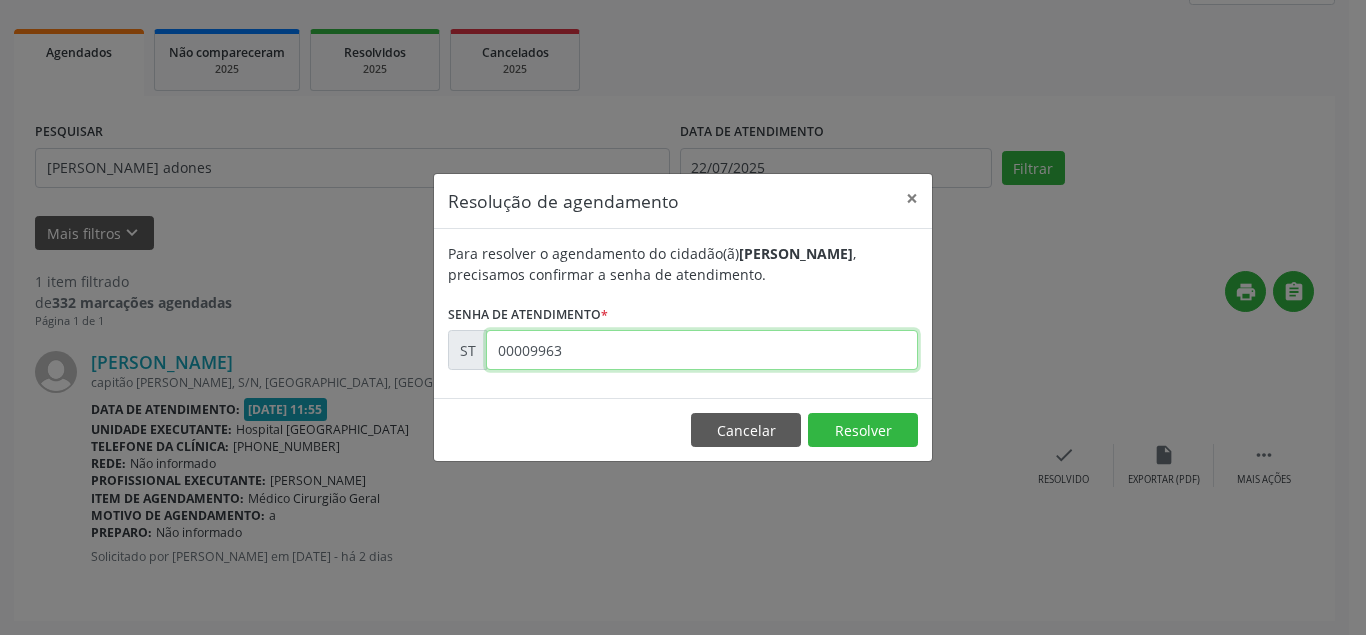 type on "00009963" 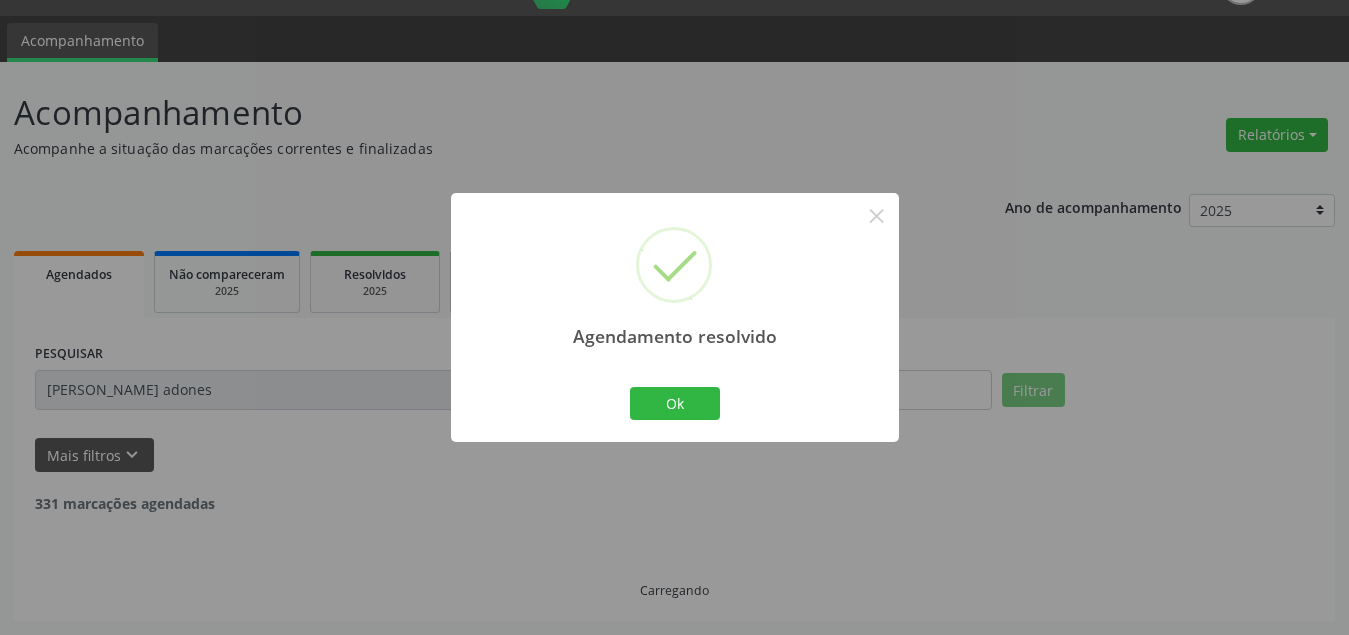 scroll, scrollTop: 0, scrollLeft: 0, axis: both 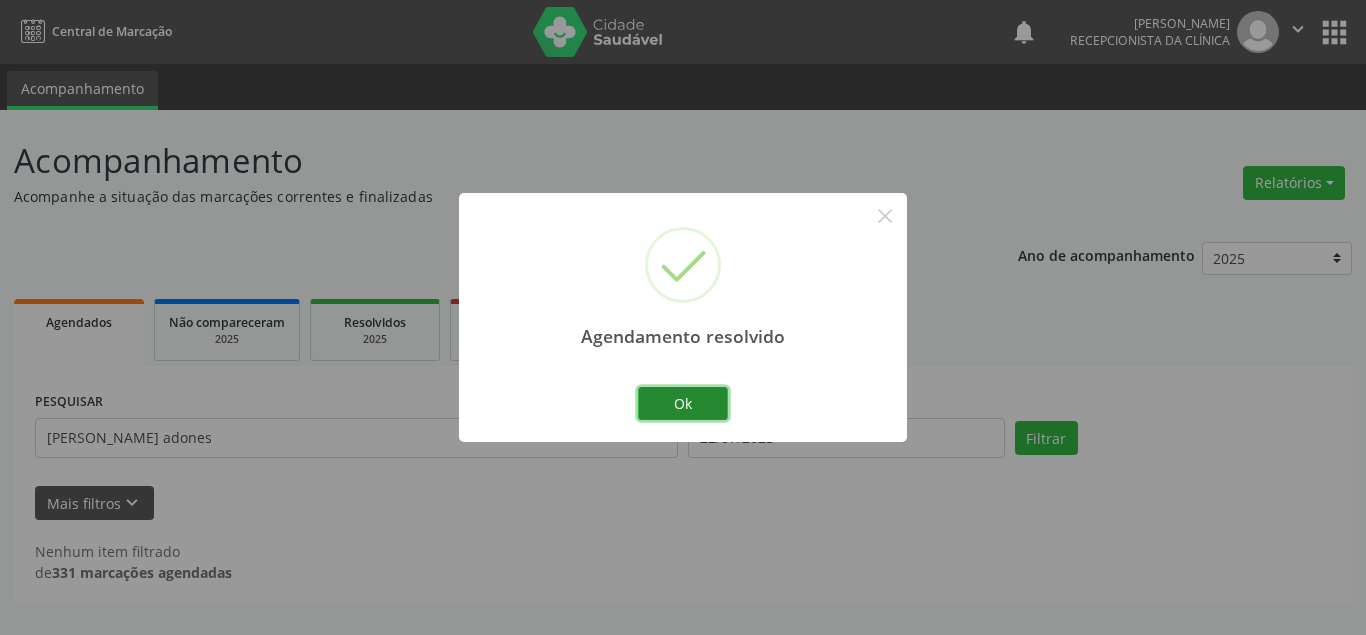 click on "Ok" at bounding box center [683, 404] 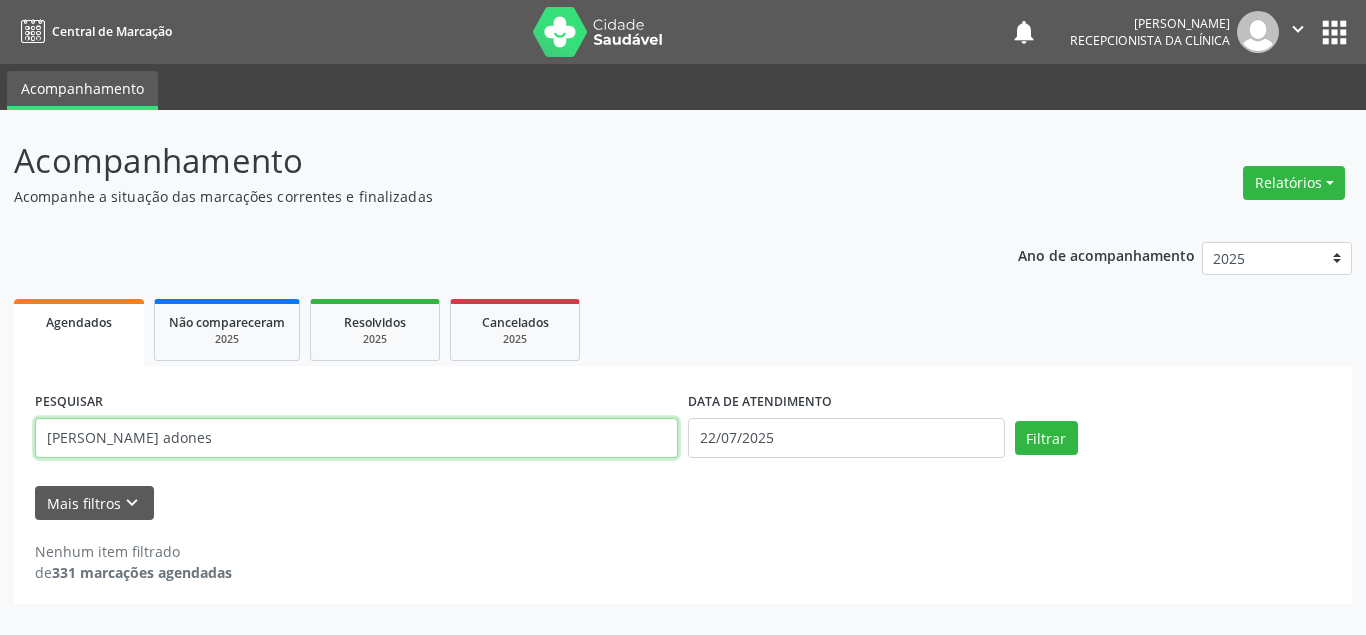 click on "[PERSON_NAME] adones" at bounding box center (356, 438) 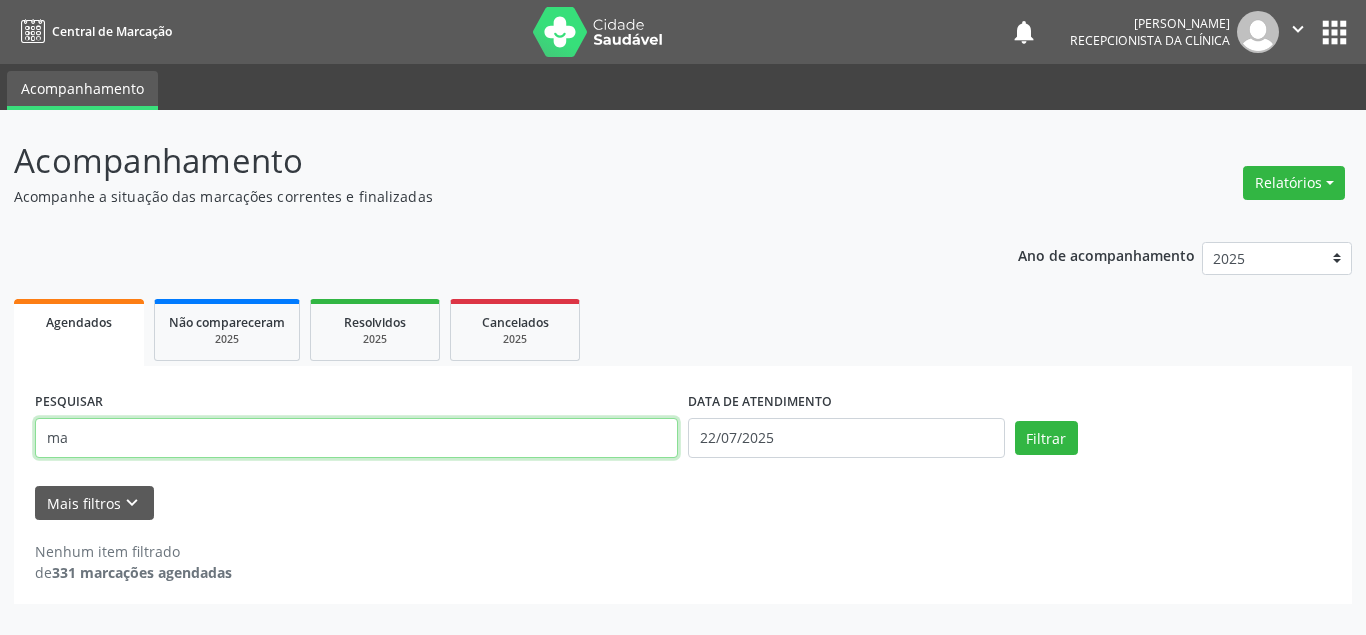 type on "m" 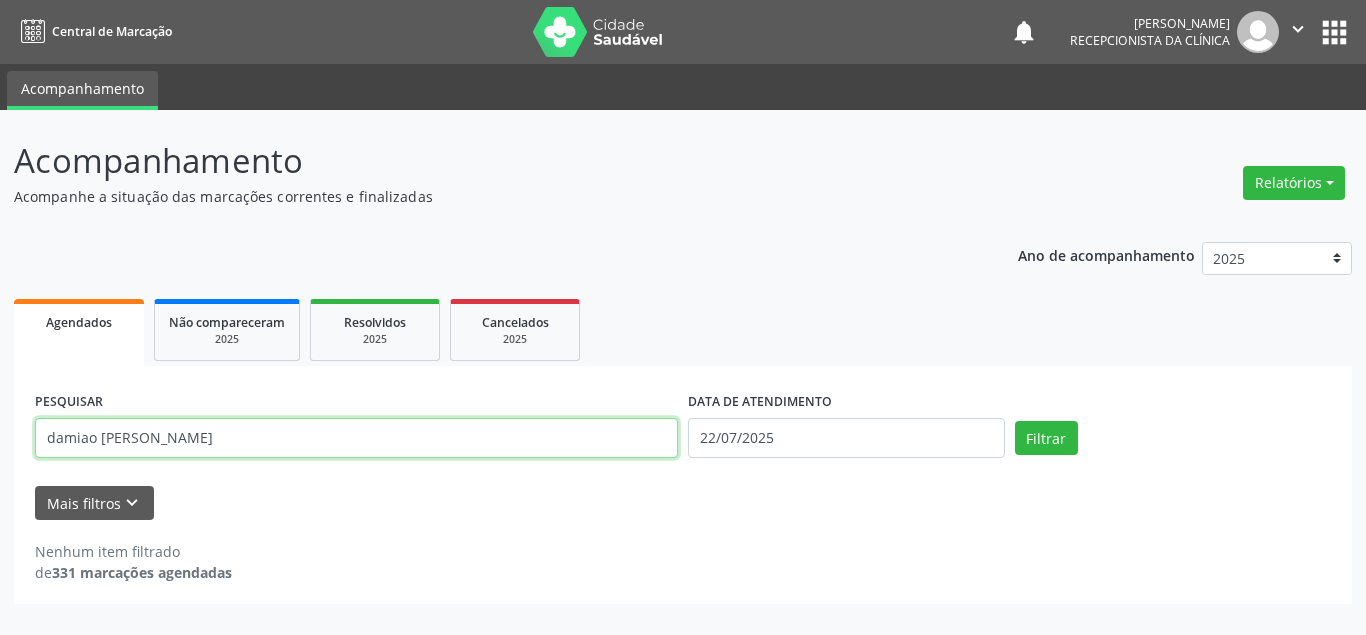 type on "damiao [PERSON_NAME]" 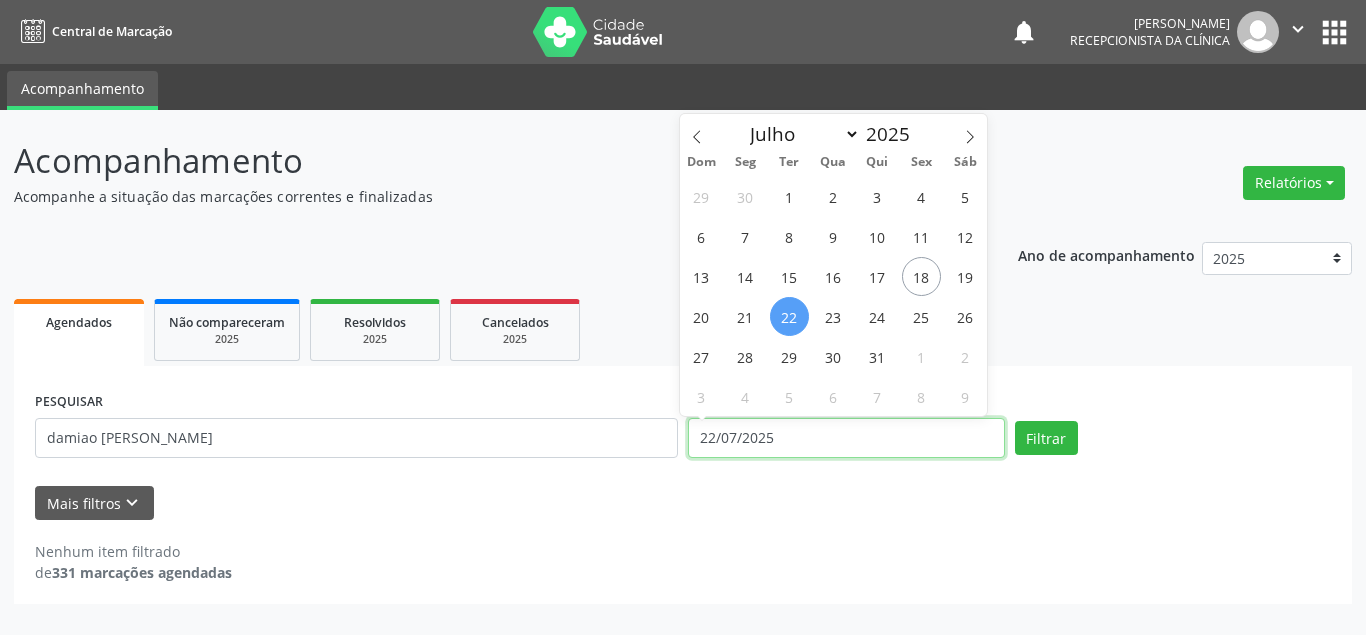 click on "22/07/2025" at bounding box center (846, 438) 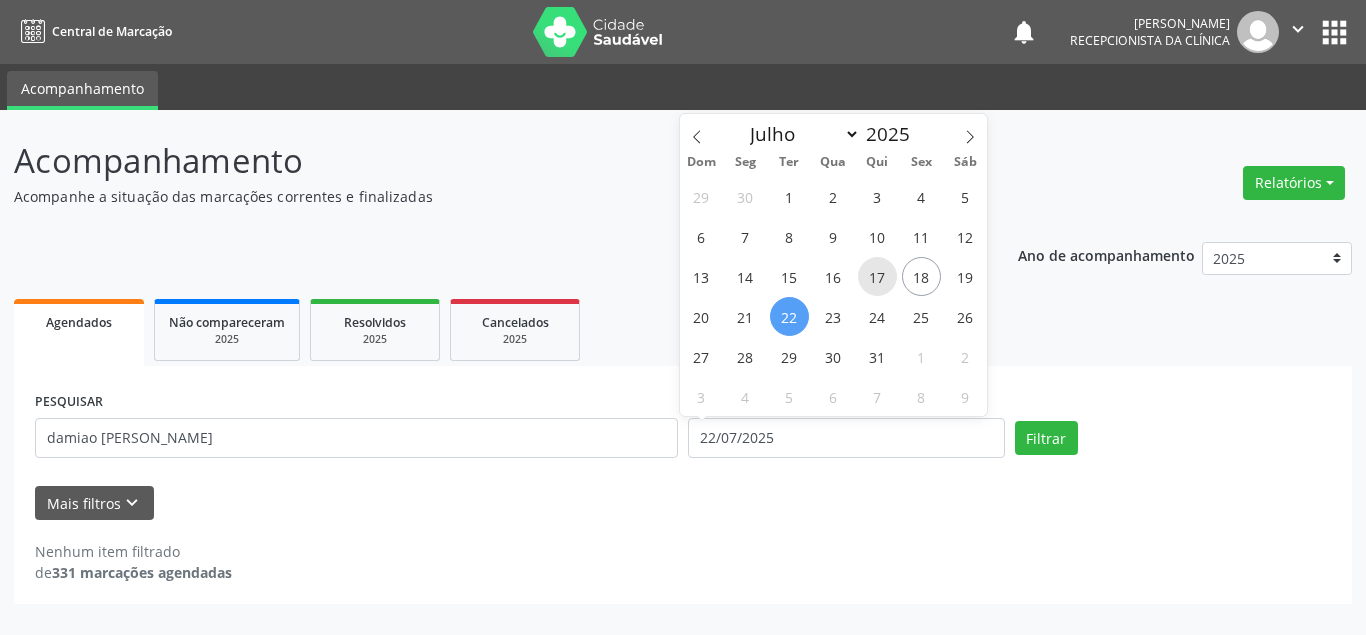 click on "17" at bounding box center (877, 276) 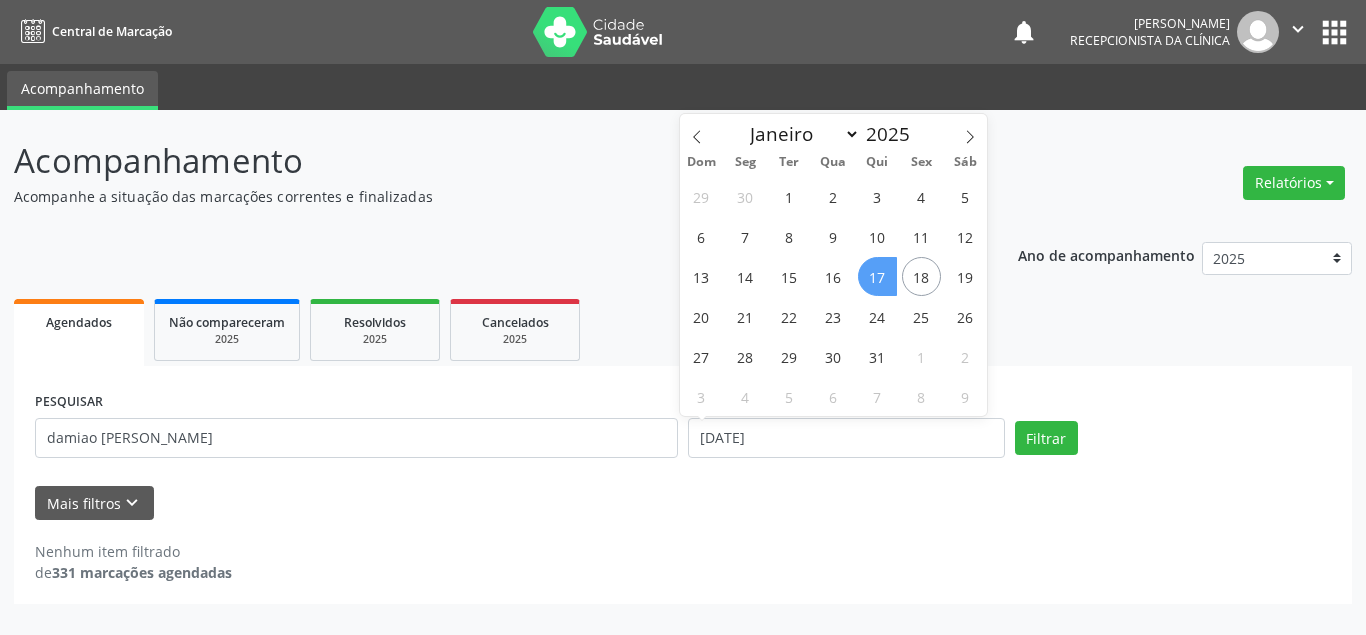 click on "17" at bounding box center [877, 276] 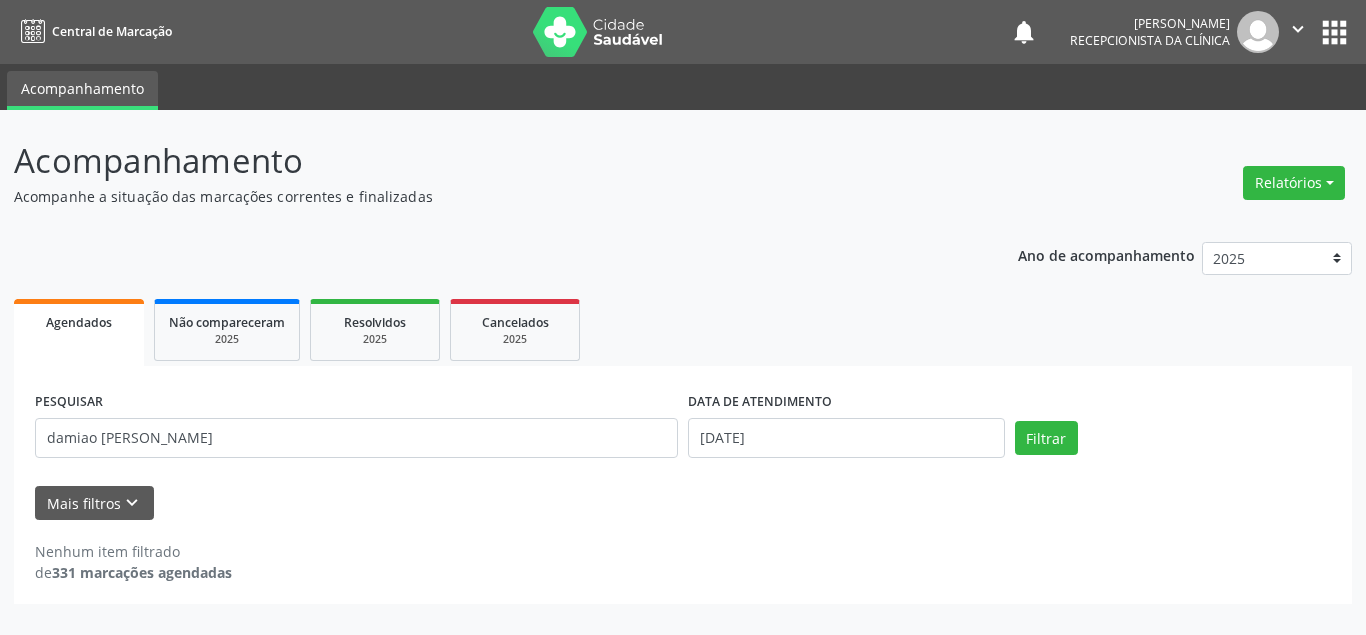 click on "Ano de acompanhamento
2025 2024   Agendados   Não compareceram
2025
Resolvidos
2025
Cancelados
2025
PESQUISAR
[PERSON_NAME]
DATA DE ATENDIMENTO
[DATE]
Filtrar
UNIDADE DE REFERÊNCIA
Selecione uma UBS
Todas as UBS   Usf do Mutirao   Usf Cohab   Usf Caicarinha da Penha Tauapiranga   Posto de Saude [PERSON_NAME]   Usf Borborema   Usf Bom Jesus I   Usf Ipsep   Usf Sao Cristovao   Usf Santa [PERSON_NAME]   Usf Cagep   Usf Caxixola   Usf Bom Jesus II   Usf Malhada Cortada   Usf [GEOGRAPHIC_DATA]   Usf Varzea Aabb   Usf Ipsep II   Usf Cohab II   Usf Varzinha   Usf Ipa Faz [GEOGRAPHIC_DATA] I   Usf [GEOGRAPHIC_DATA]   Usf [GEOGRAPHIC_DATA] [GEOGRAPHIC_DATA]   Posto de Saude Logradouro   Posto de Saude [GEOGRAPHIC_DATA]   Posto de Saude de Juazeirinho   Central Regional de Rede de Frio [GEOGRAPHIC_DATA][PERSON_NAME]" at bounding box center (683, 416) 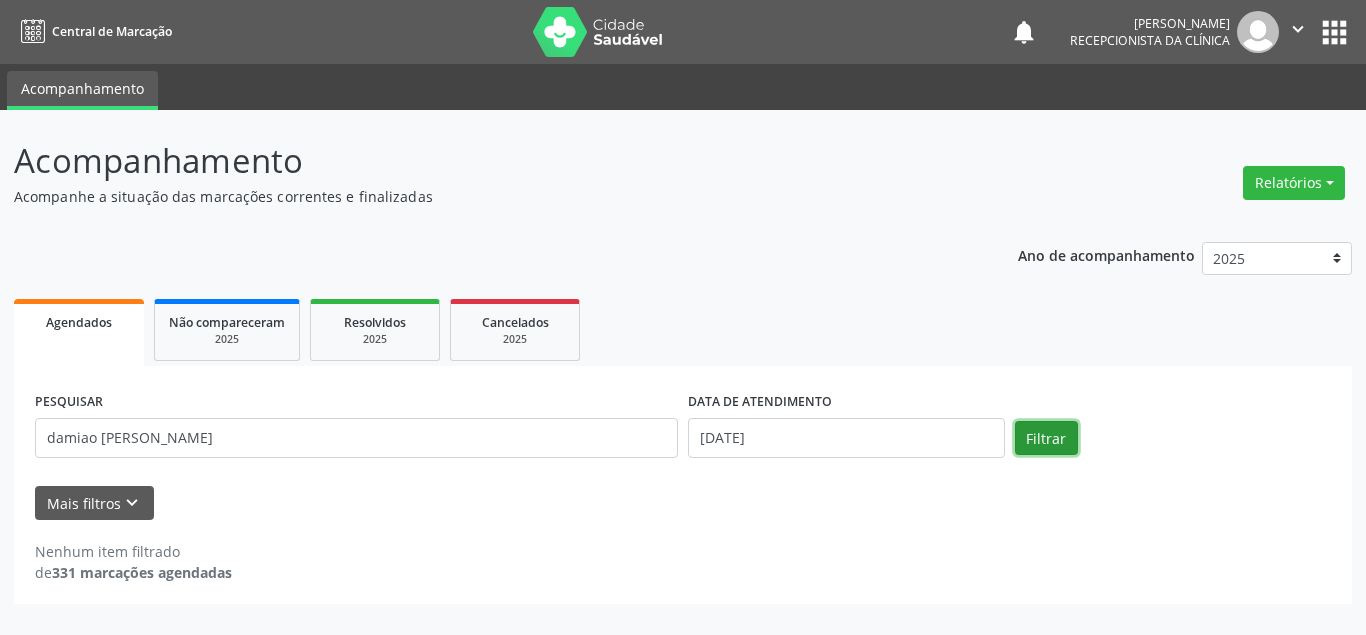 click on "Filtrar" at bounding box center [1046, 438] 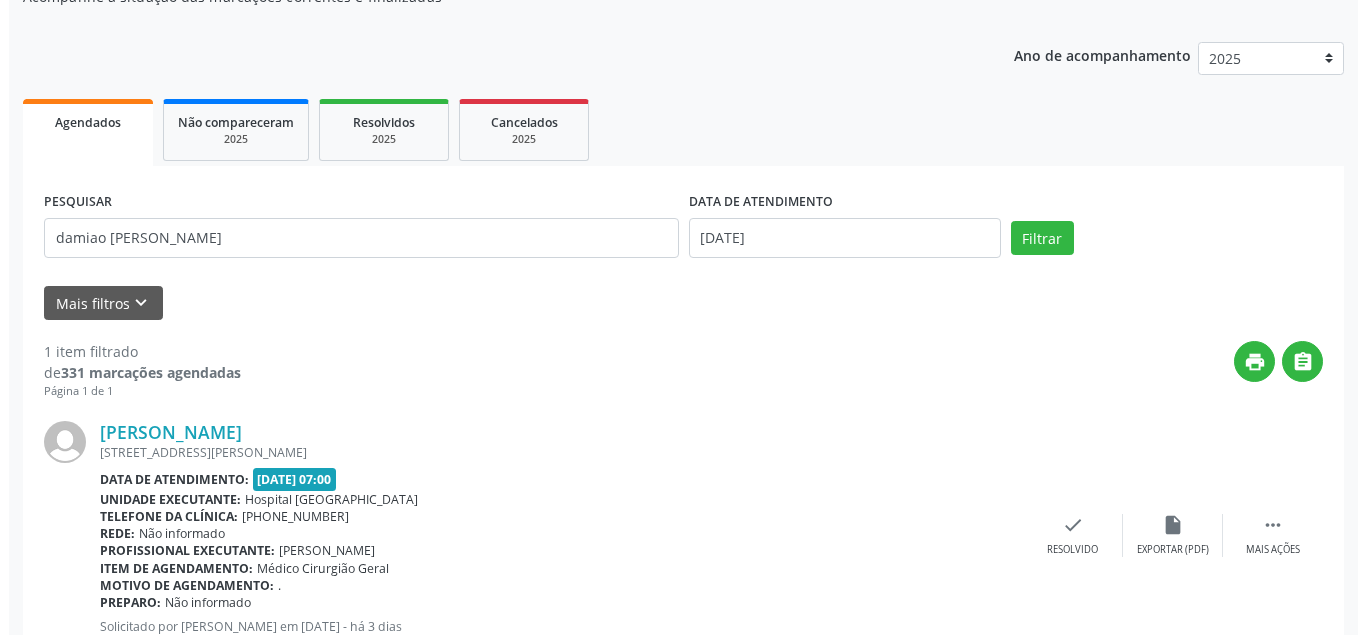 scroll, scrollTop: 270, scrollLeft: 0, axis: vertical 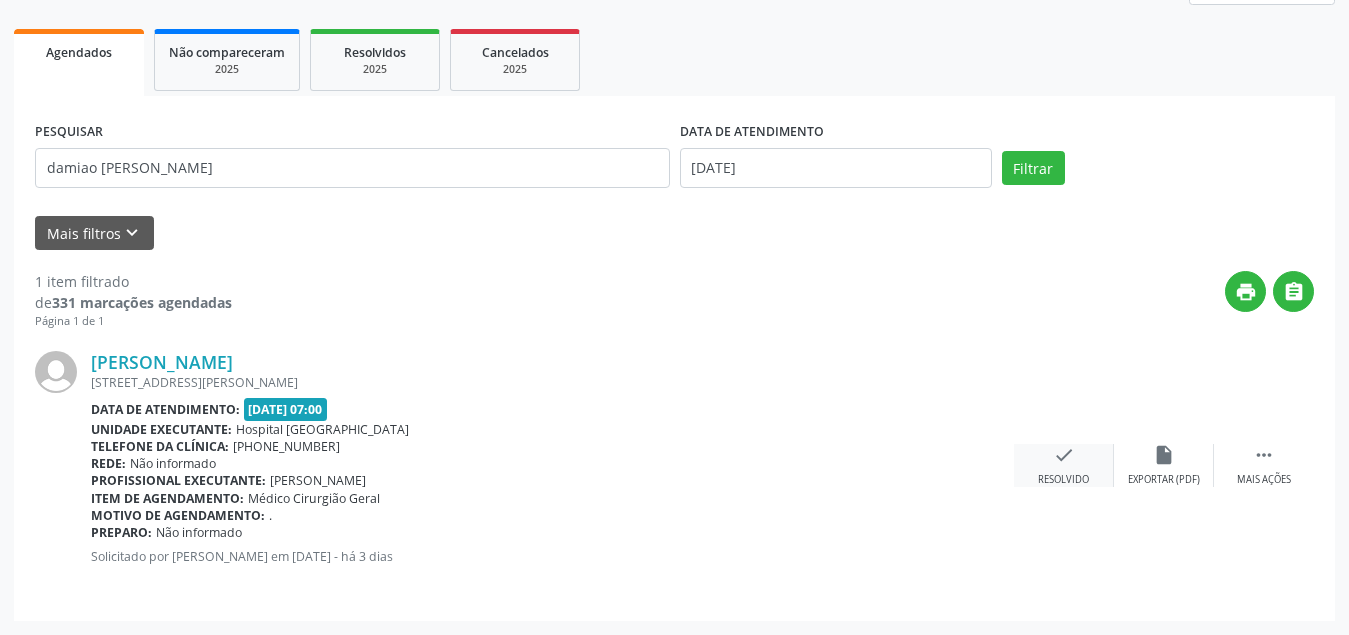click on "check
Resolvido" at bounding box center [1064, 465] 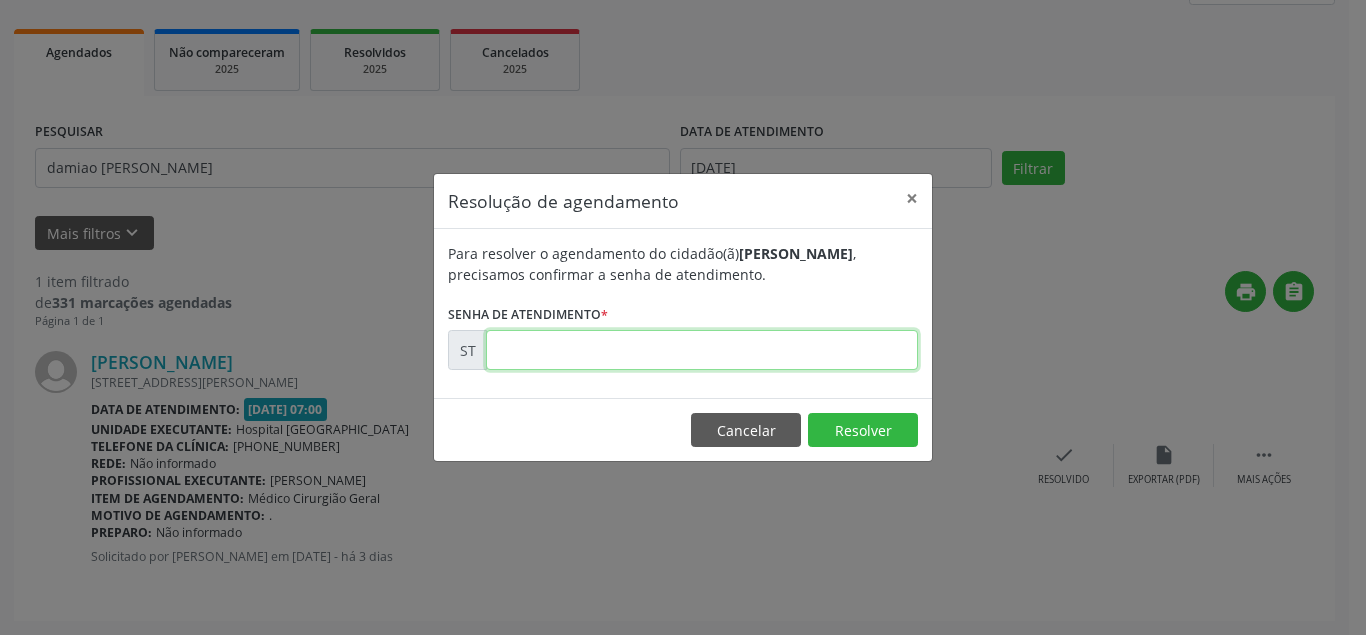 click at bounding box center (702, 350) 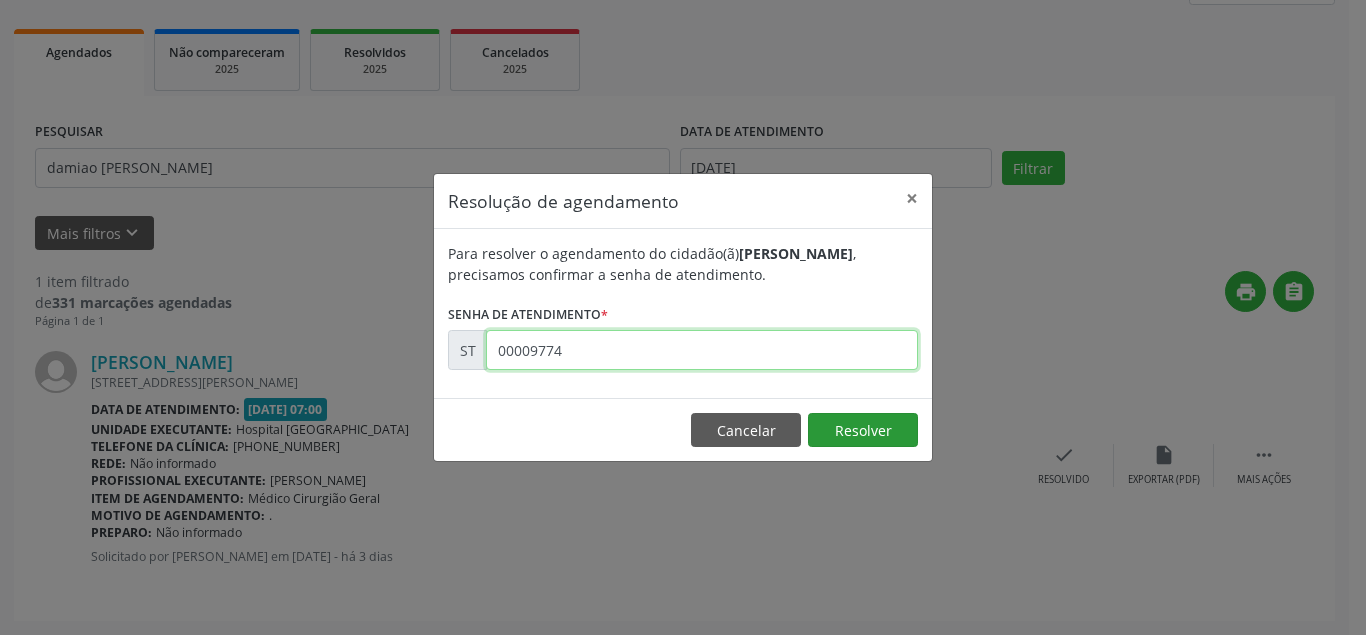 type on "00009774" 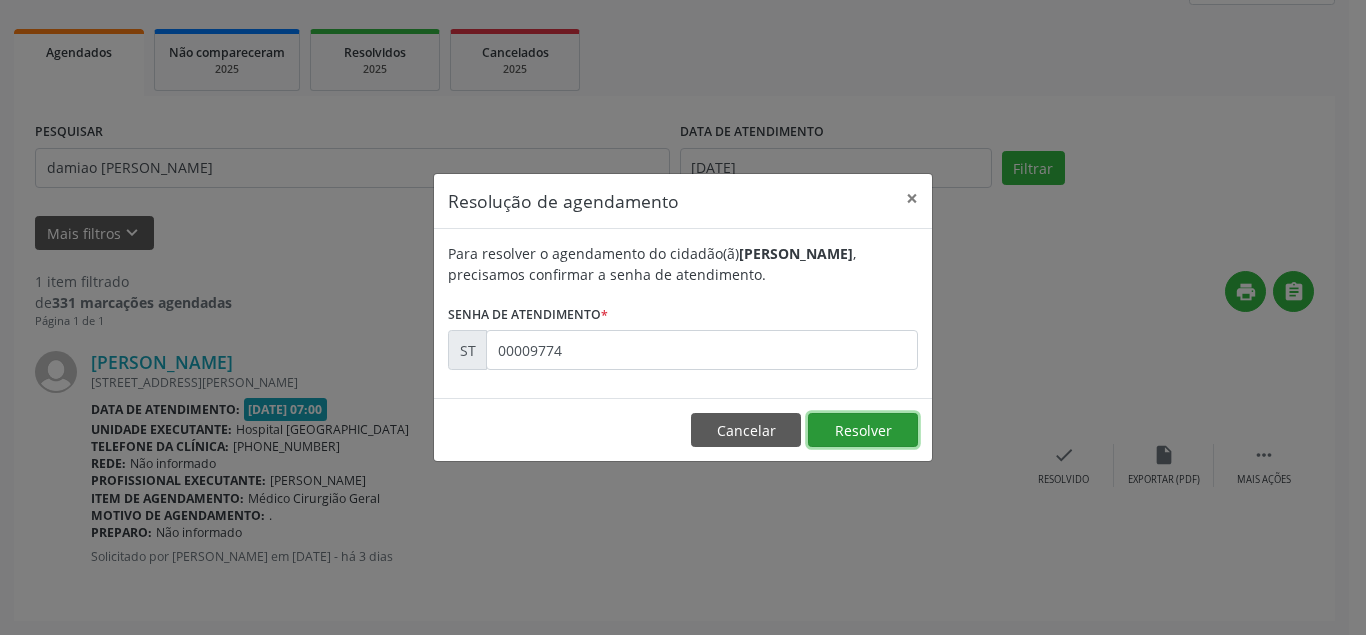 click on "Resolver" at bounding box center [863, 430] 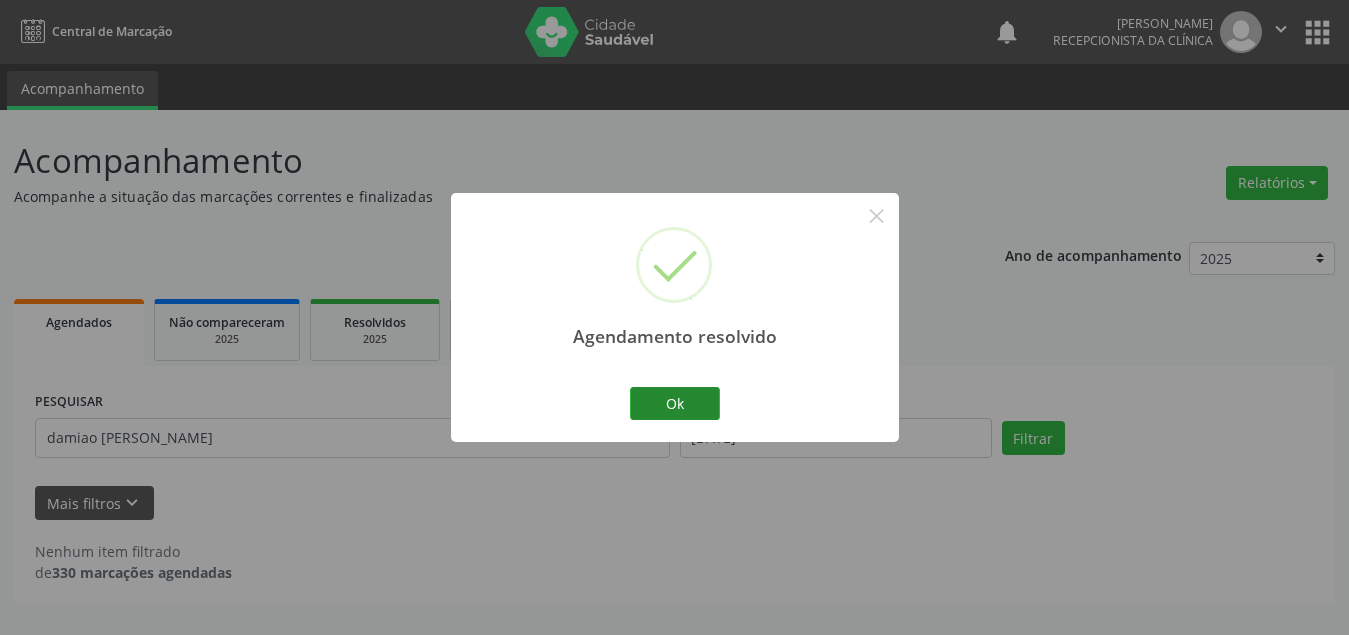 scroll, scrollTop: 0, scrollLeft: 0, axis: both 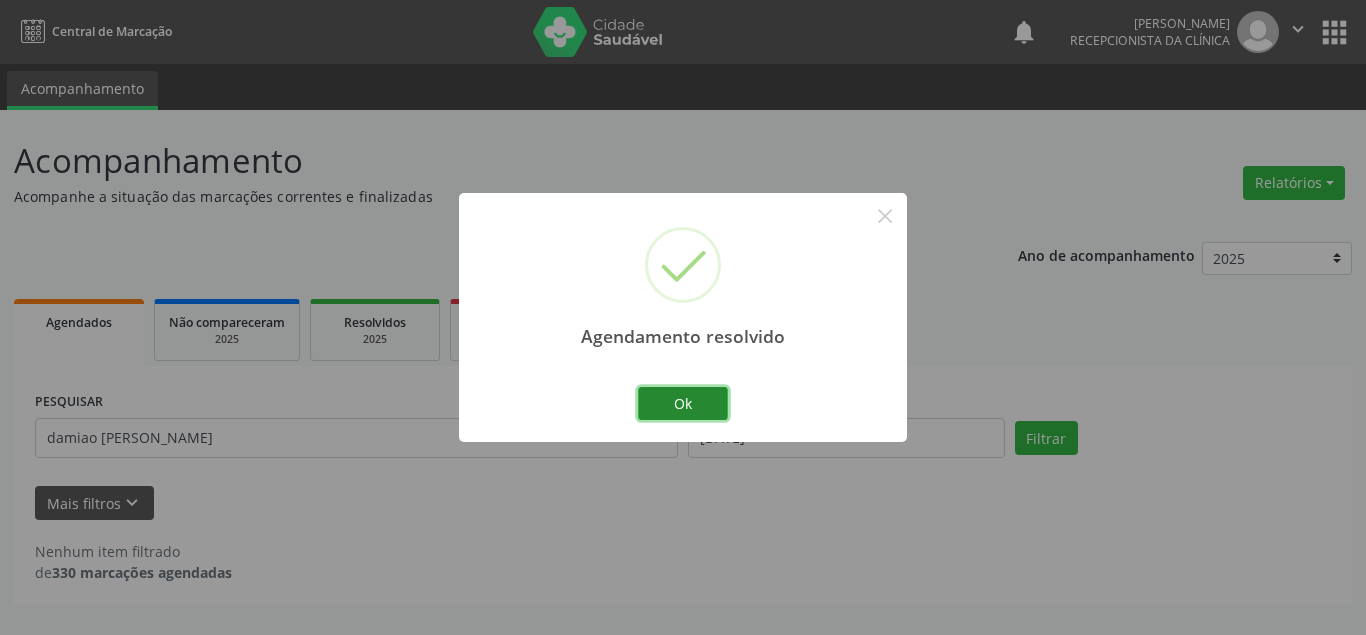 click on "Ok" at bounding box center [683, 404] 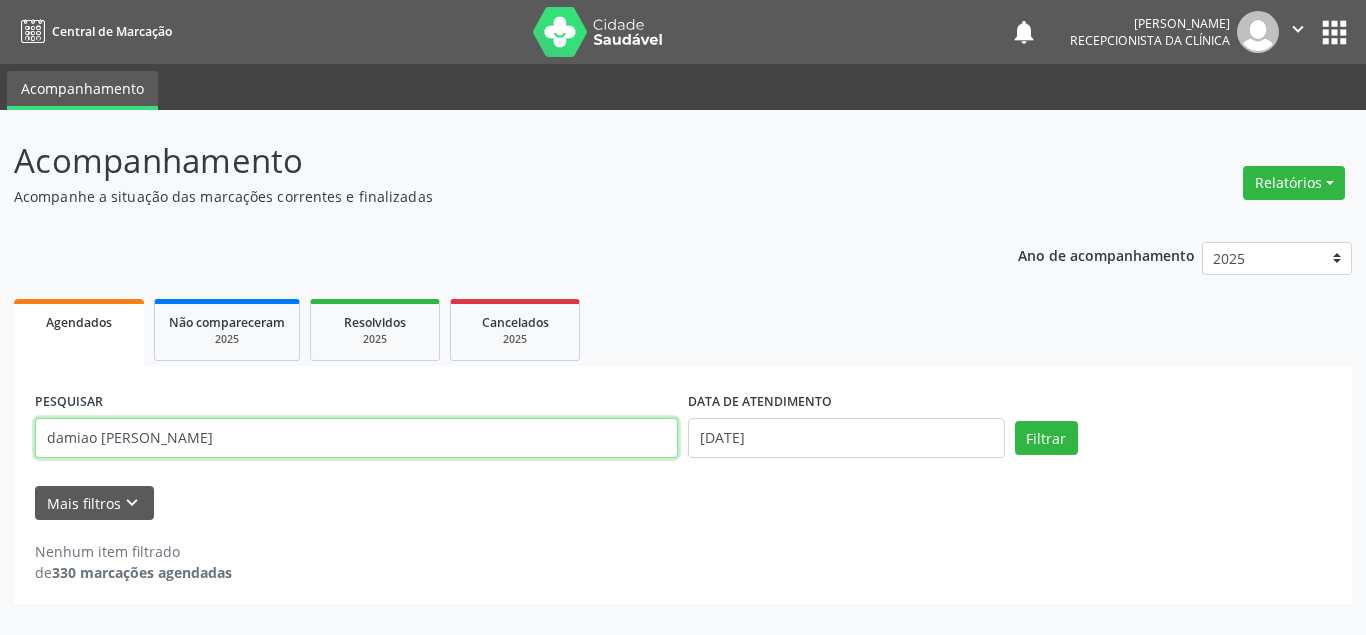 click on "damiao [PERSON_NAME]" at bounding box center (356, 438) 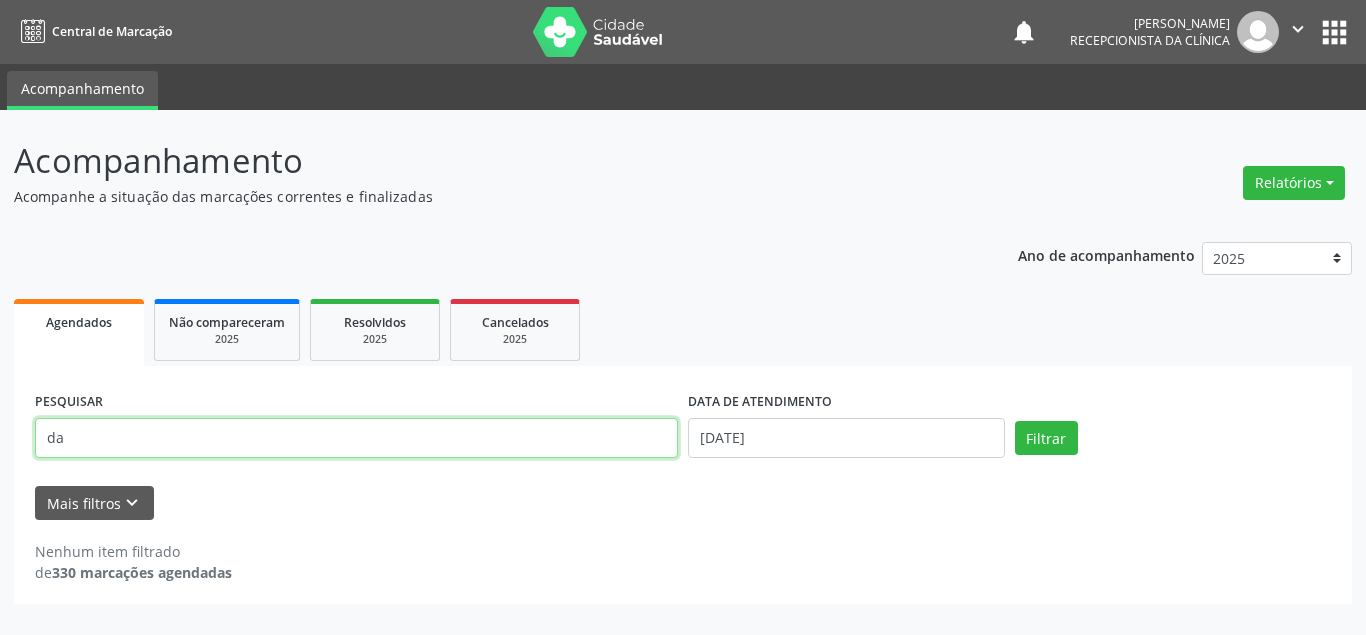 type on "d" 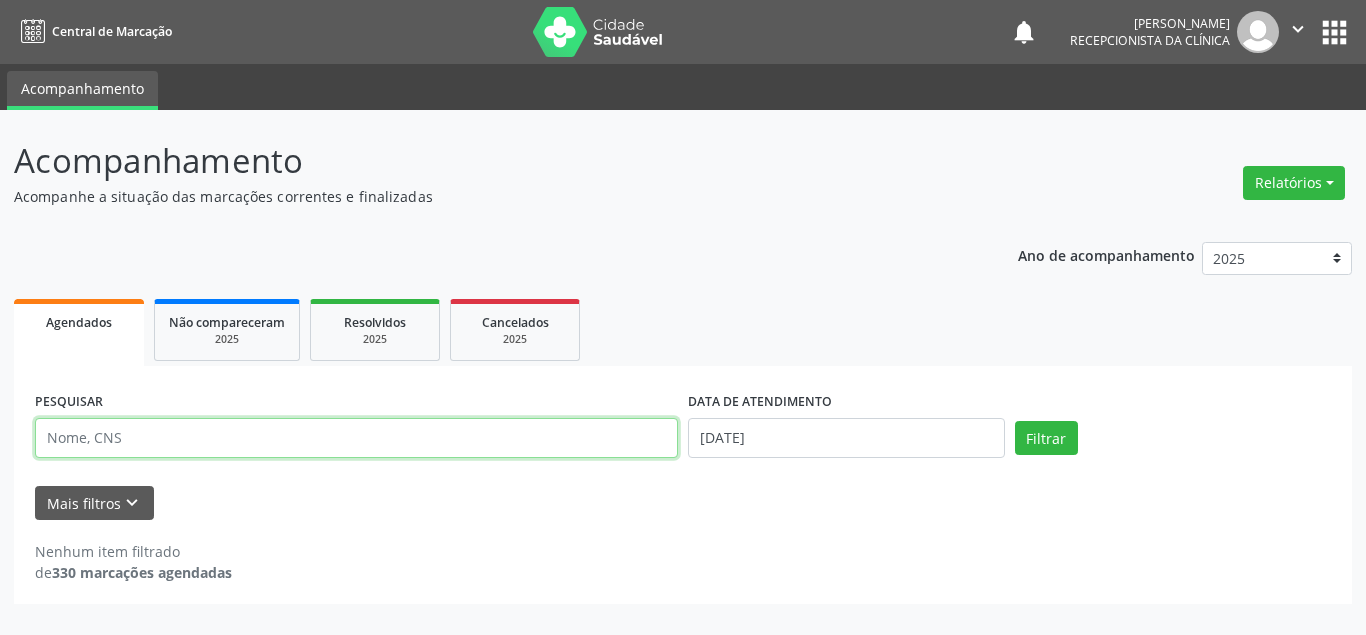 type 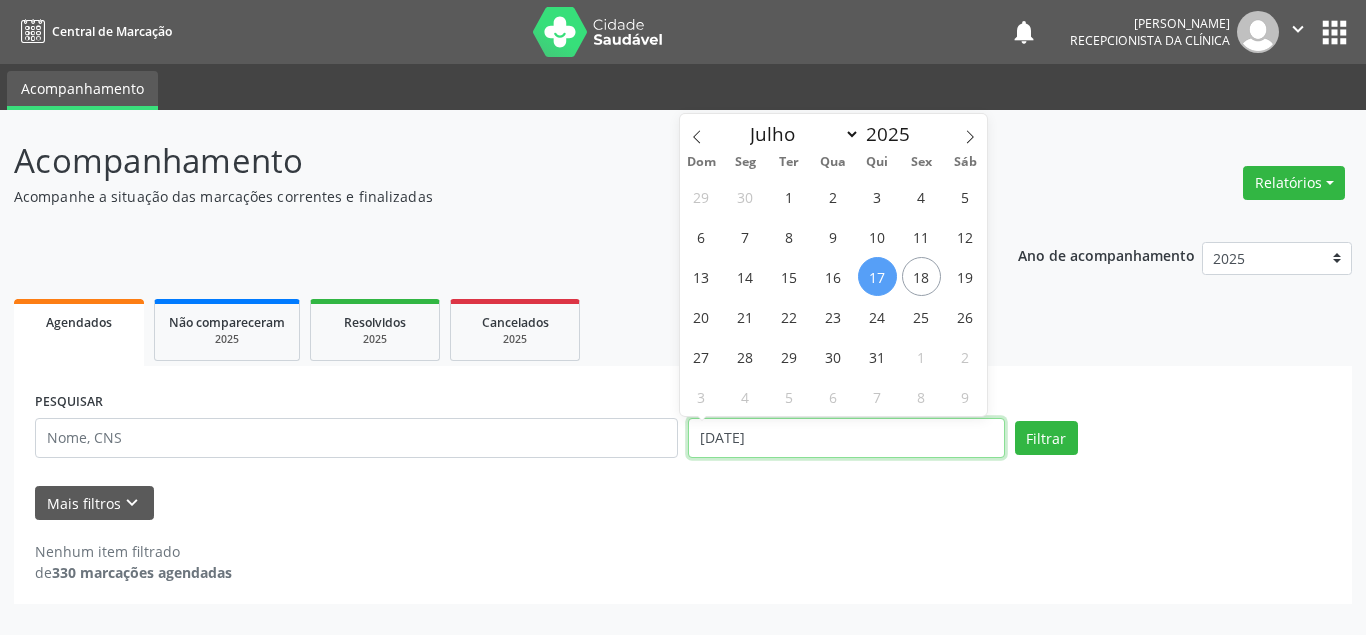 click on "[DATE]" at bounding box center [846, 438] 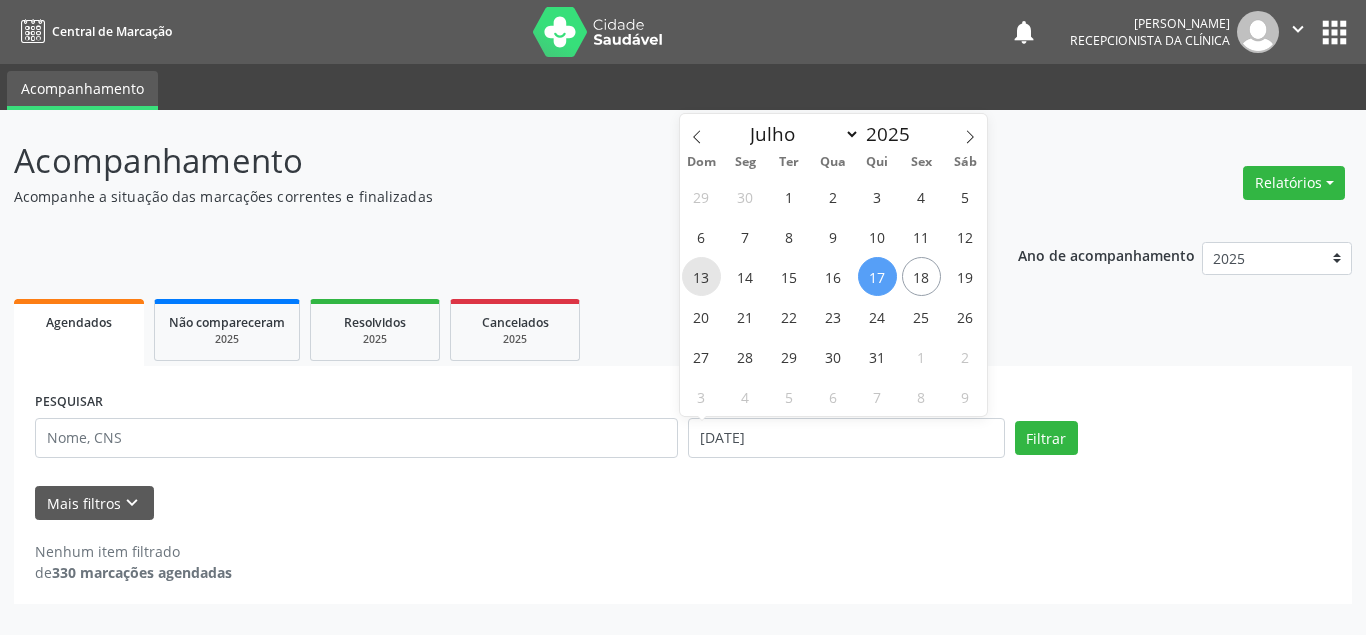 click on "13" at bounding box center (701, 276) 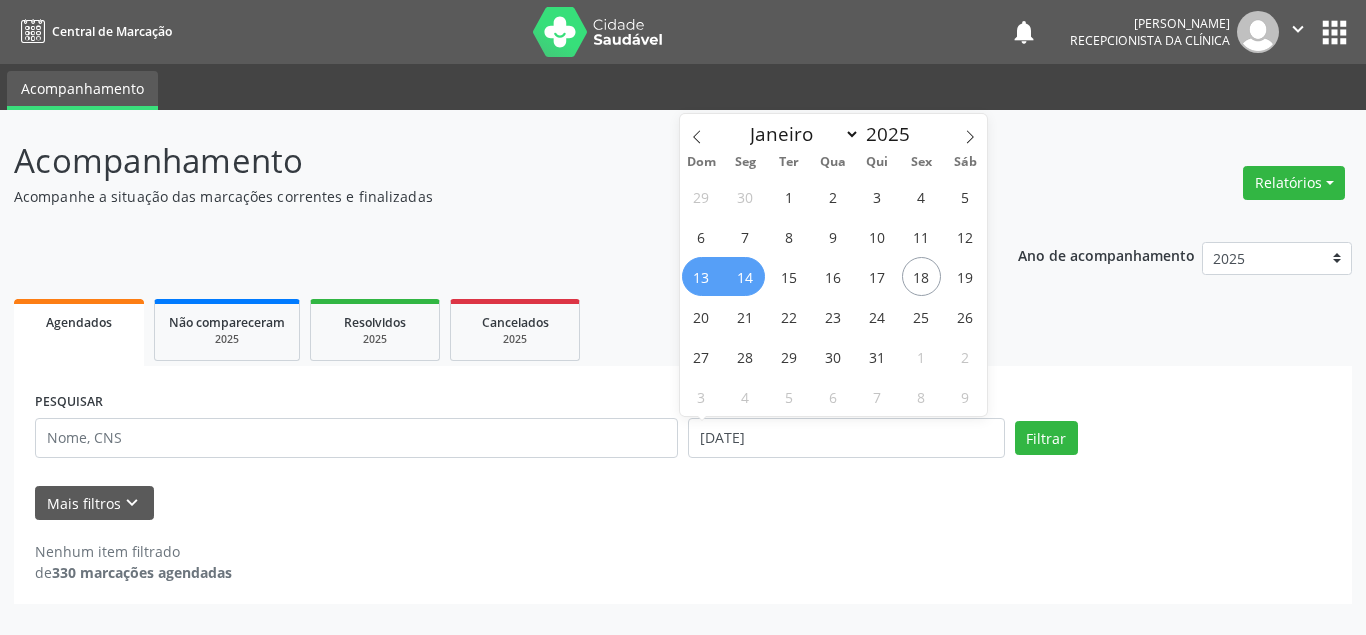 click on "14" at bounding box center [745, 276] 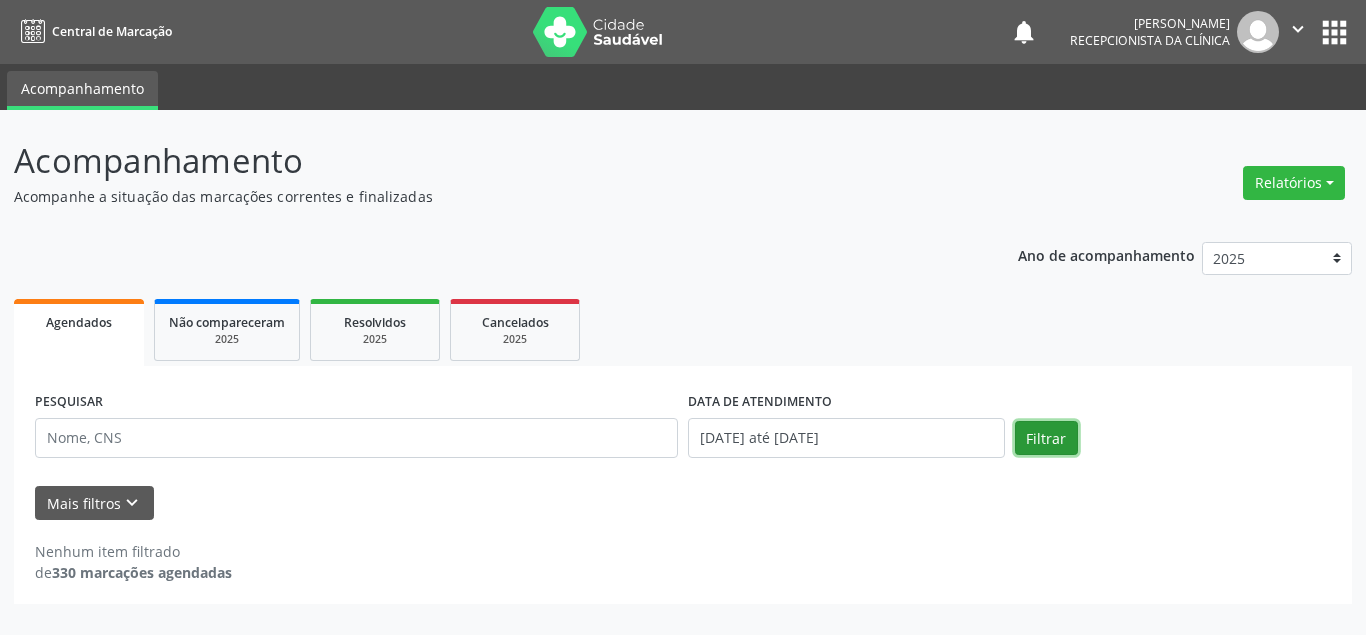 click on "Filtrar" at bounding box center [1046, 438] 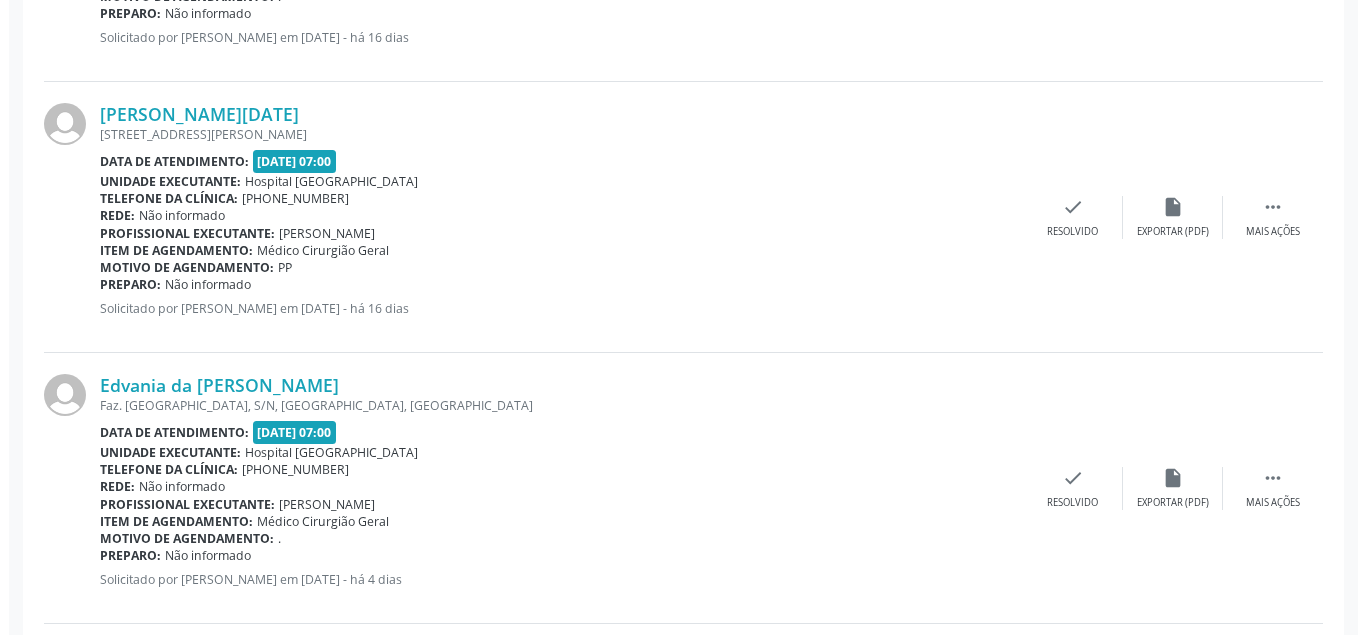 scroll, scrollTop: 3600, scrollLeft: 0, axis: vertical 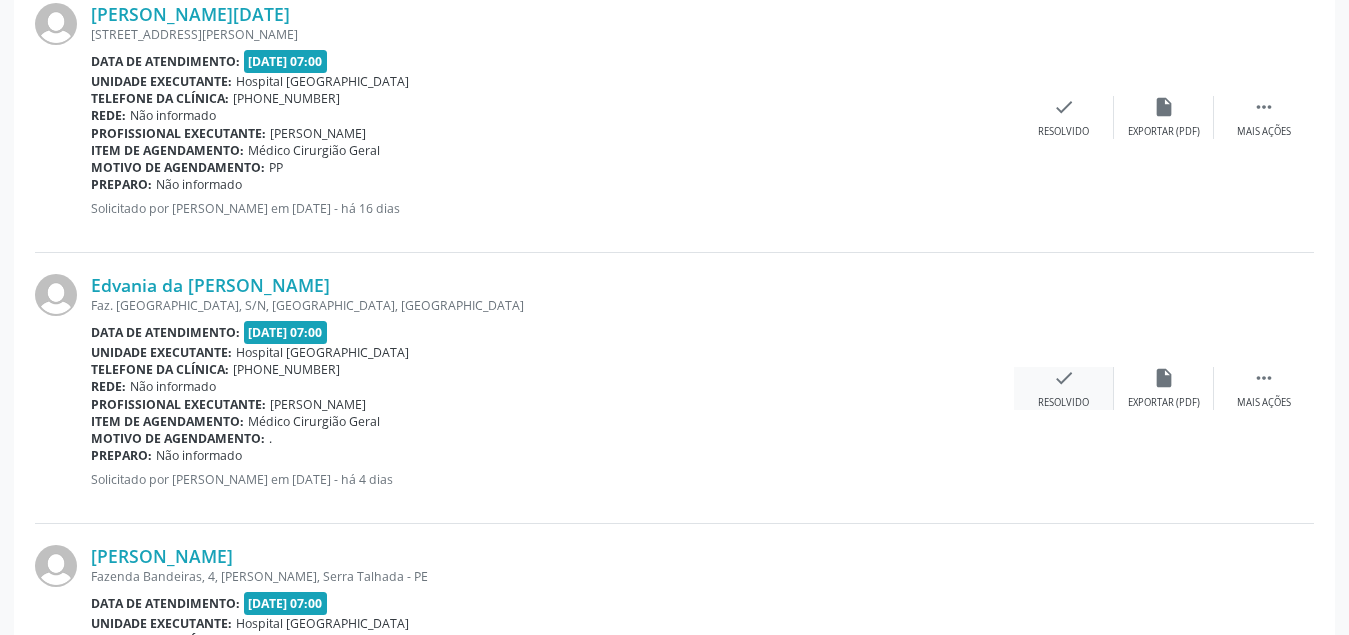 click on "check" at bounding box center (1064, 378) 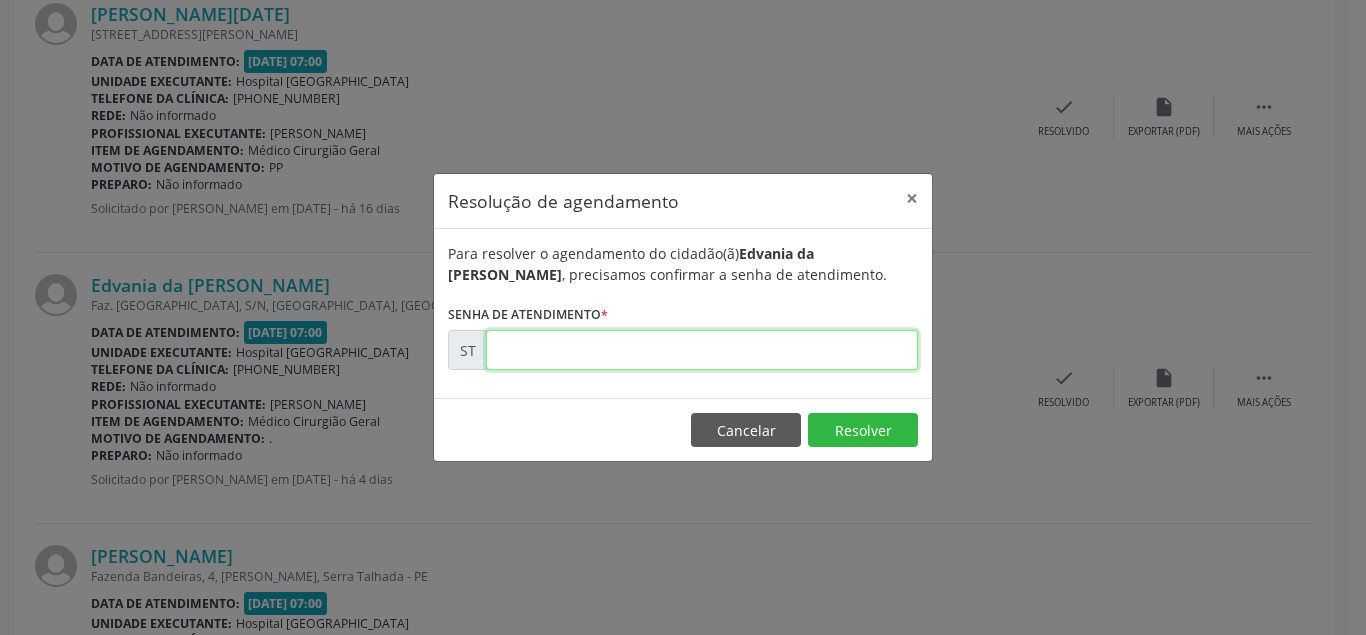 click at bounding box center [702, 350] 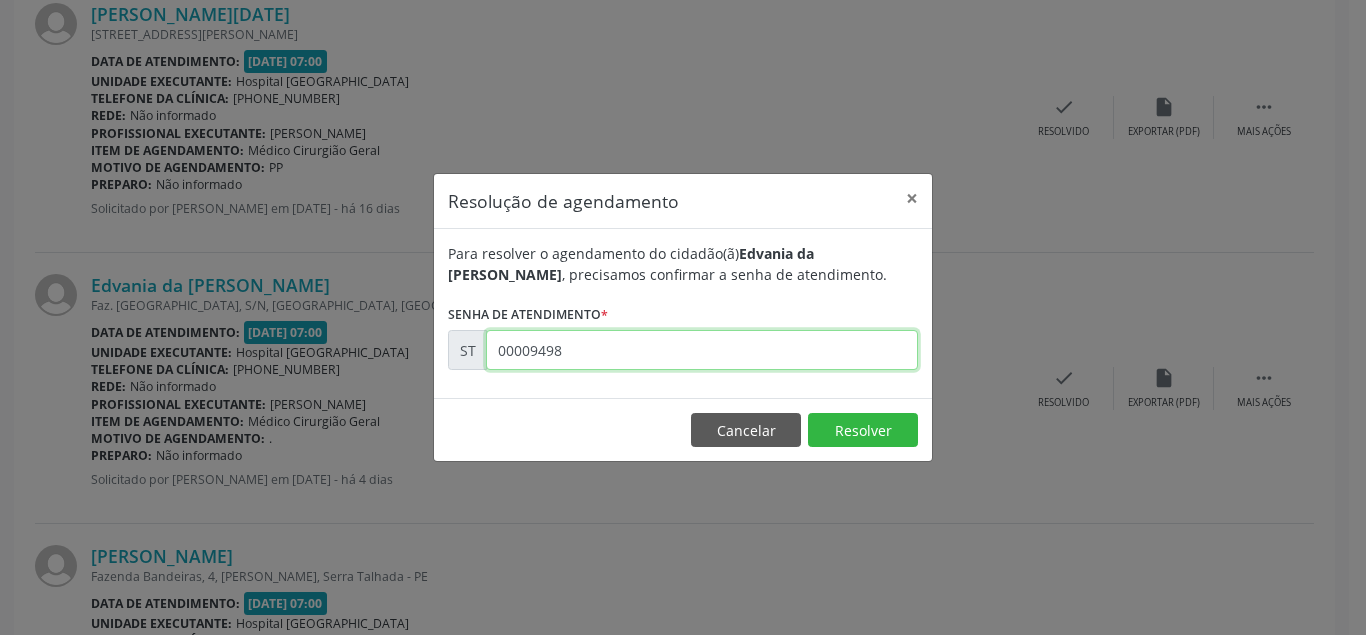 type on "00009498" 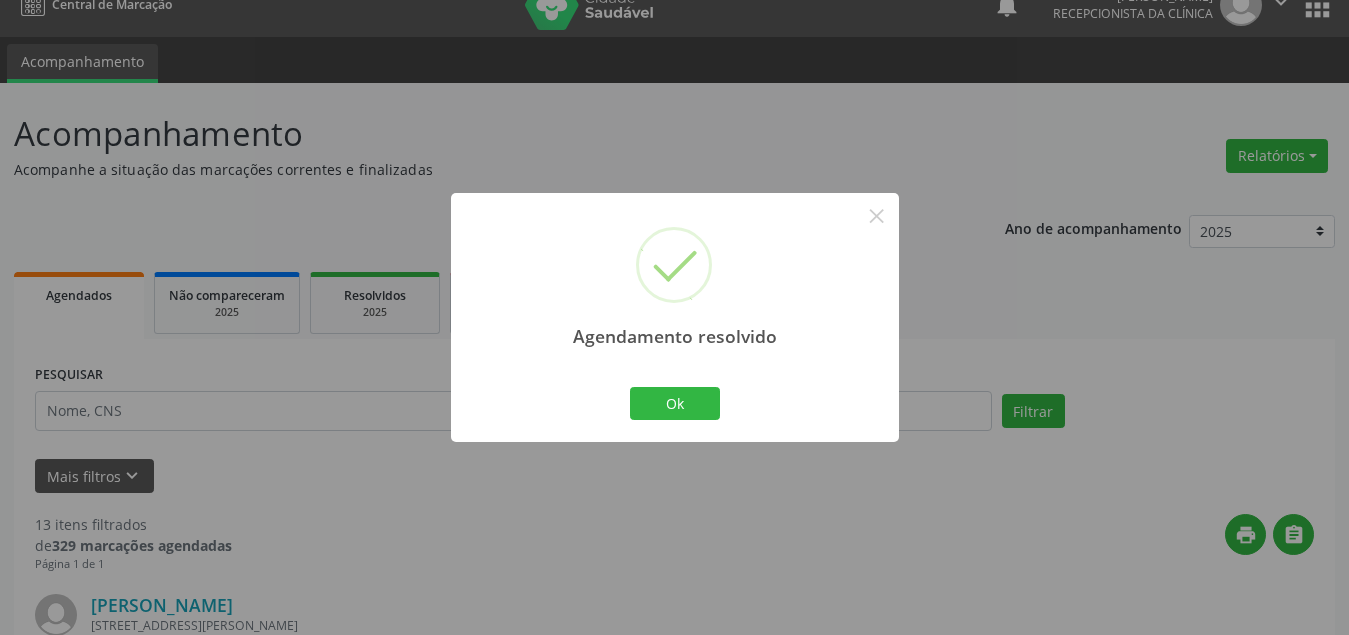 scroll, scrollTop: 3521, scrollLeft: 0, axis: vertical 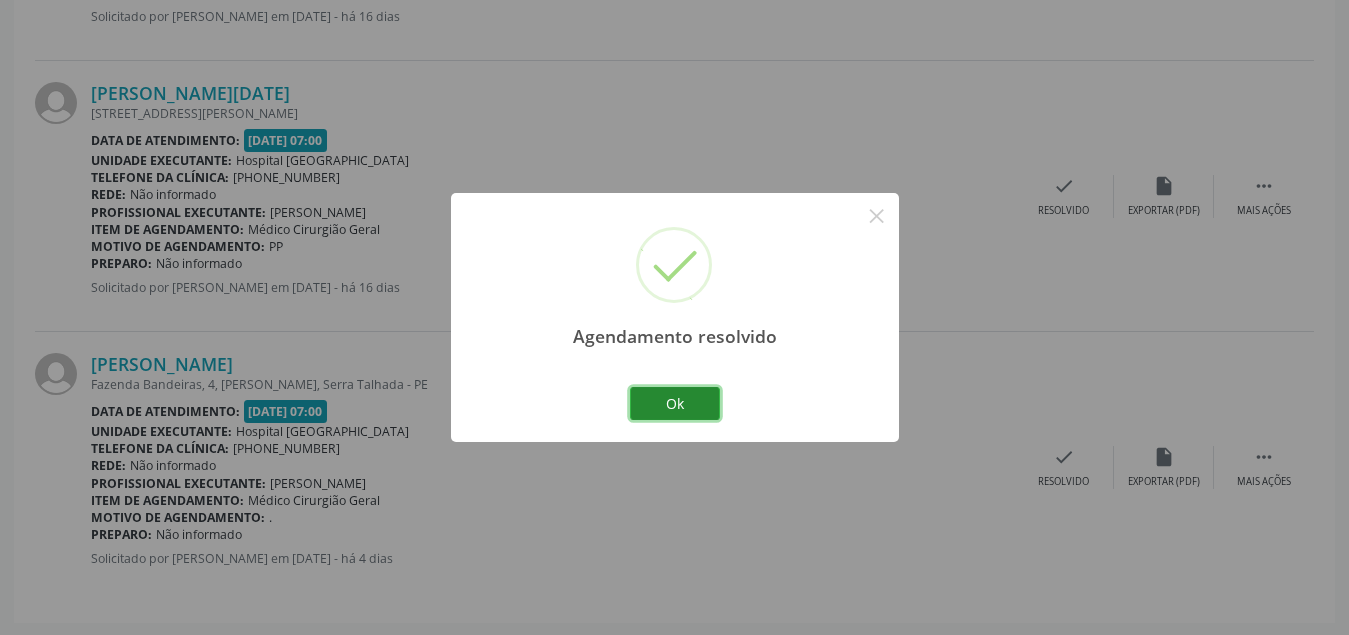 click on "Ok" at bounding box center [675, 404] 